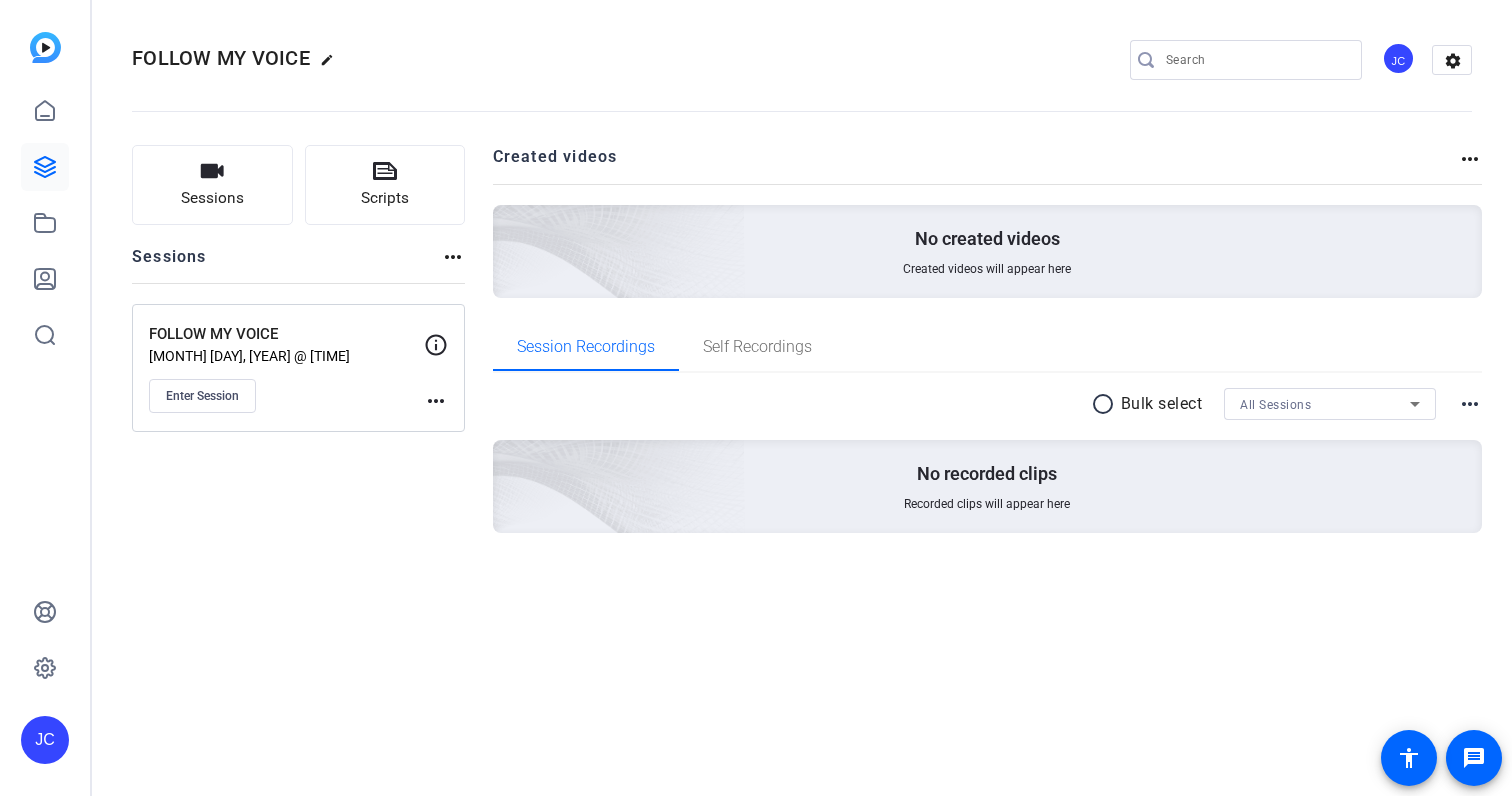 scroll, scrollTop: 0, scrollLeft: 0, axis: both 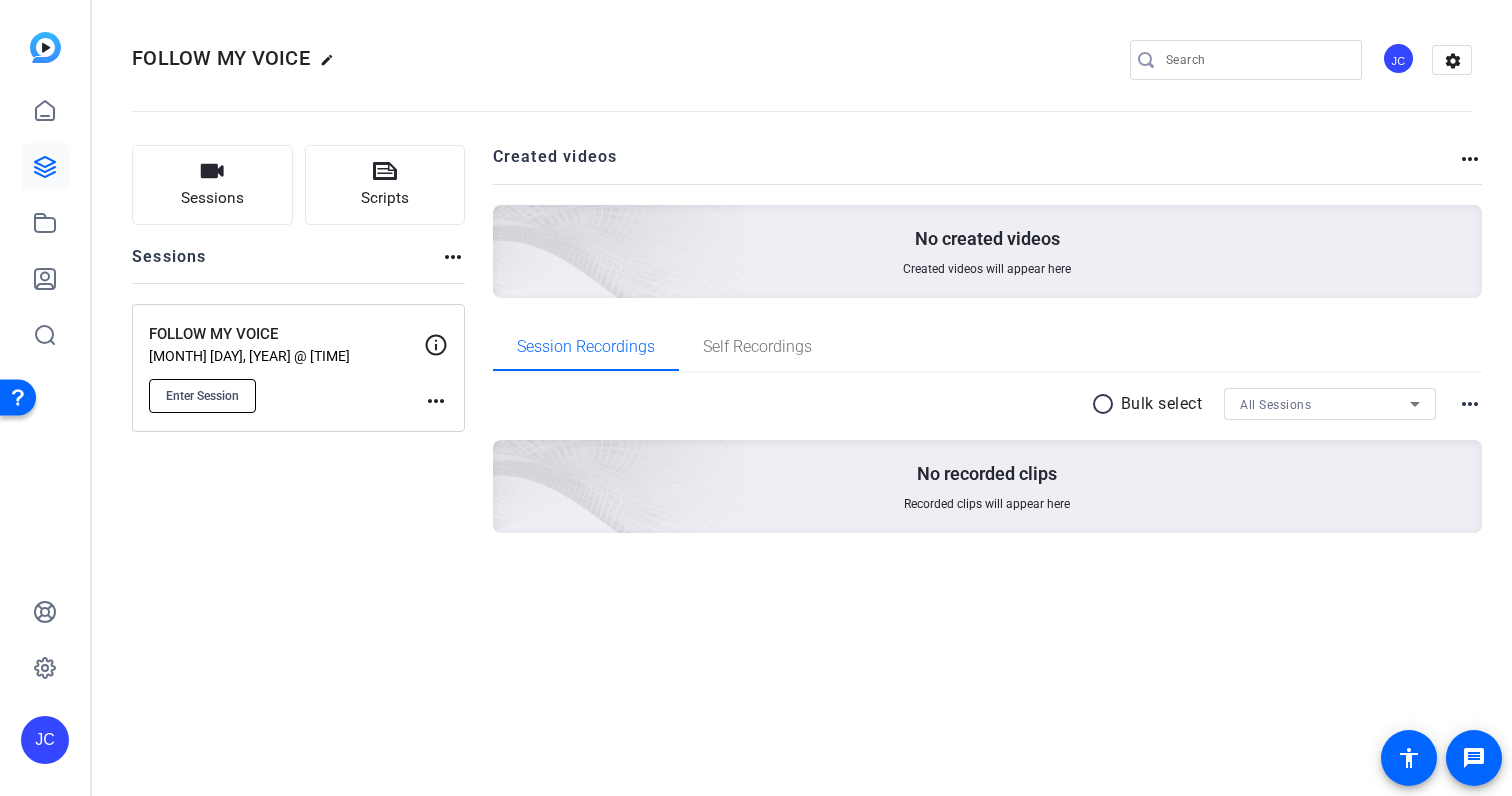 click on "Enter Session" 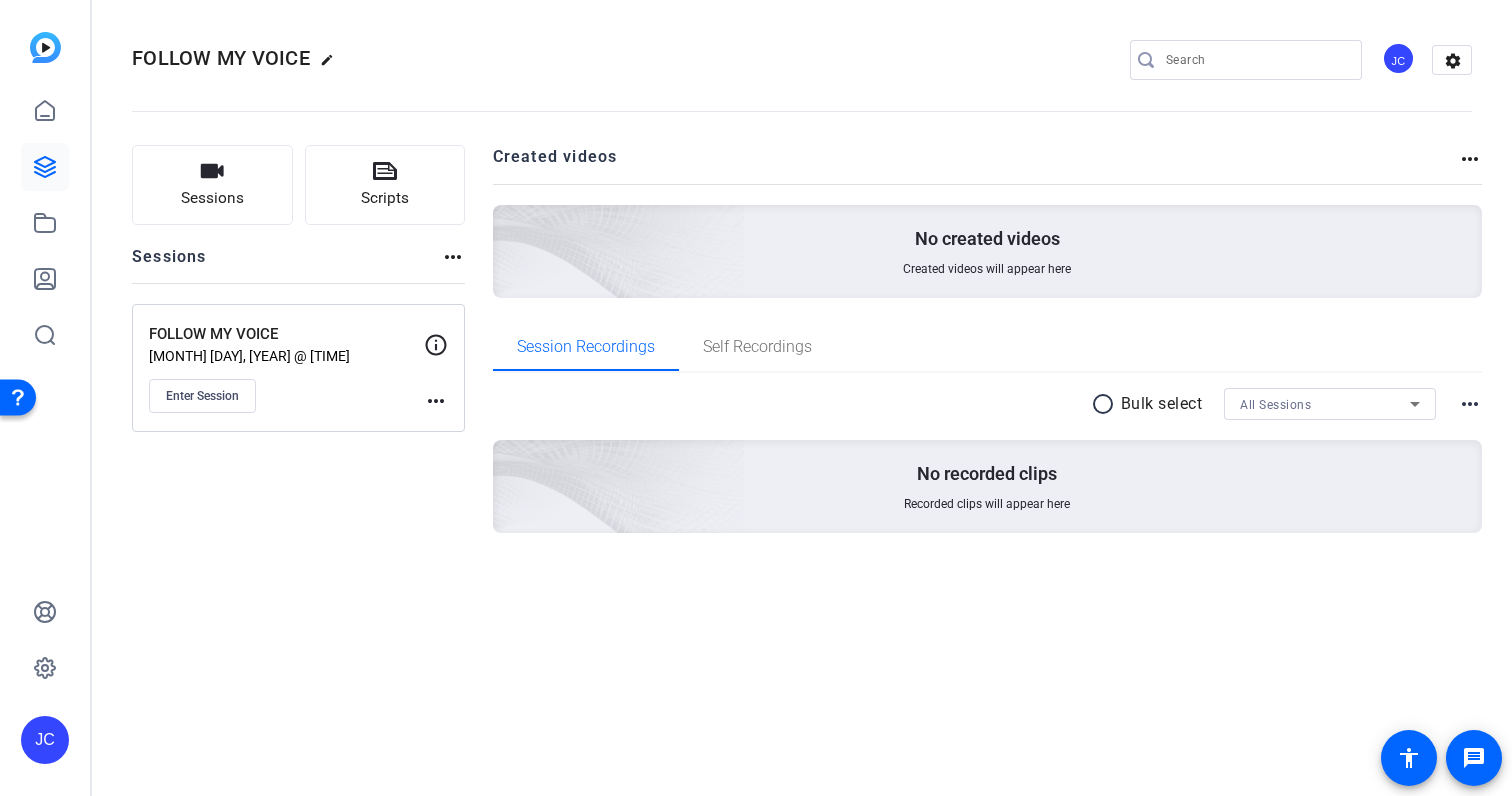 click 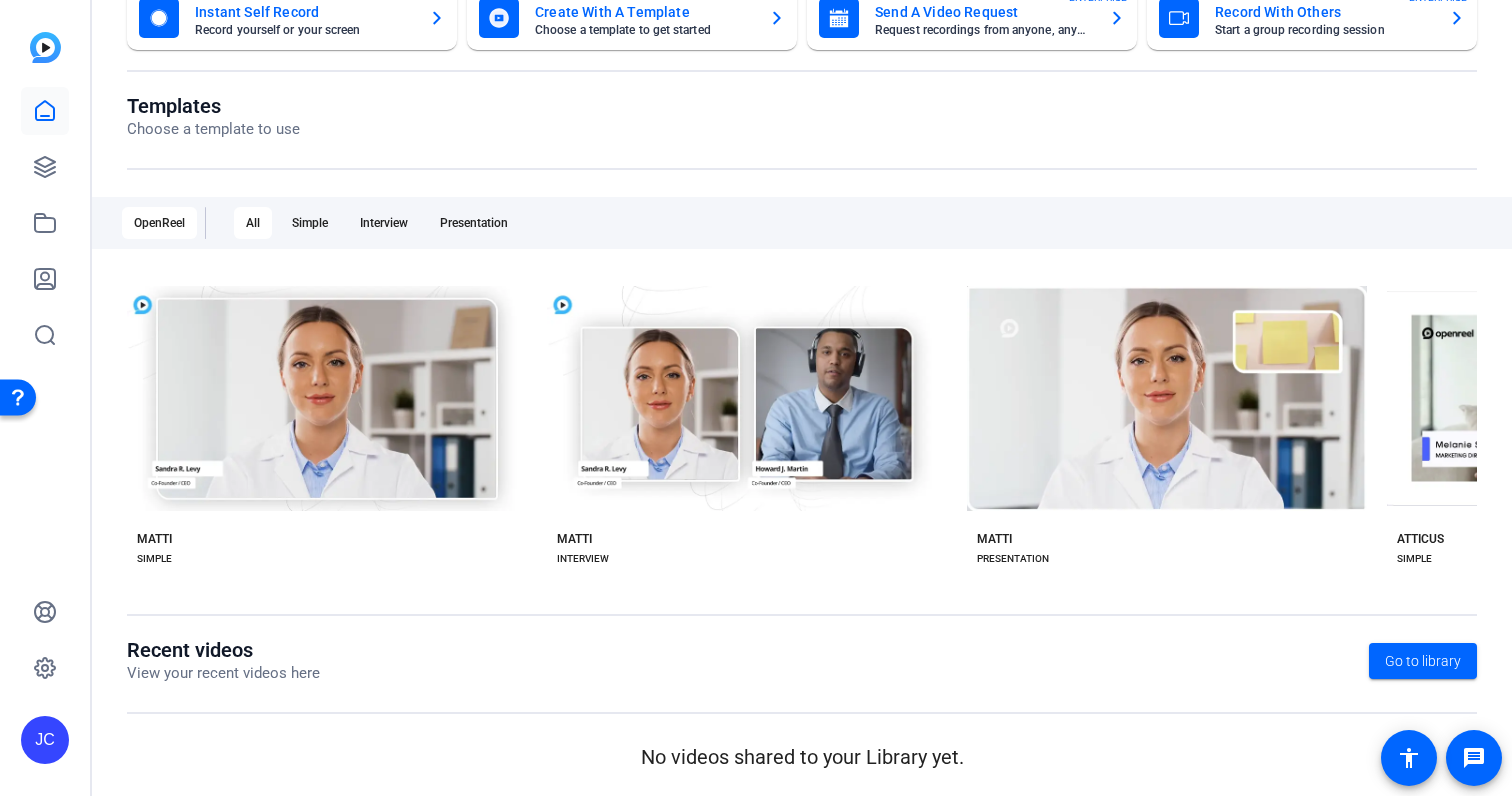 scroll, scrollTop: 0, scrollLeft: 0, axis: both 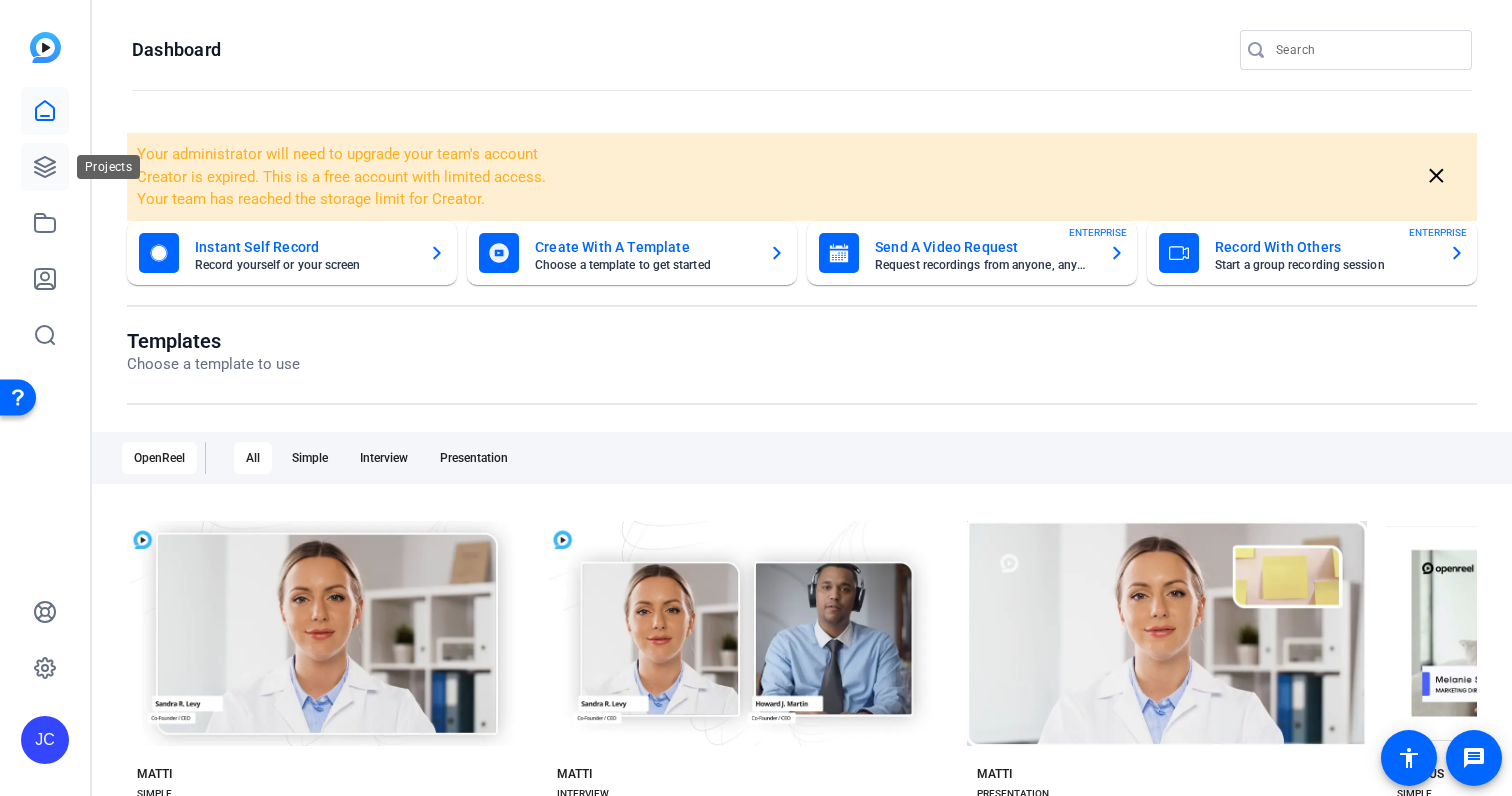 click 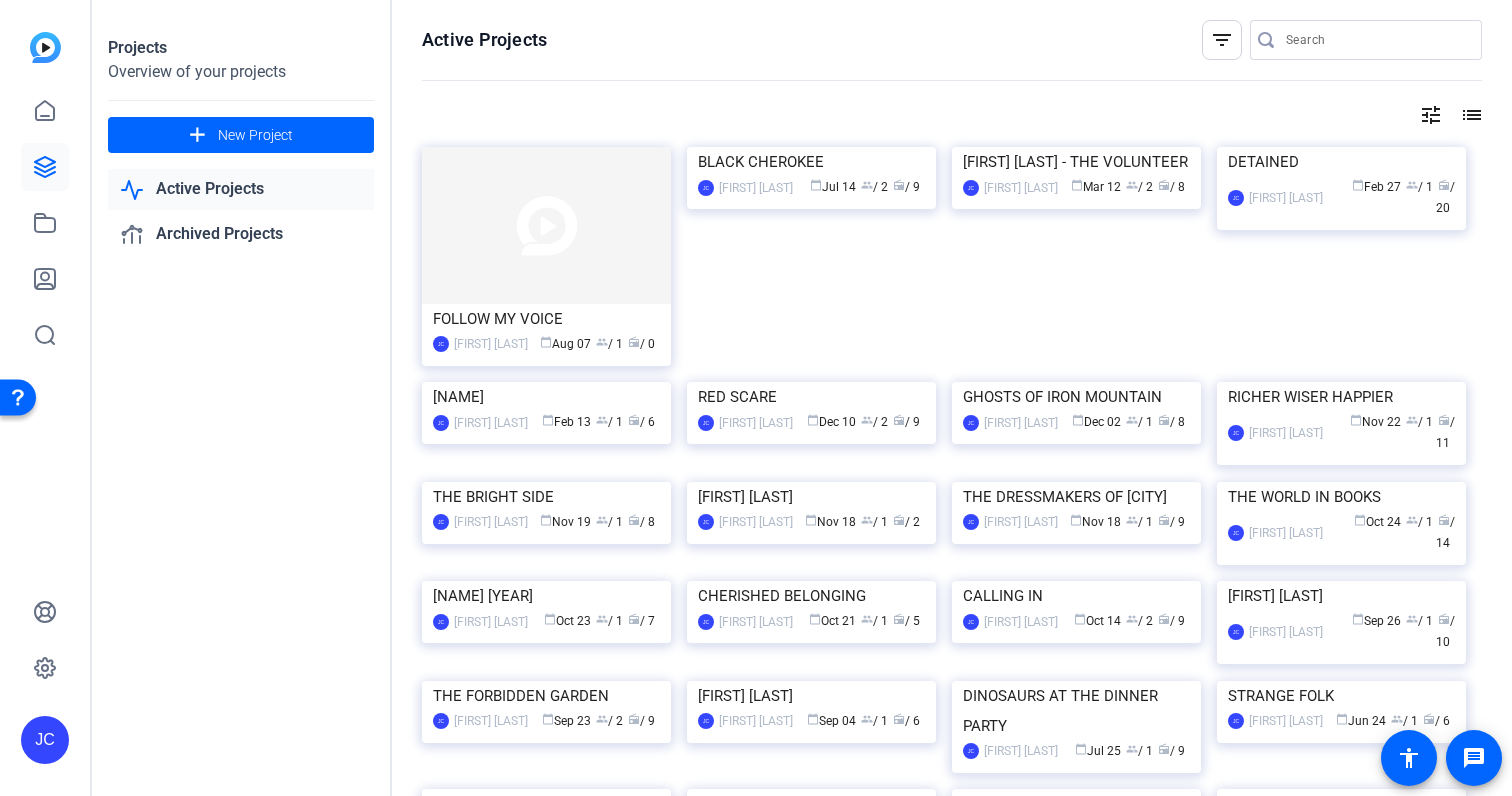 click 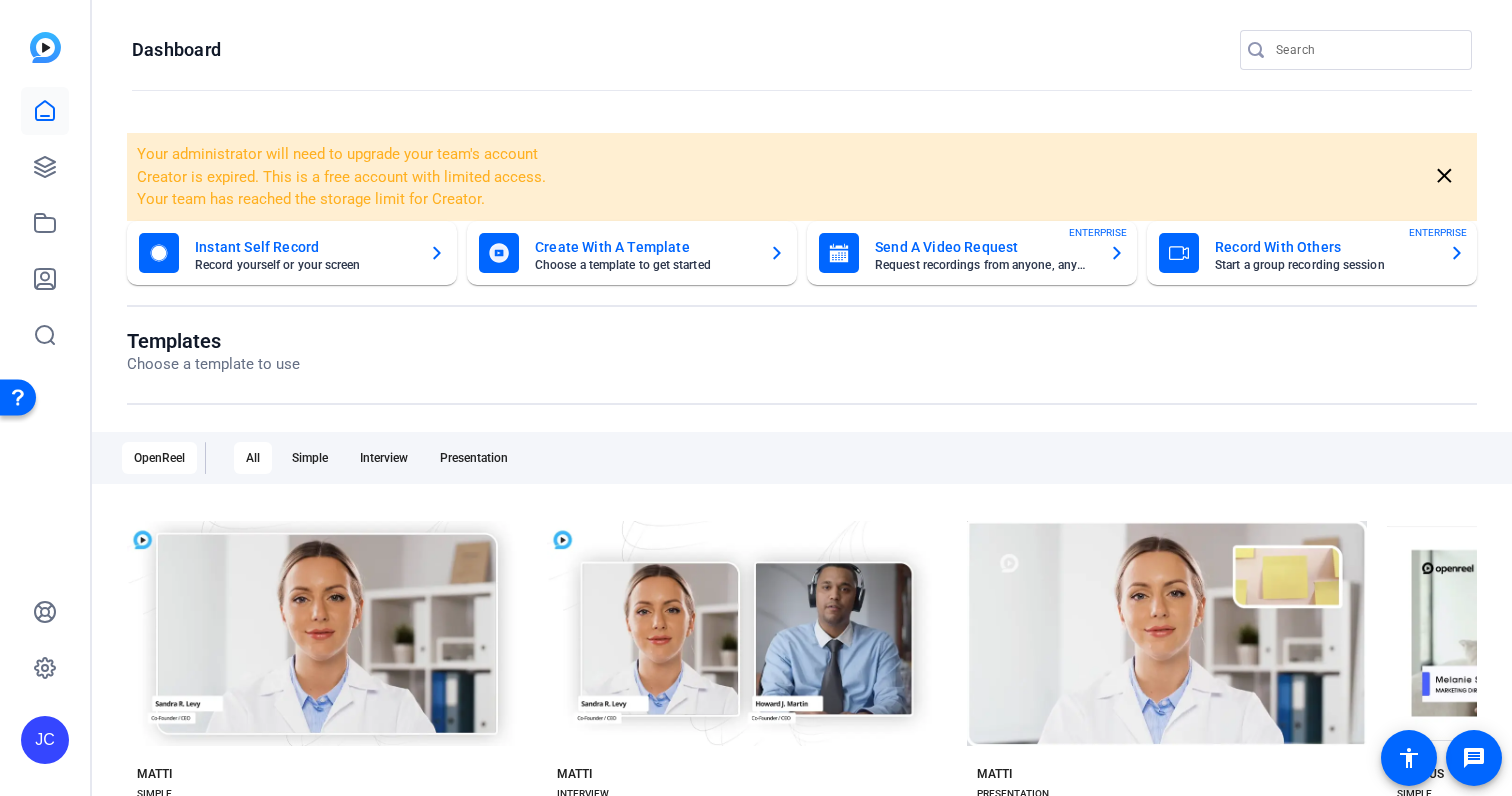 click on "Creator is expired. This is a free account with limited access." 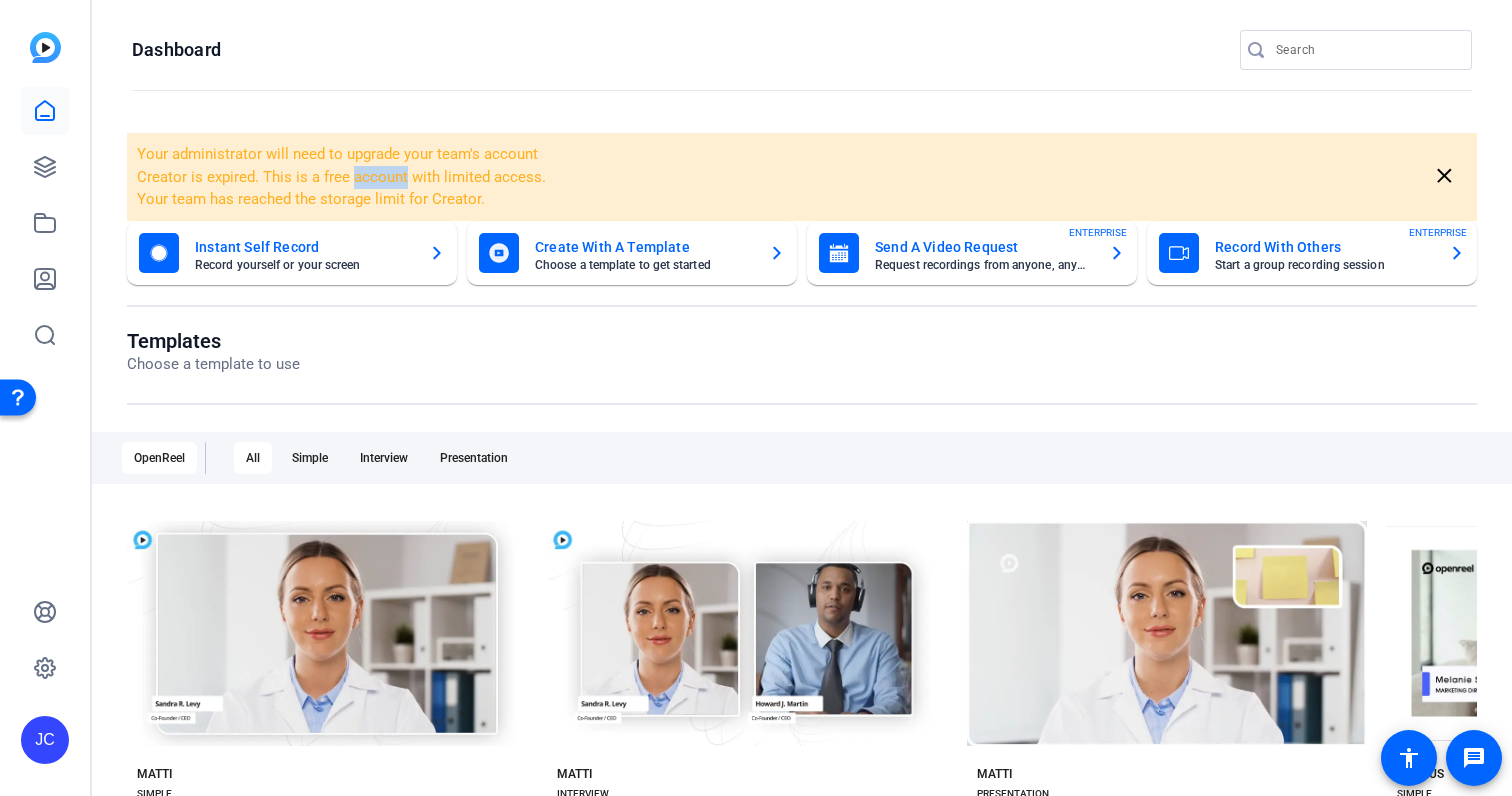 click on "Creator is expired. This is a free account with limited access." 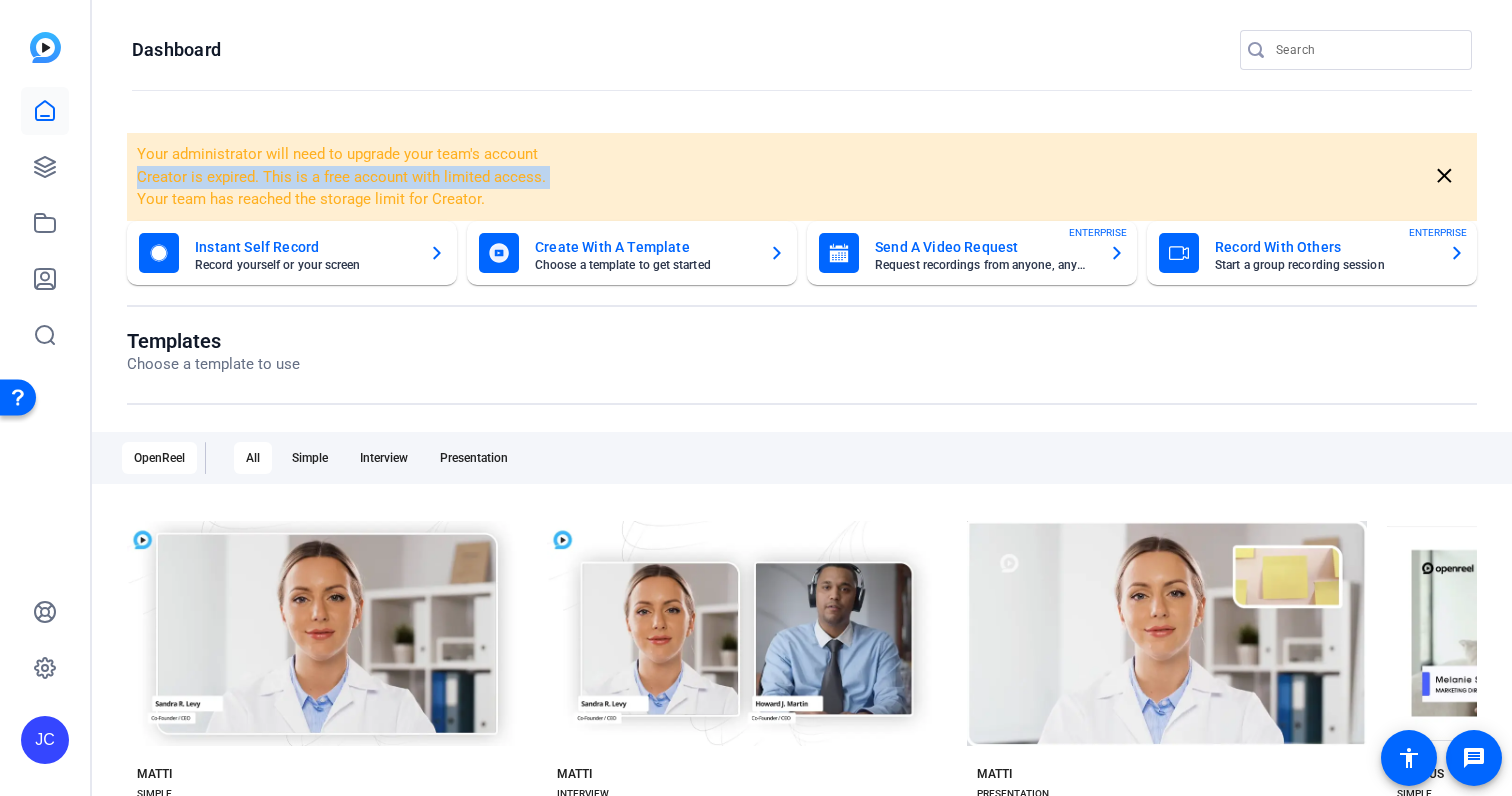 click on "Creator is expired. This is a free account with limited access." 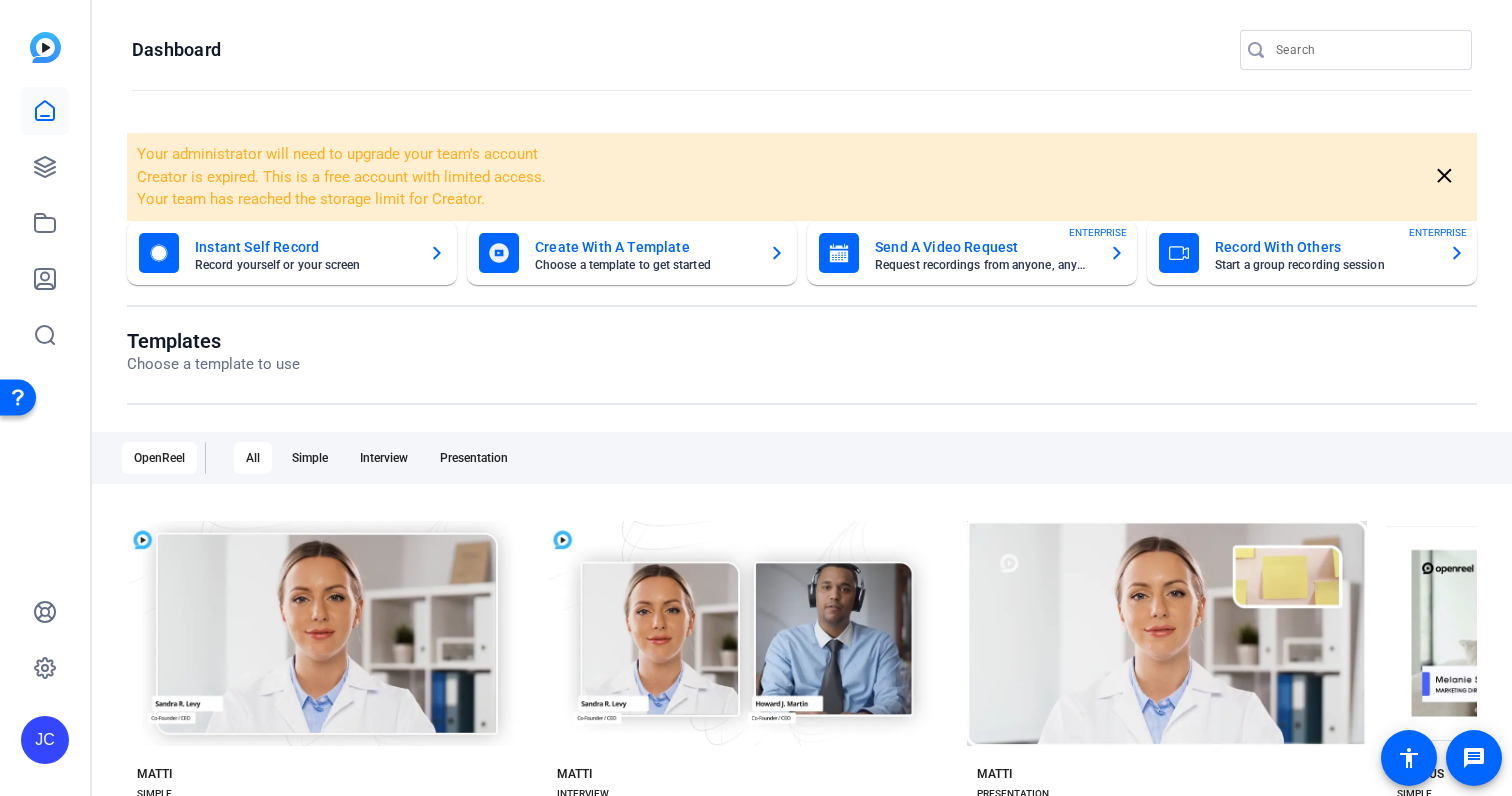 click on "Your administrator will need to upgrade your team's account" 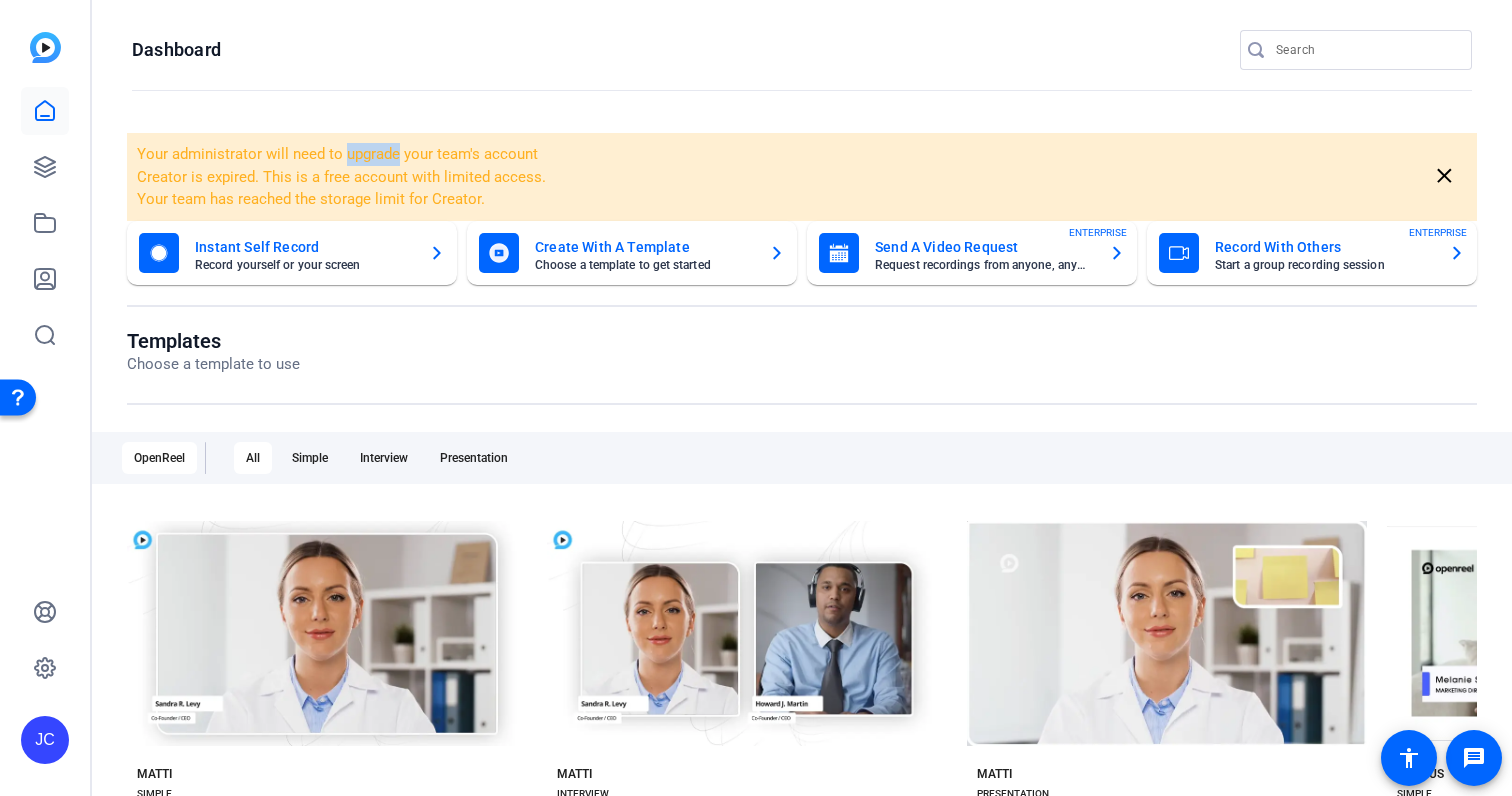 click on "Your administrator will need to upgrade your team's account" 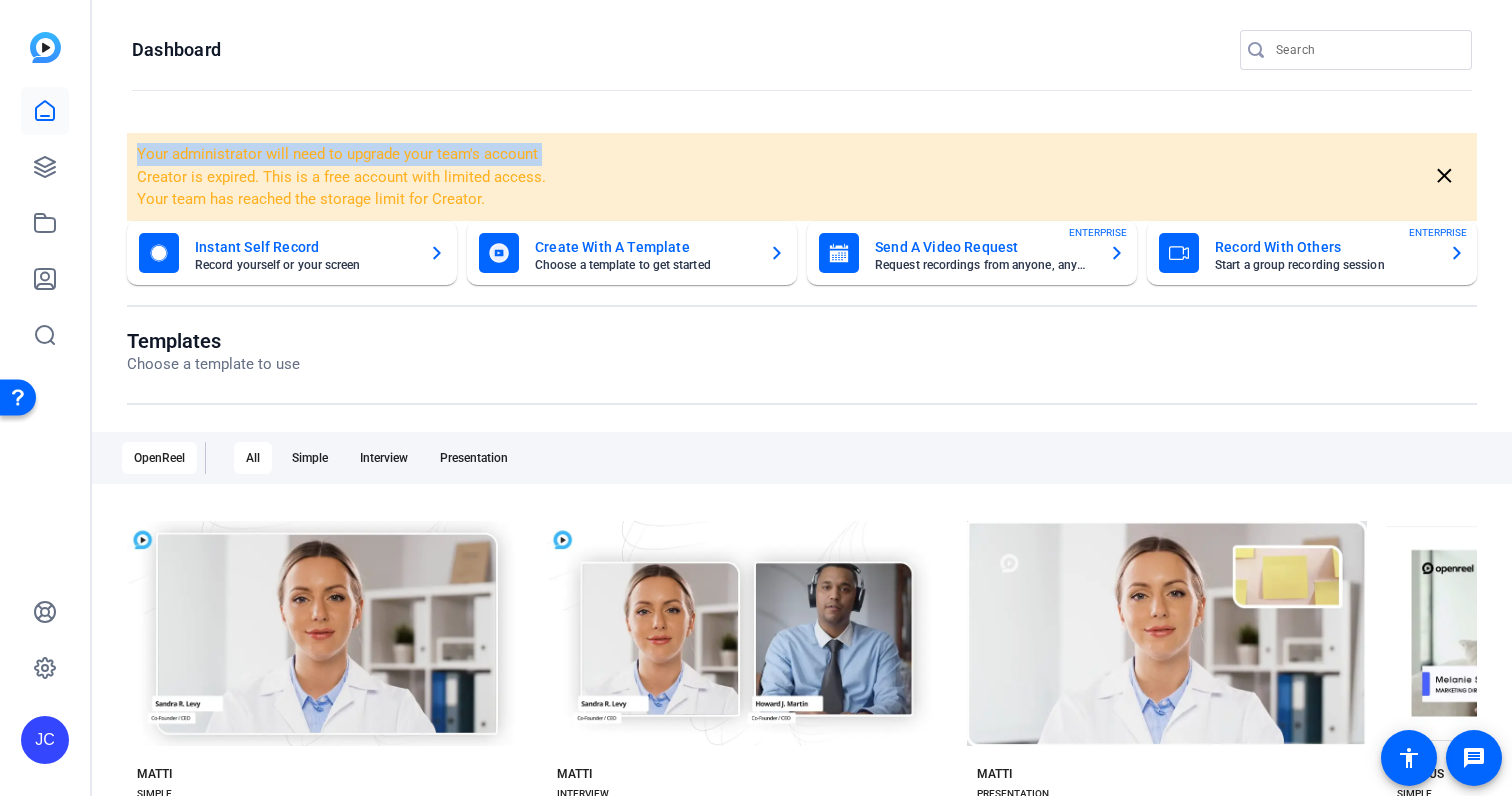 click on "Your administrator will need to upgrade your team's account" 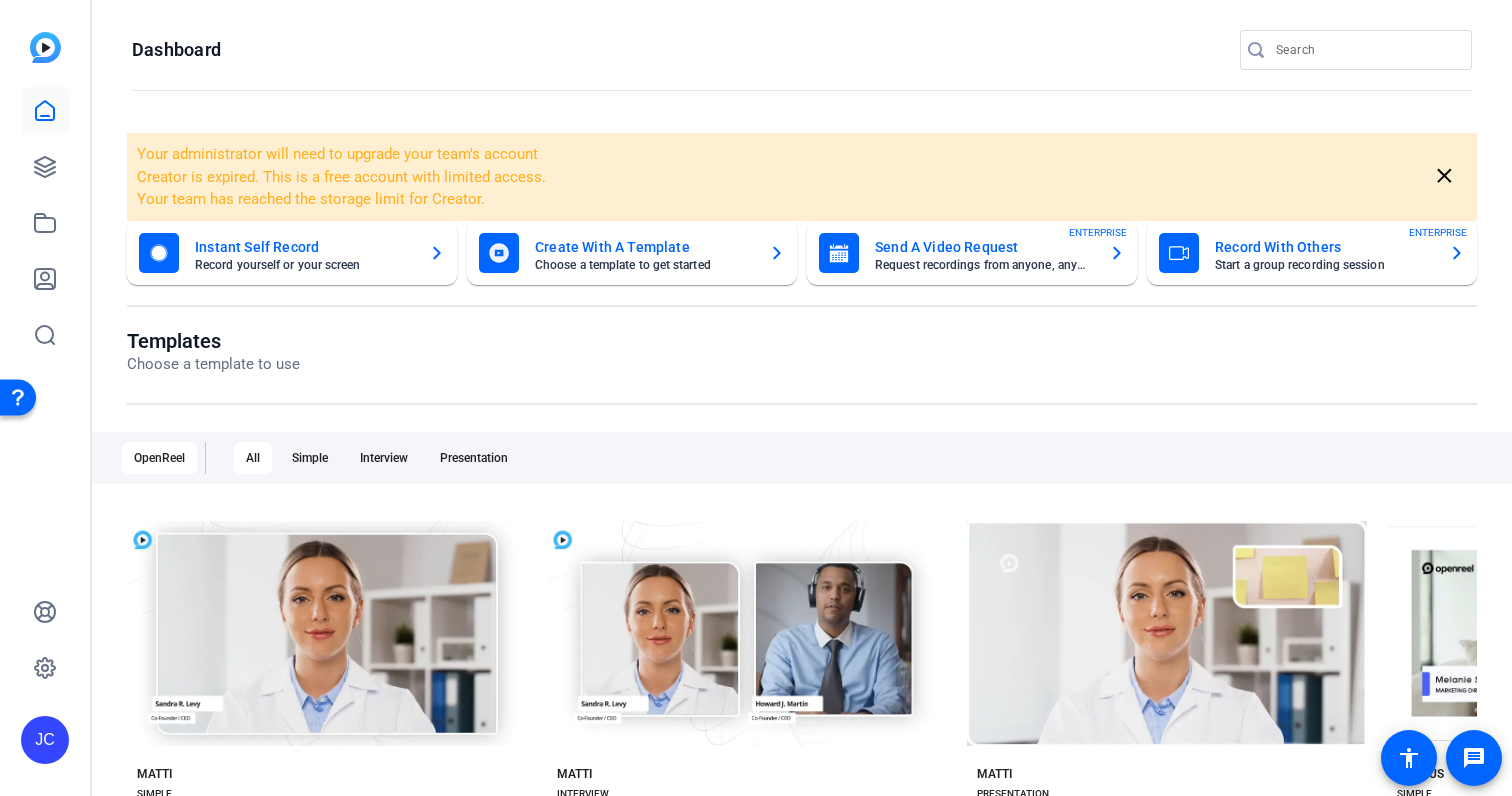 click on "Your administrator will need to upgrade your team's account Creator is expired. This is a free account with limited access. Your team has reached the storage limit for Creator." 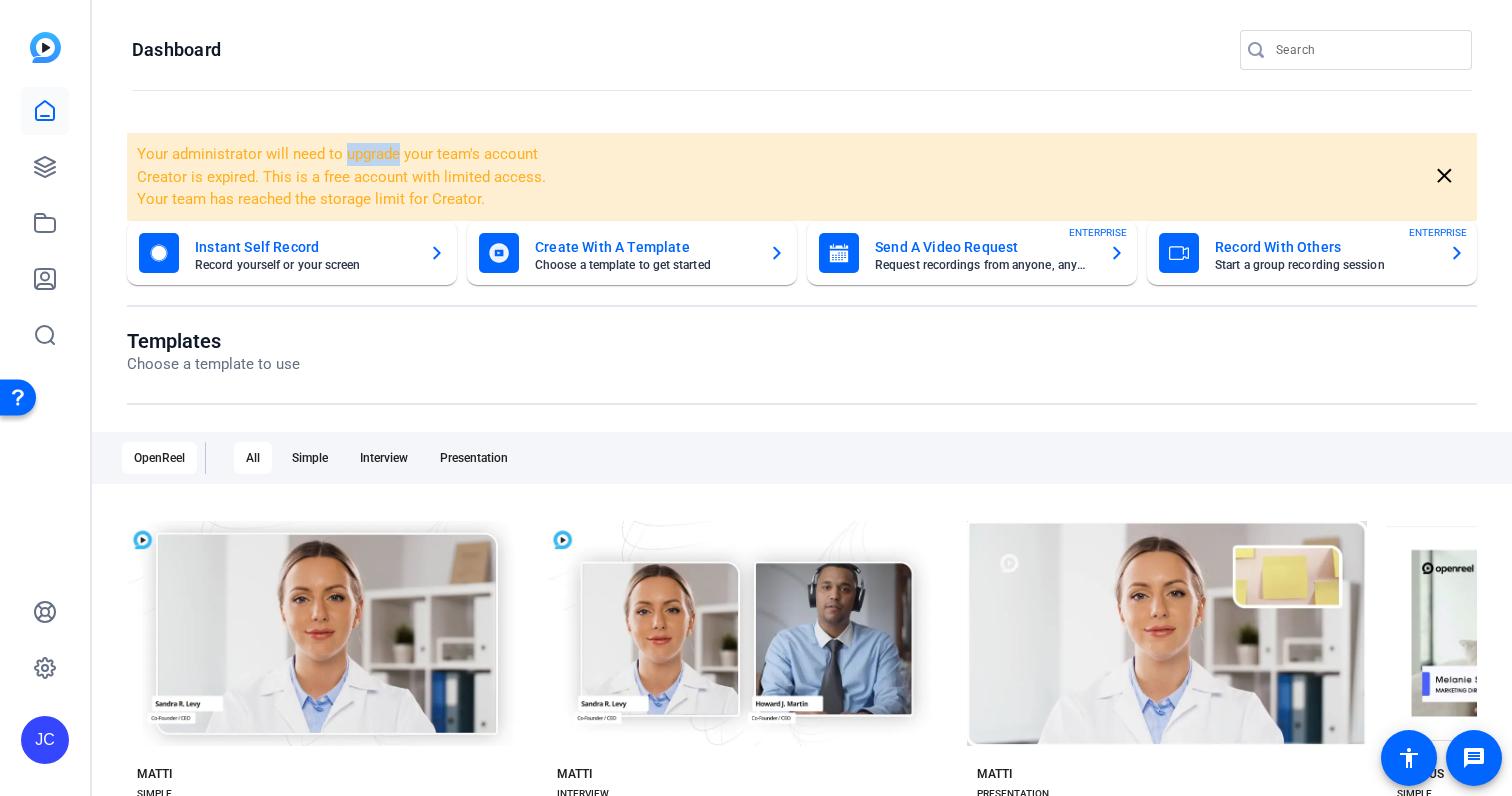 click on "Your administrator will need to upgrade your team's account Creator is expired. This is a free account with limited access. Your team has reached the storage limit for Creator." 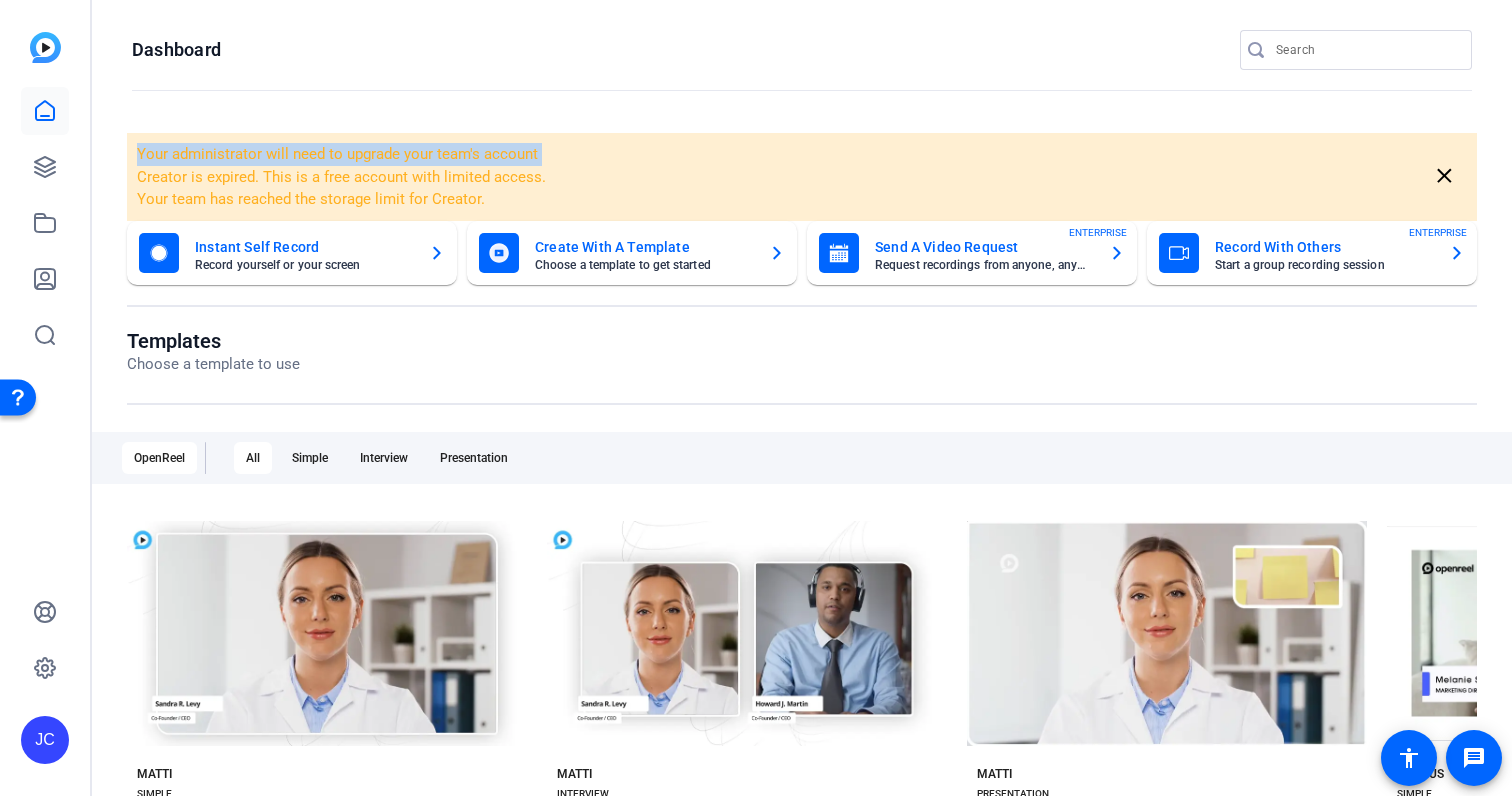 click on "Your administrator will need to upgrade your team's account Creator is expired. This is a free account with limited access. Your team has reached the storage limit for Creator." 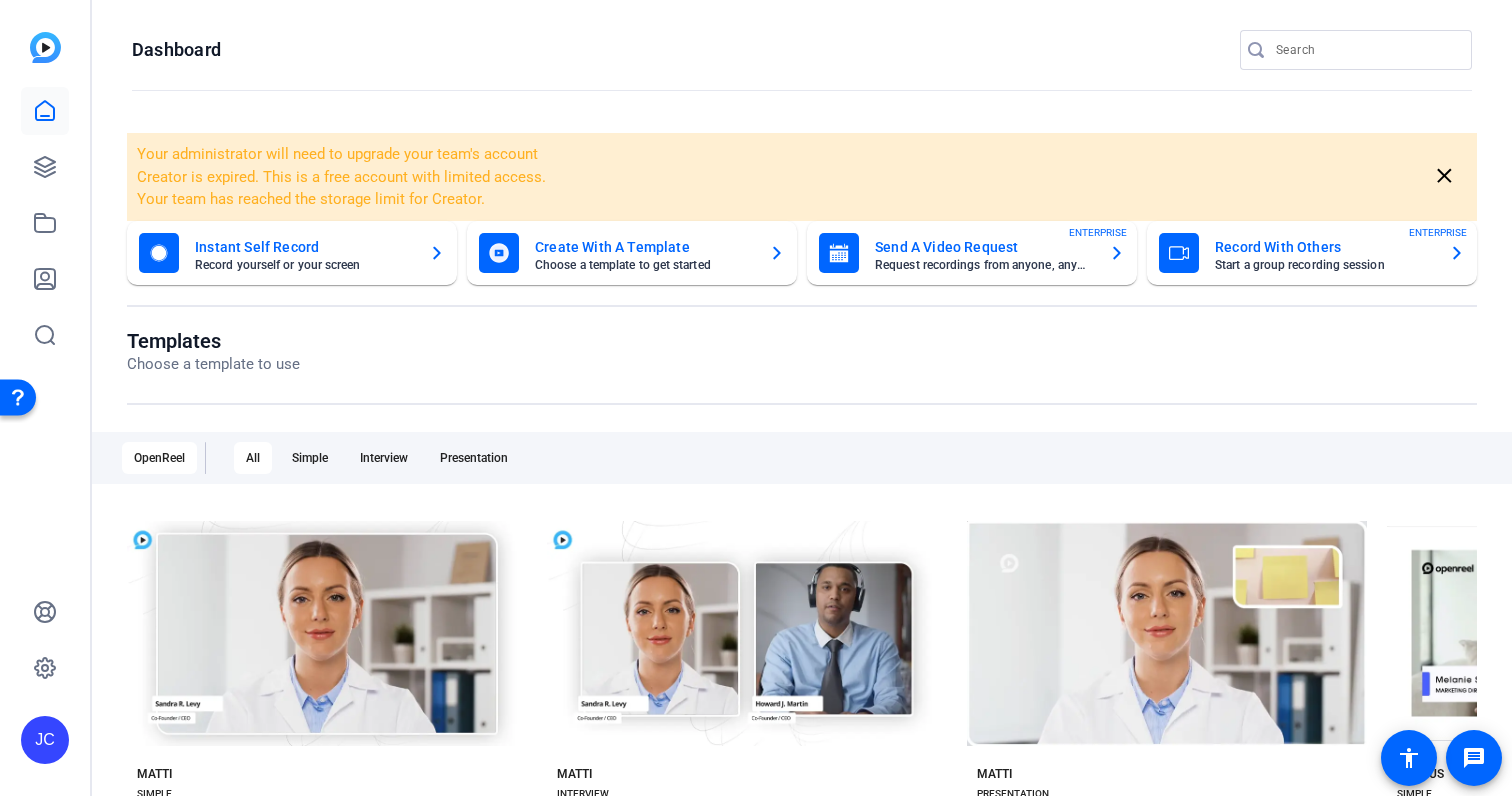 click on "Creator is expired. This is a free account with limited access." 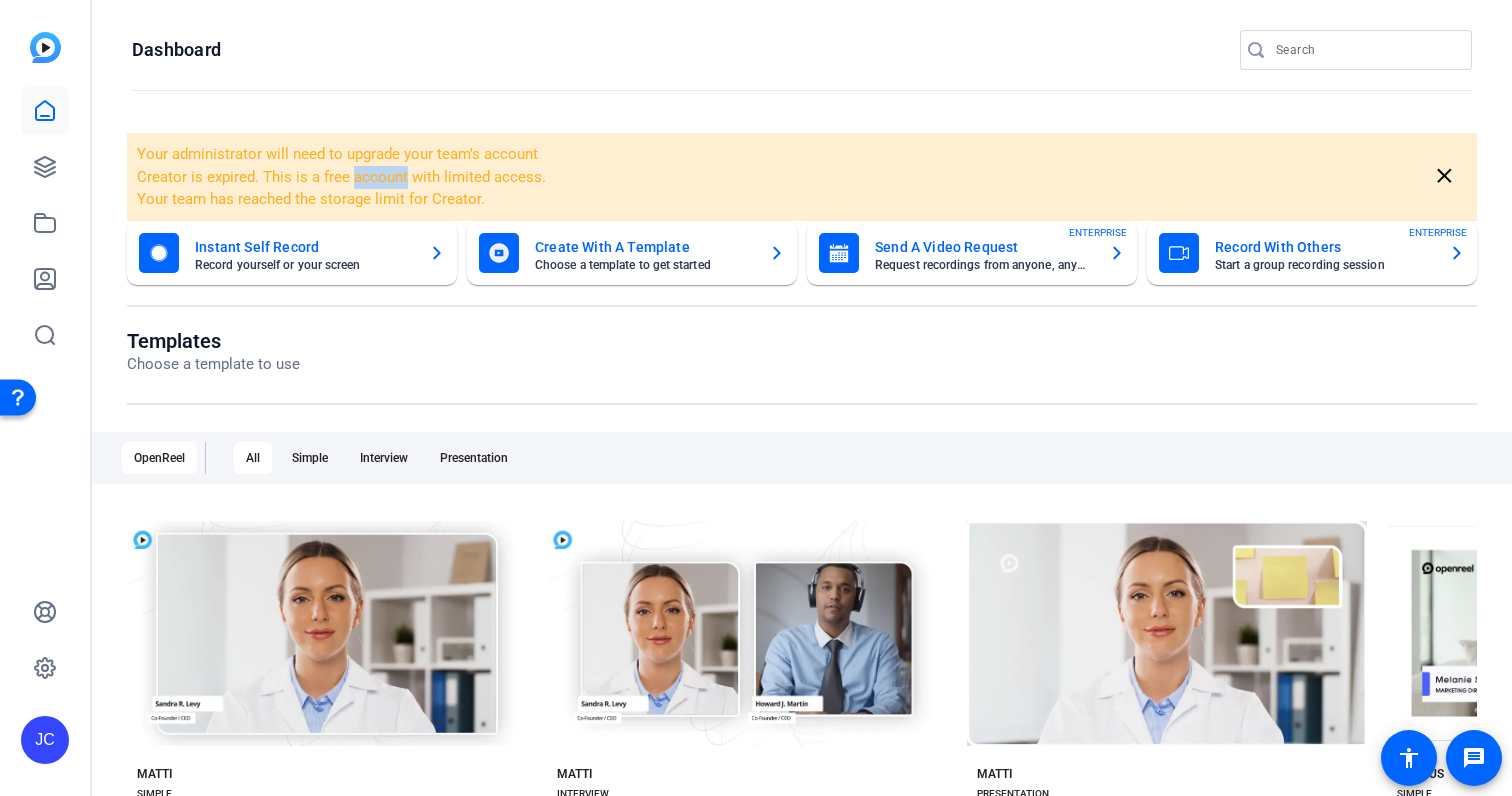 click on "Creator is expired. This is a free account with limited access." 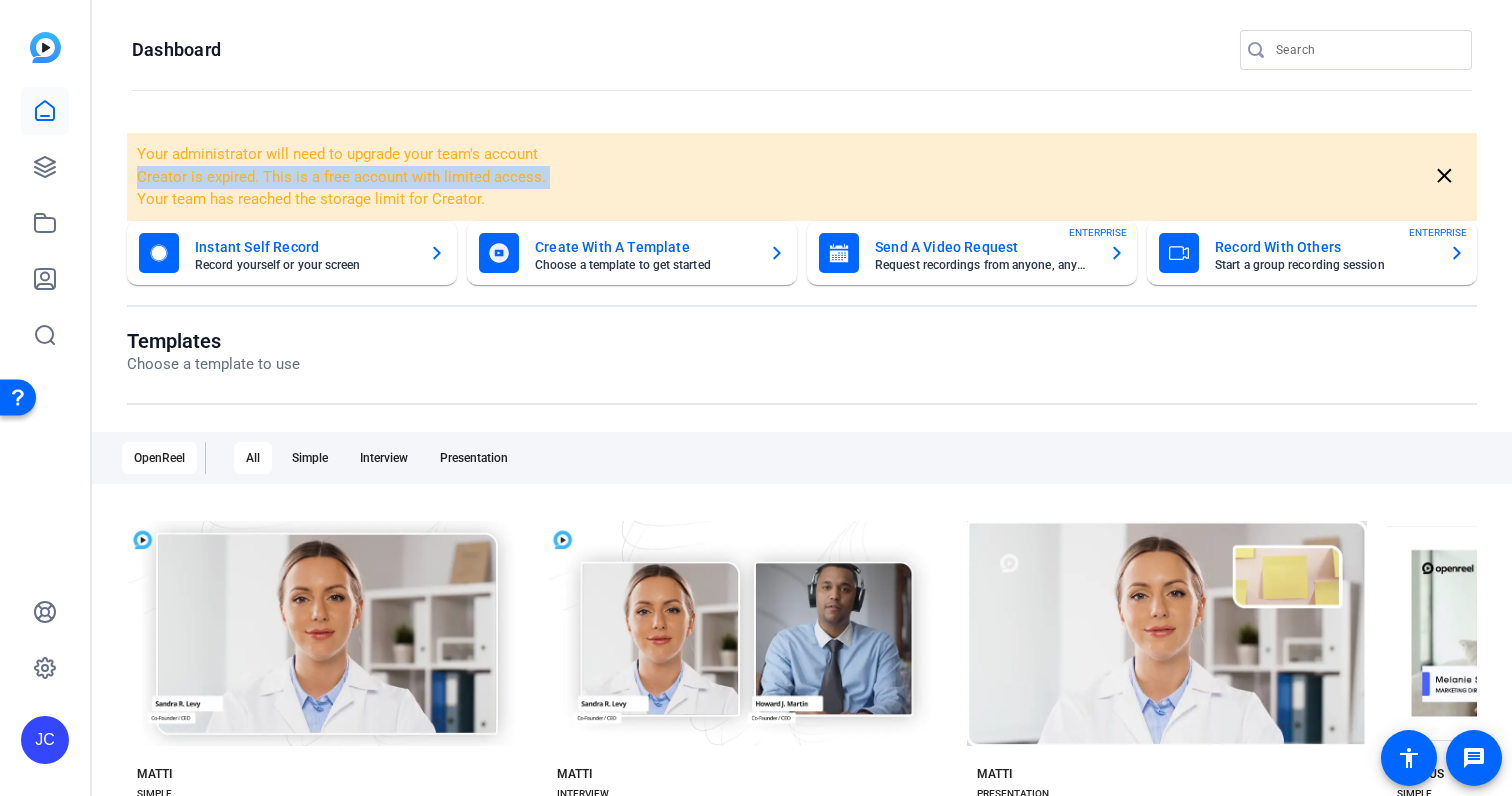 click on "Creator is expired. This is a free account with limited access." 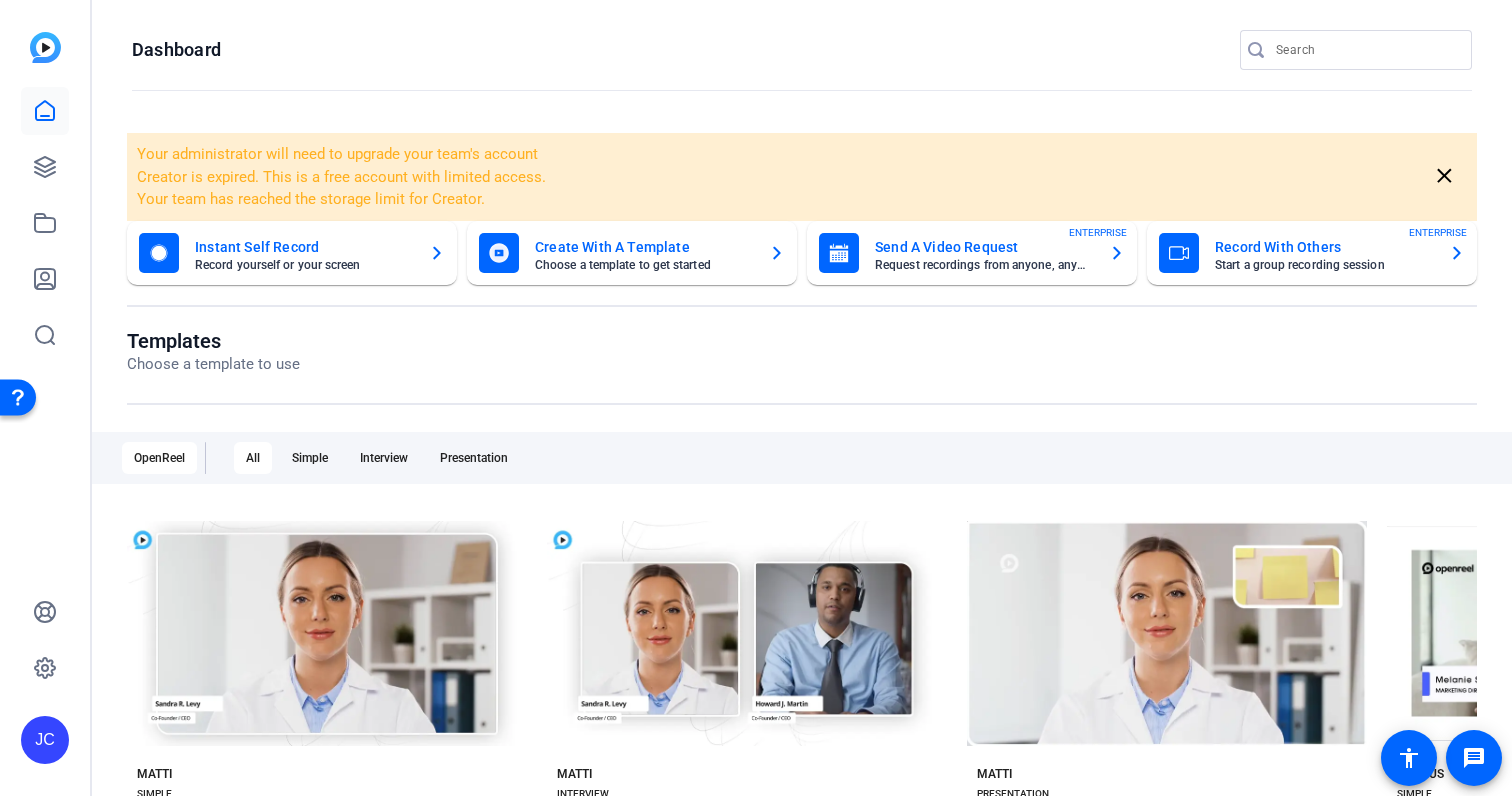 click on "Your team has reached the storage limit for Creator." 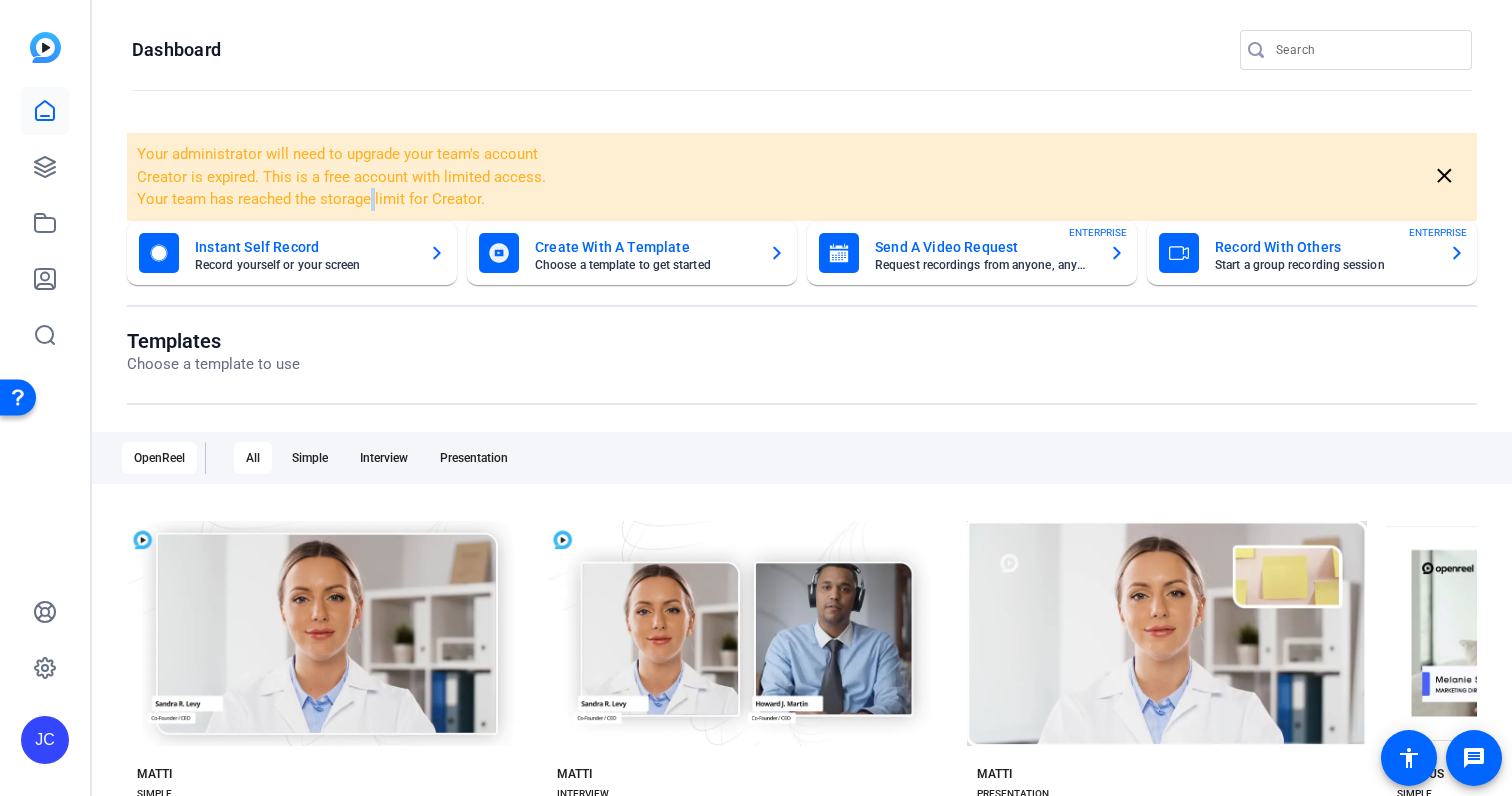 click on "Your team has reached the storage limit for Creator." 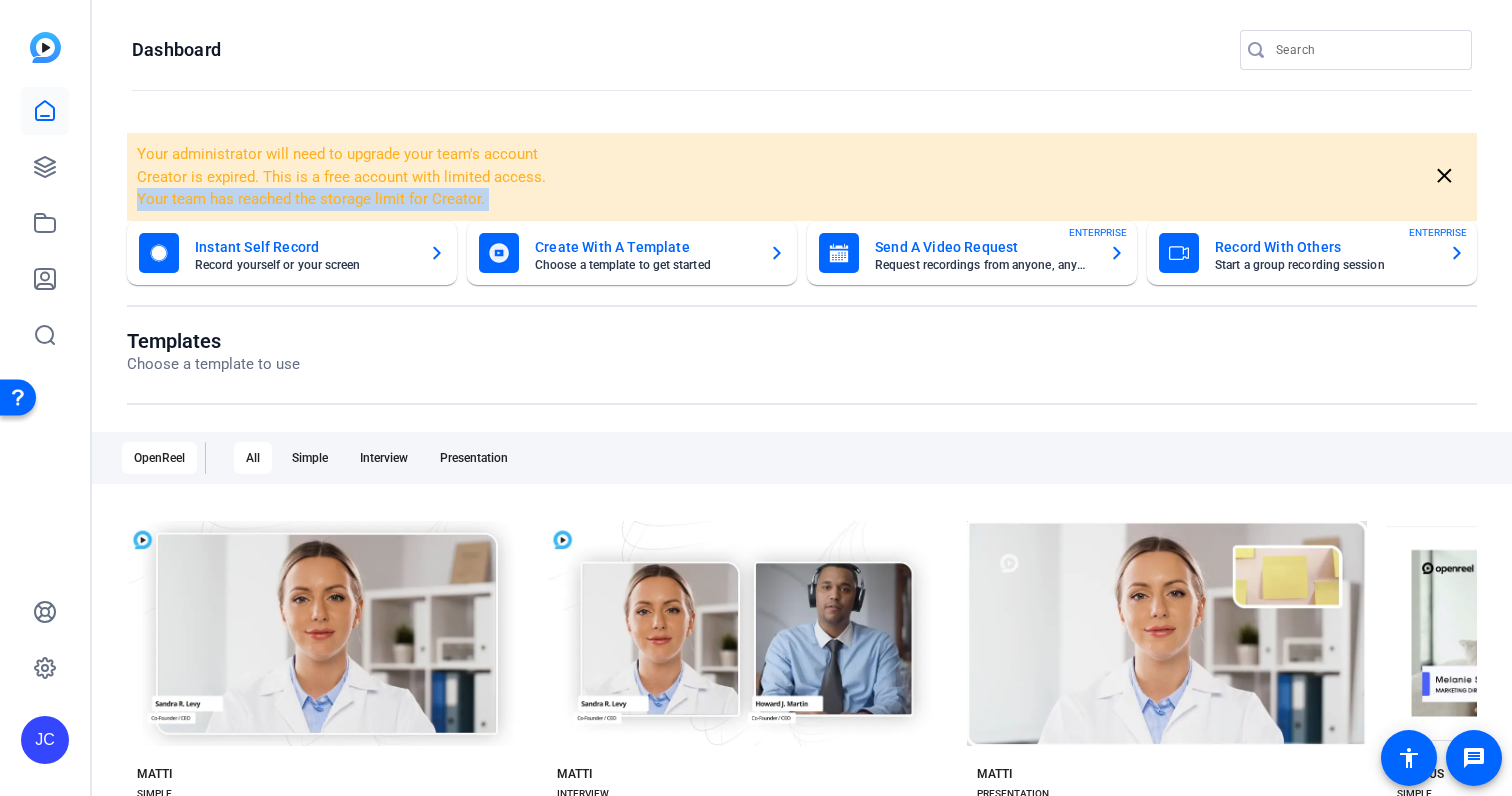 click on "Your team has reached the storage limit for Creator." 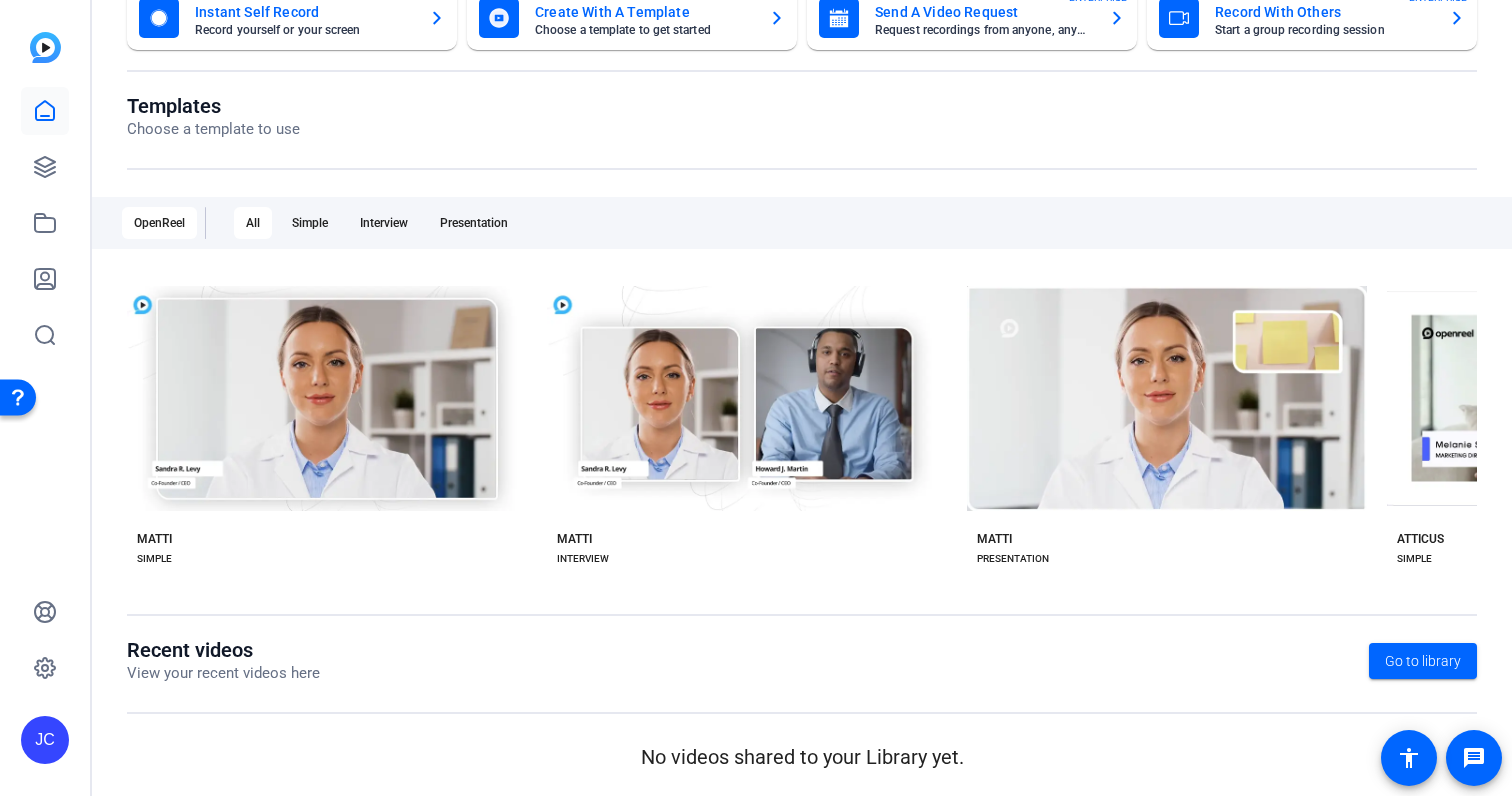 scroll, scrollTop: 0, scrollLeft: 0, axis: both 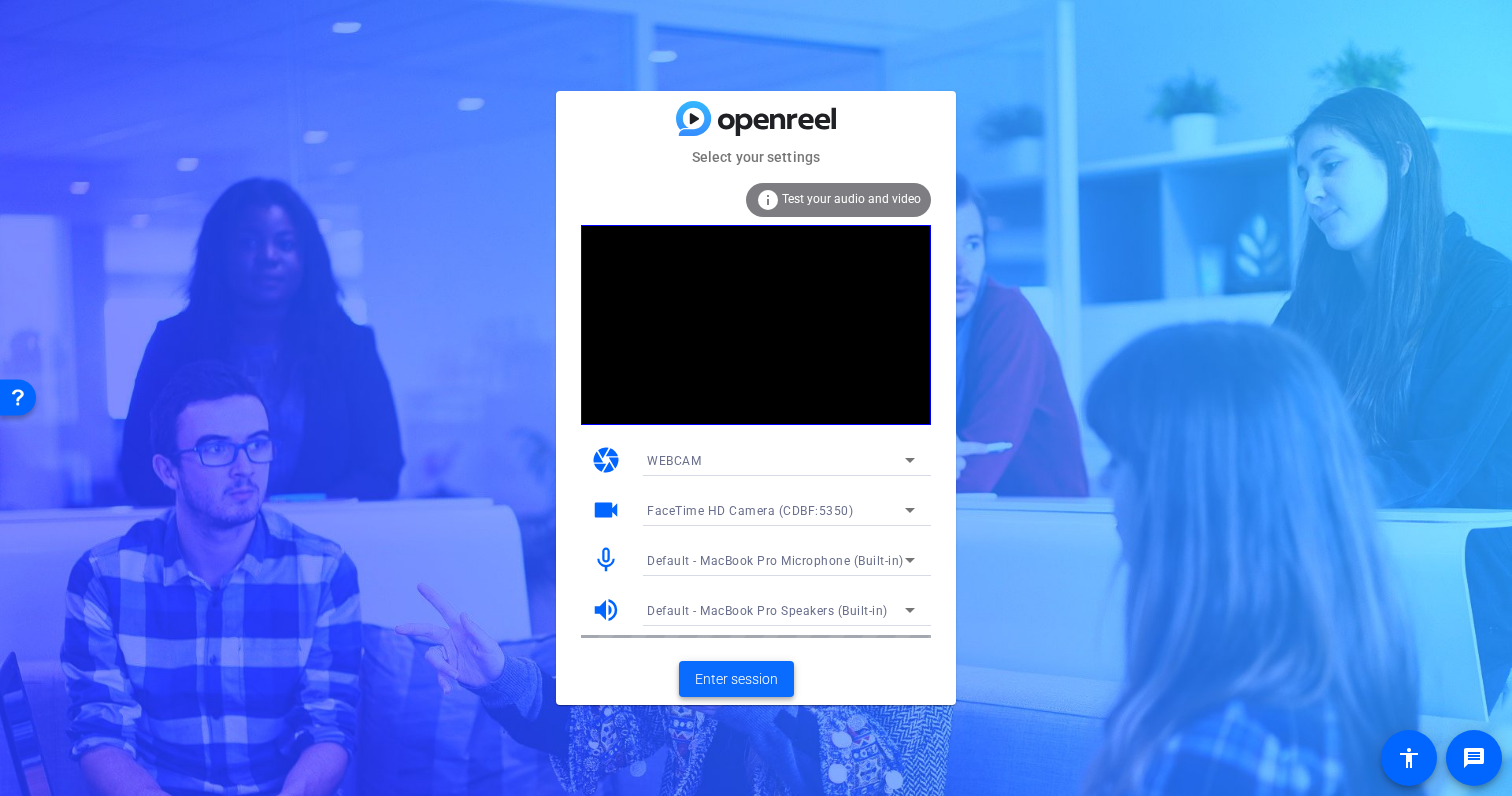 click on "Enter session" 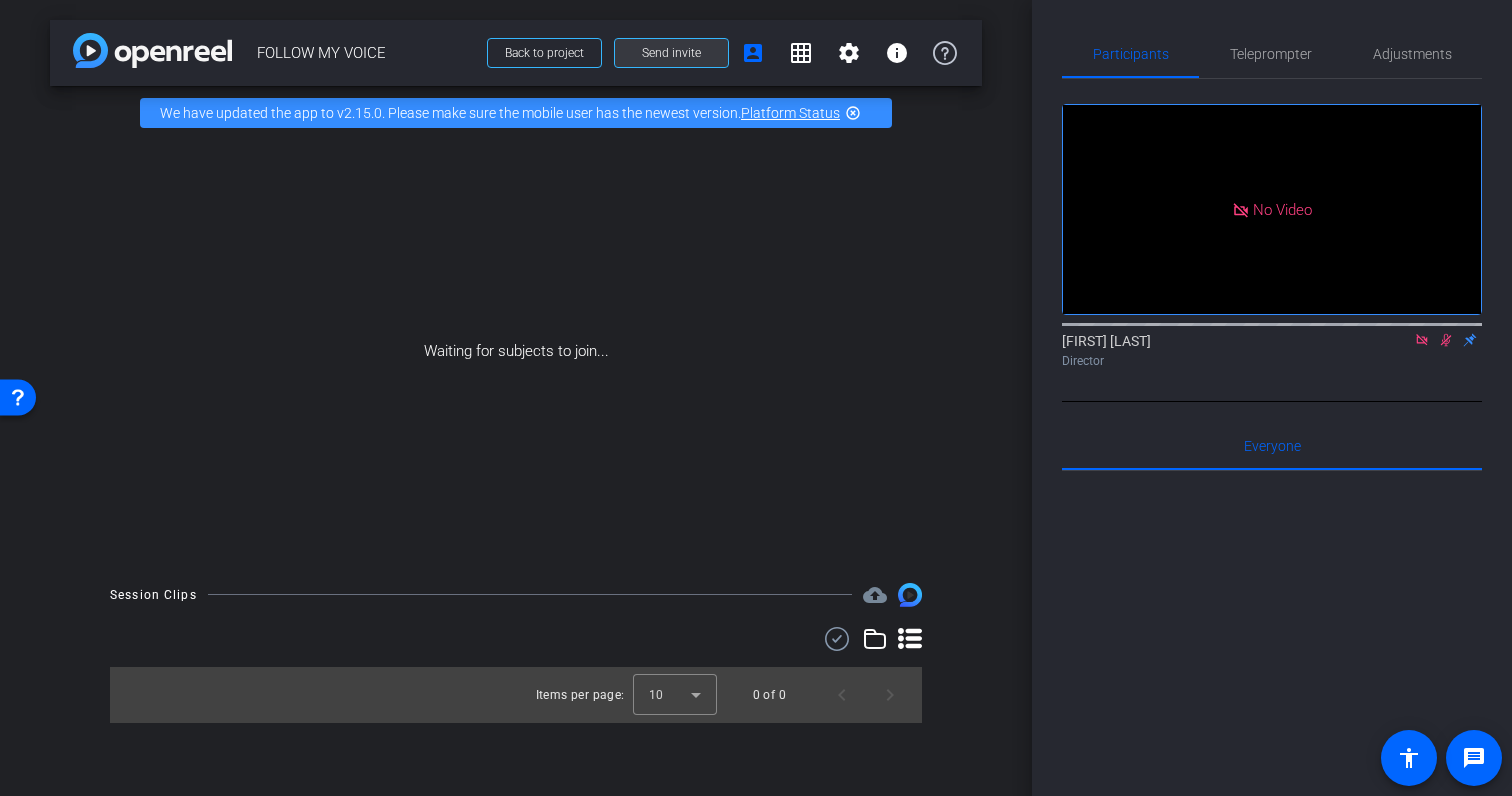 click on "Send invite" at bounding box center [671, 53] 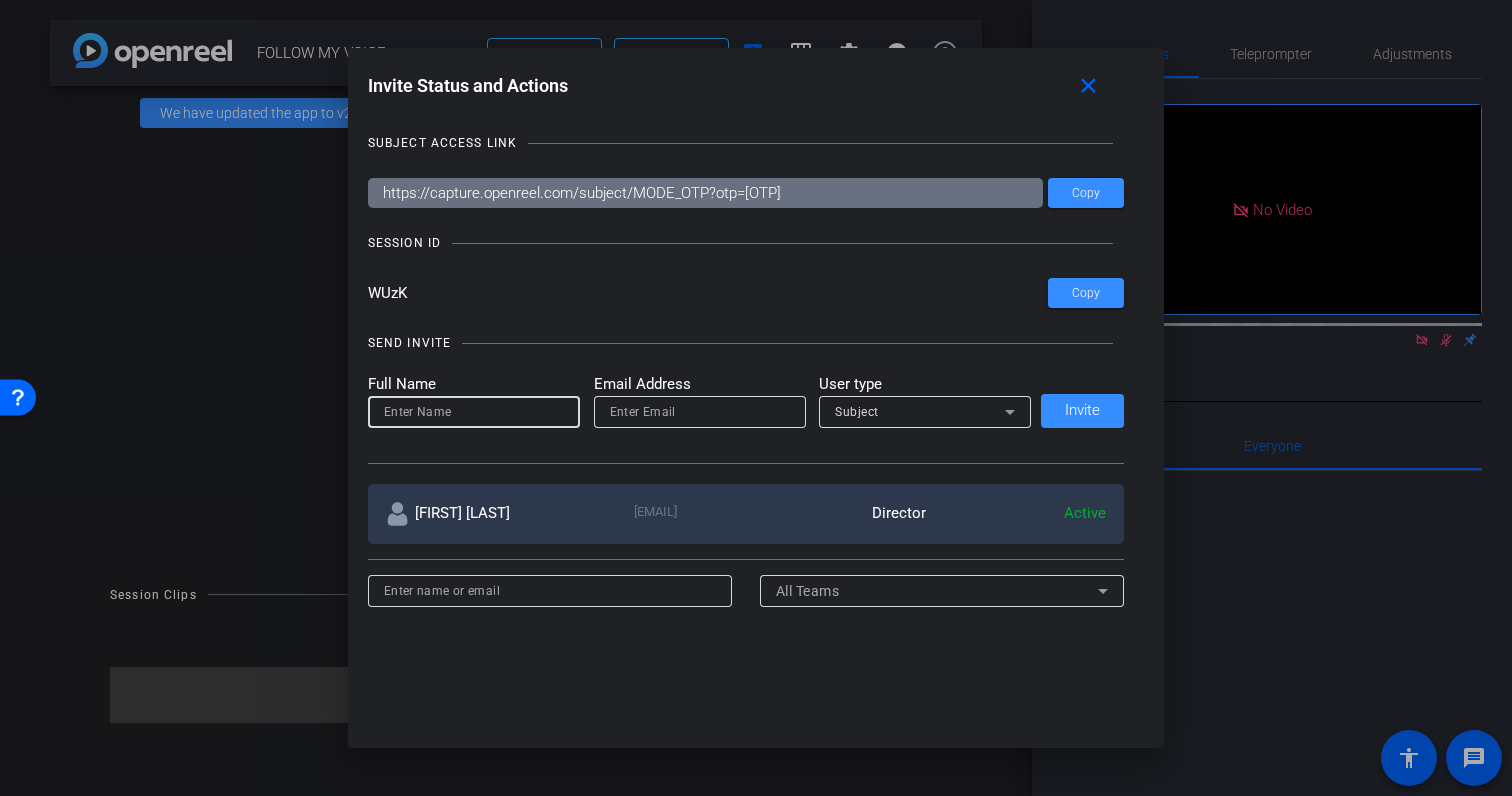 click at bounding box center [474, 412] 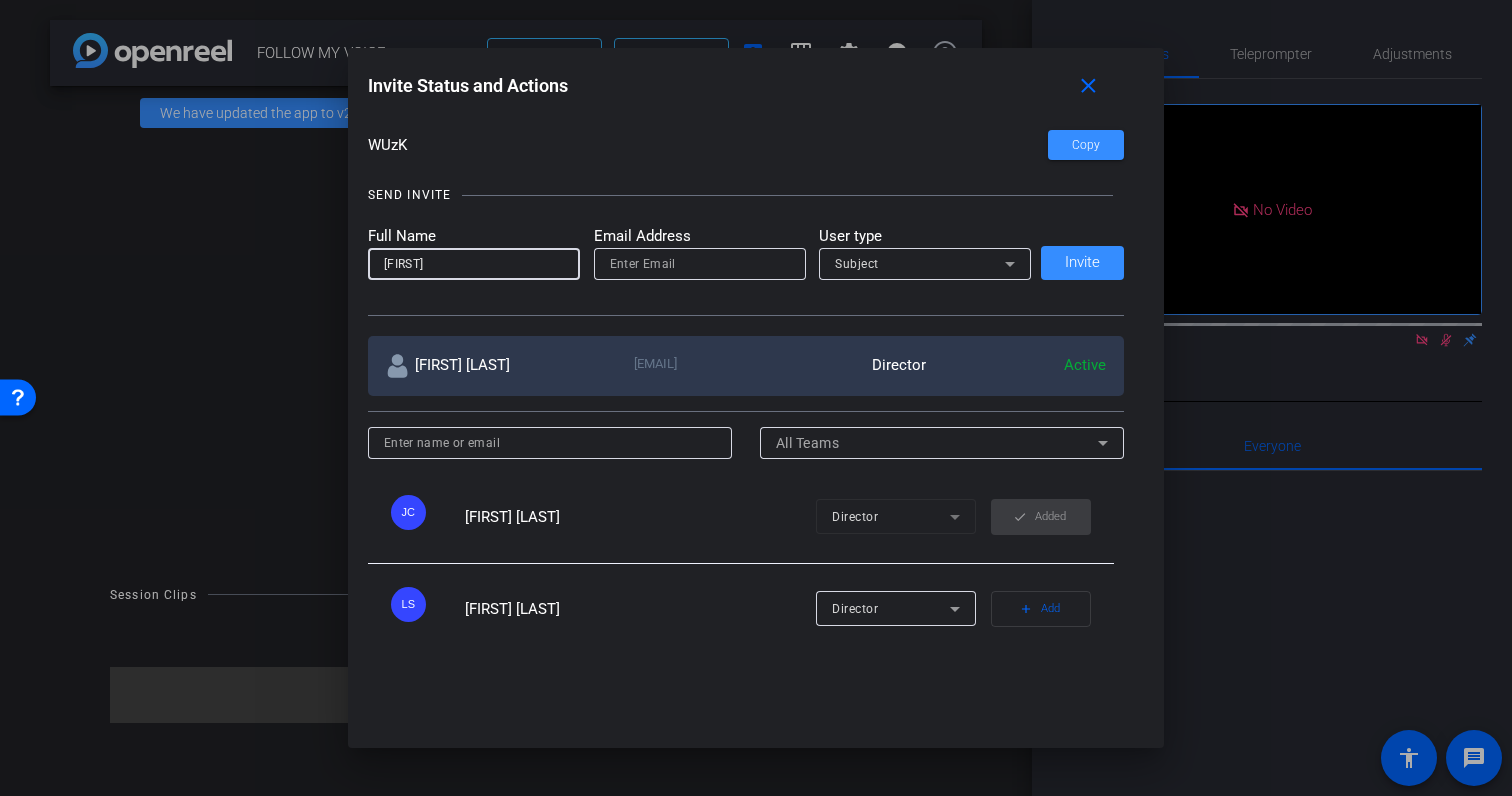 scroll, scrollTop: 379, scrollLeft: 0, axis: vertical 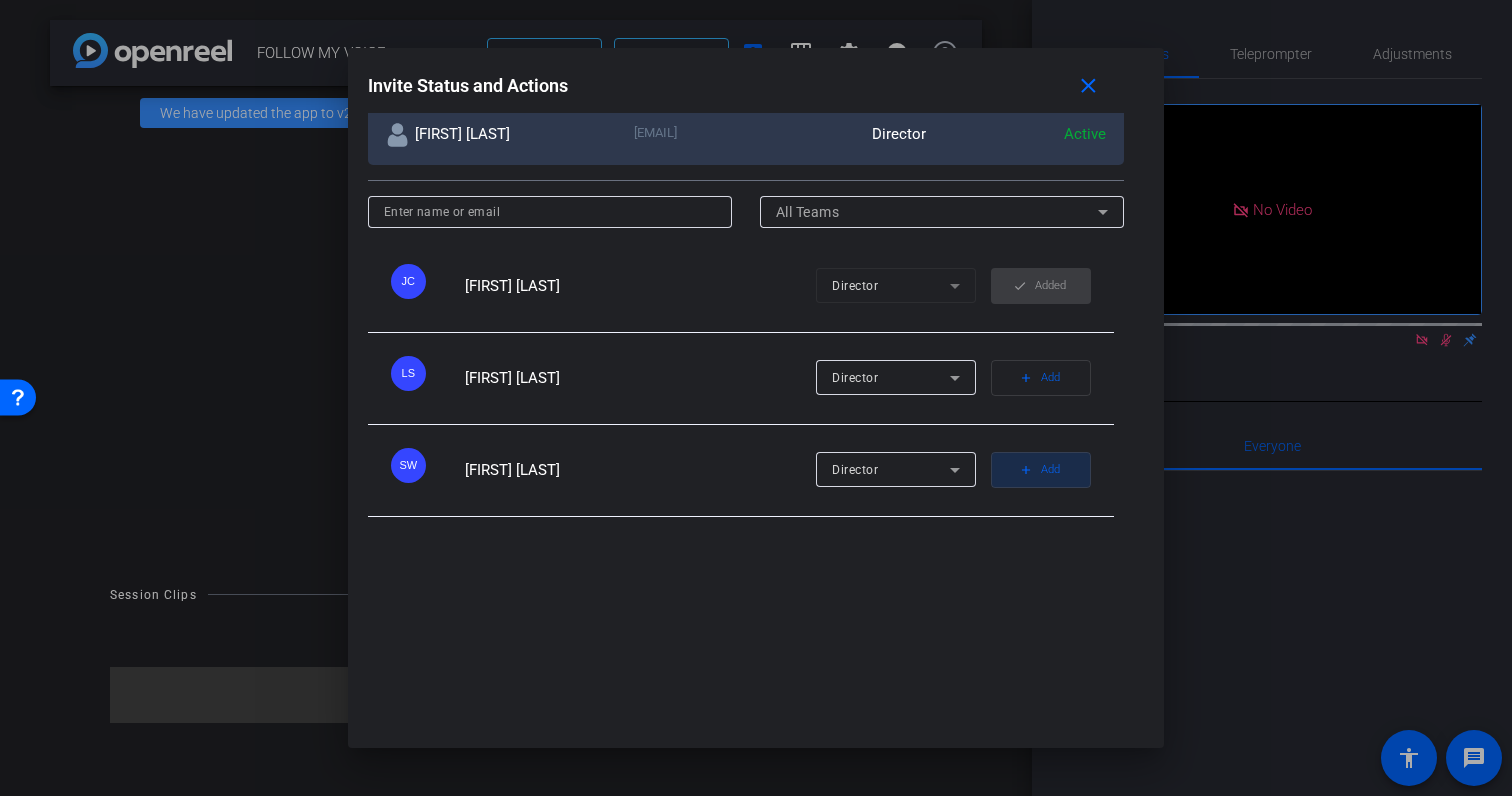 click at bounding box center [1041, 470] 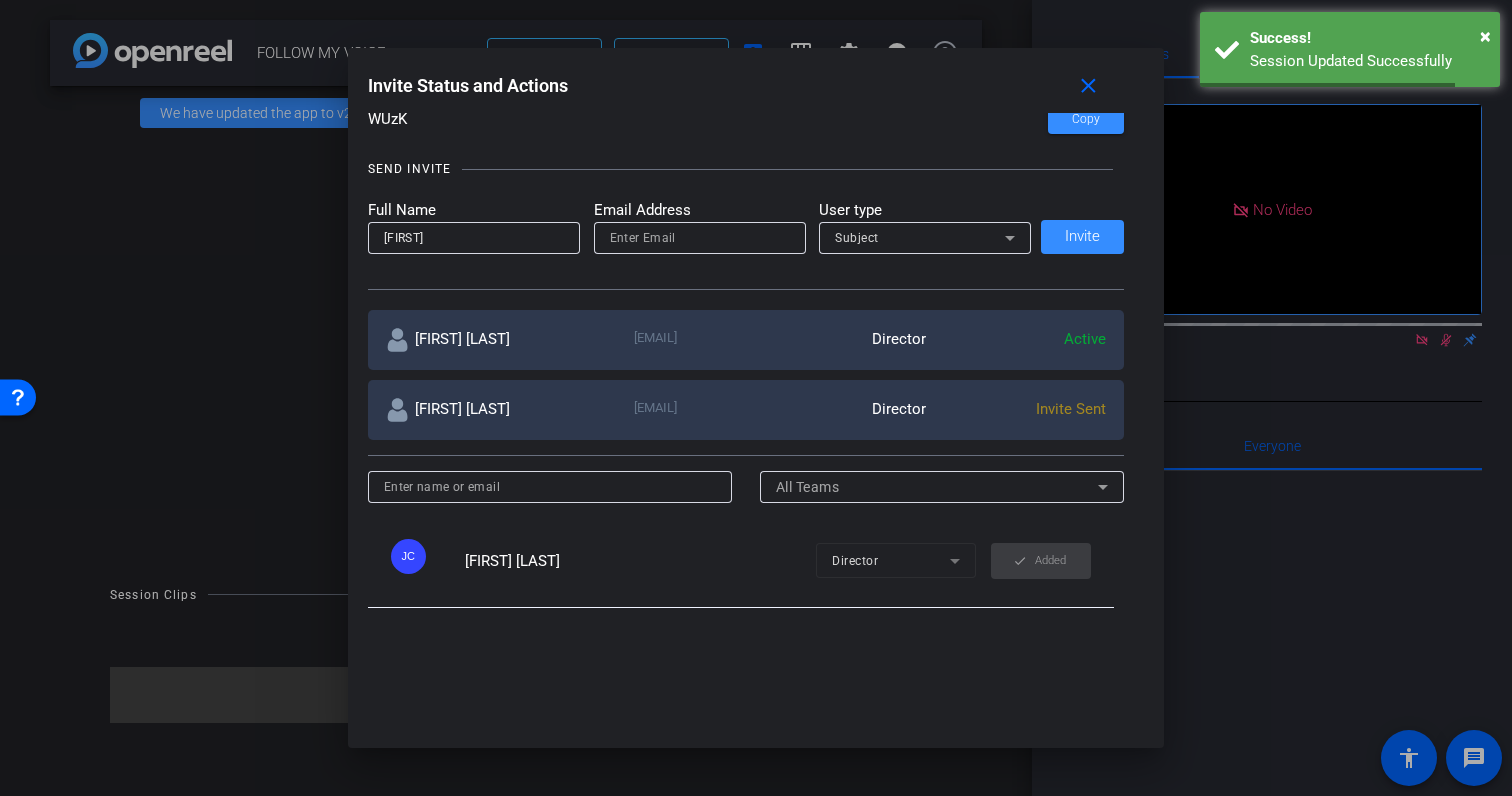 scroll, scrollTop: 162, scrollLeft: 0, axis: vertical 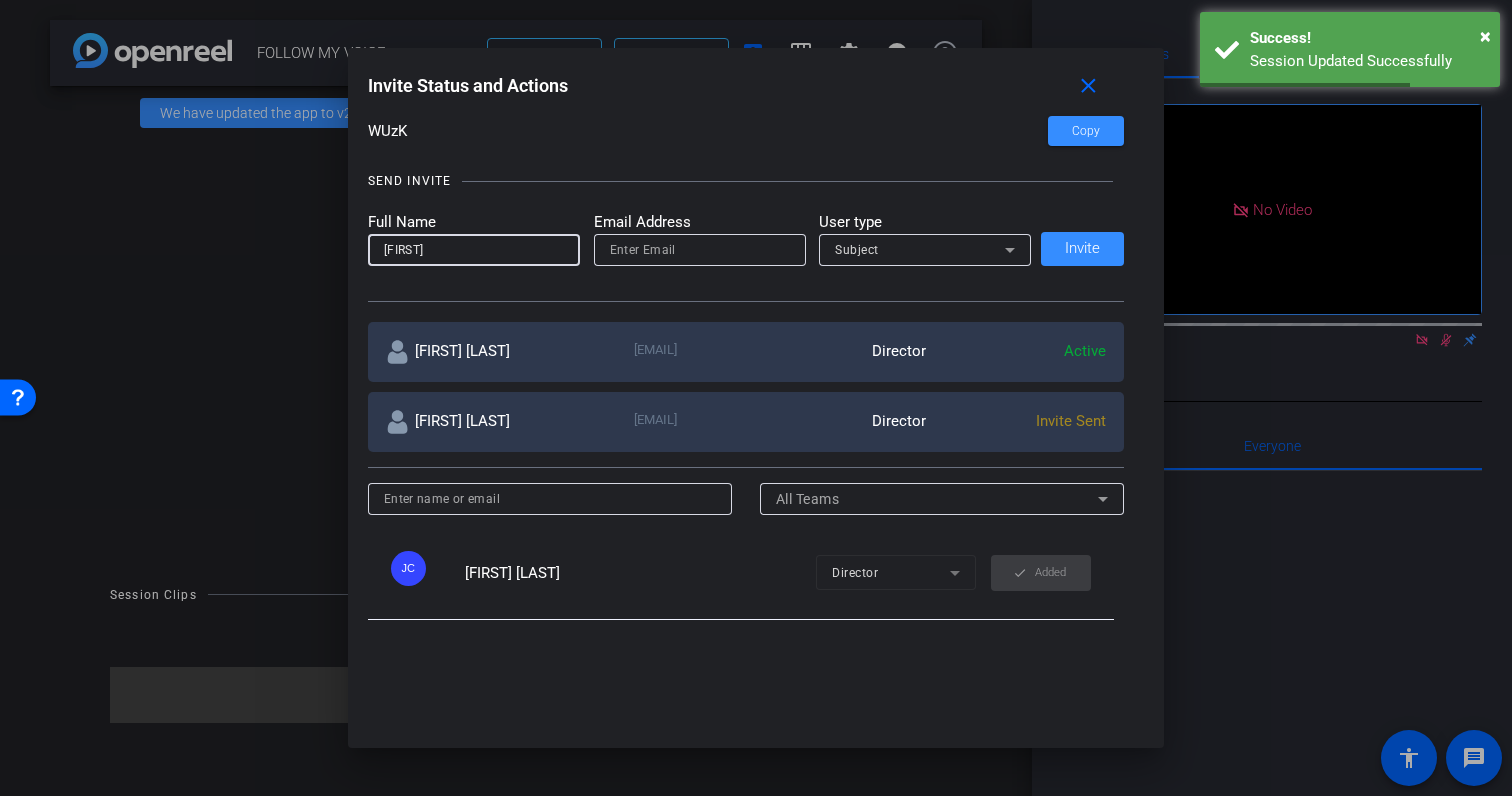 click on "[FIRST]" at bounding box center [474, 250] 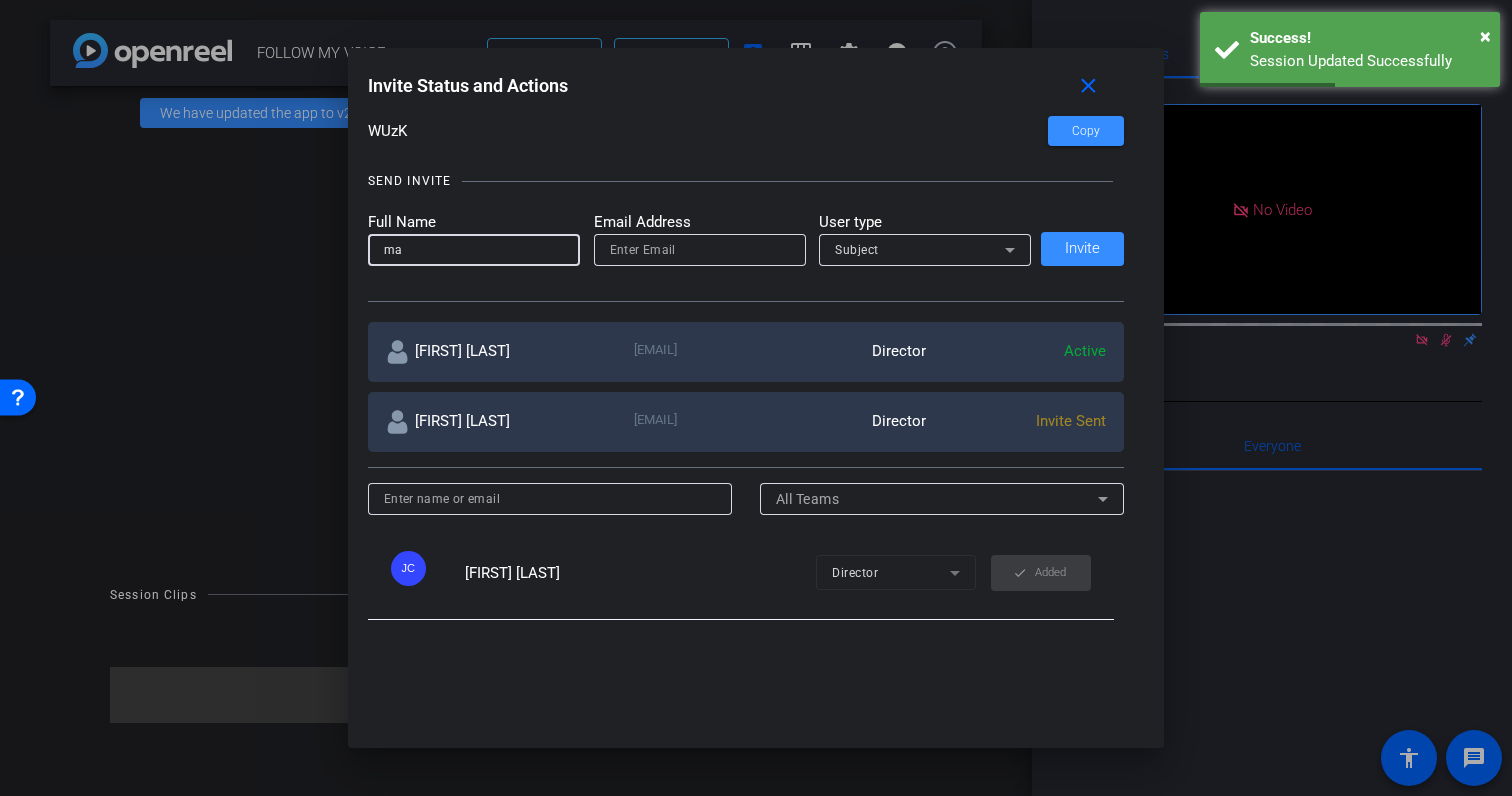 type on "m" 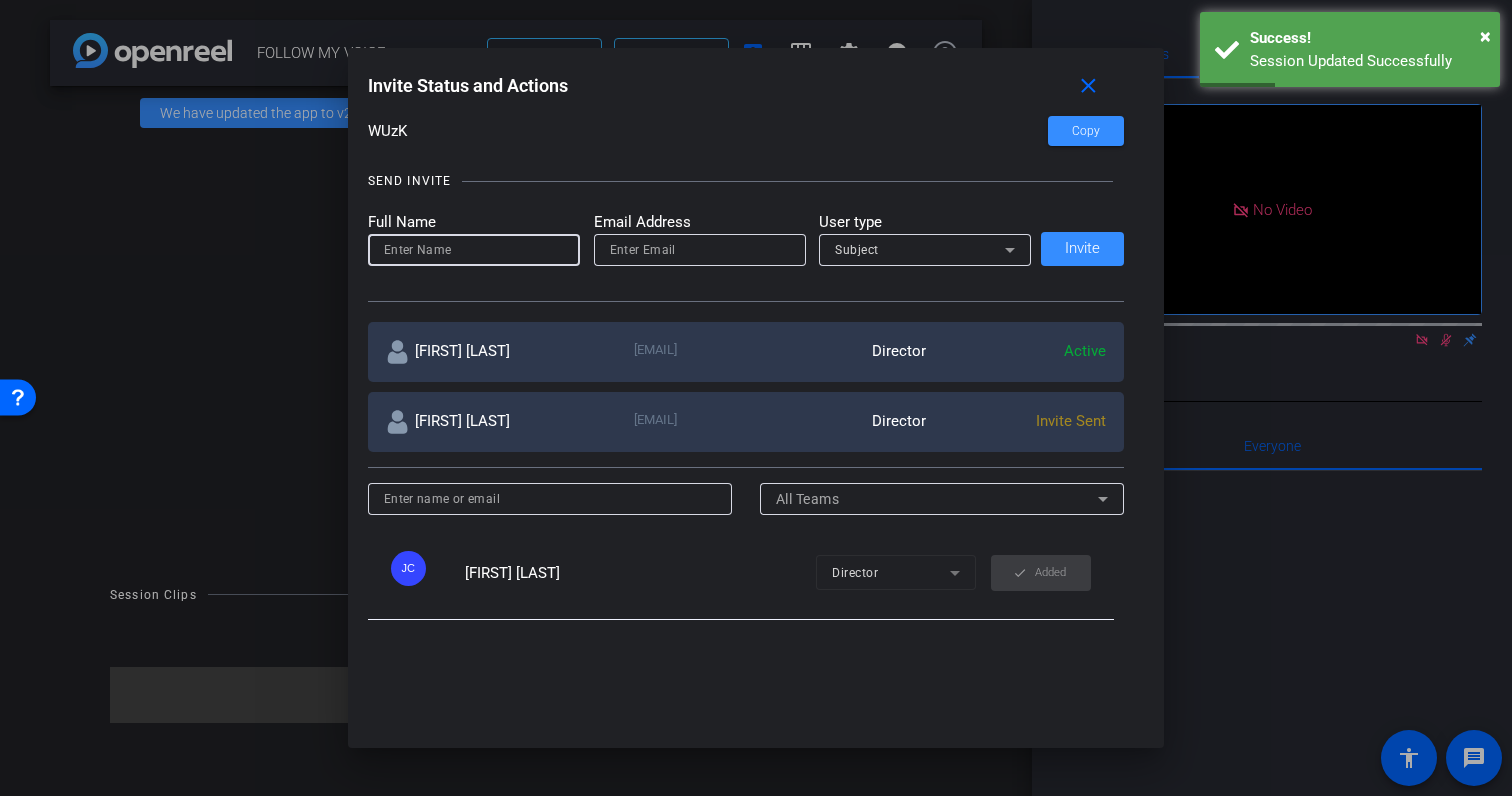 type 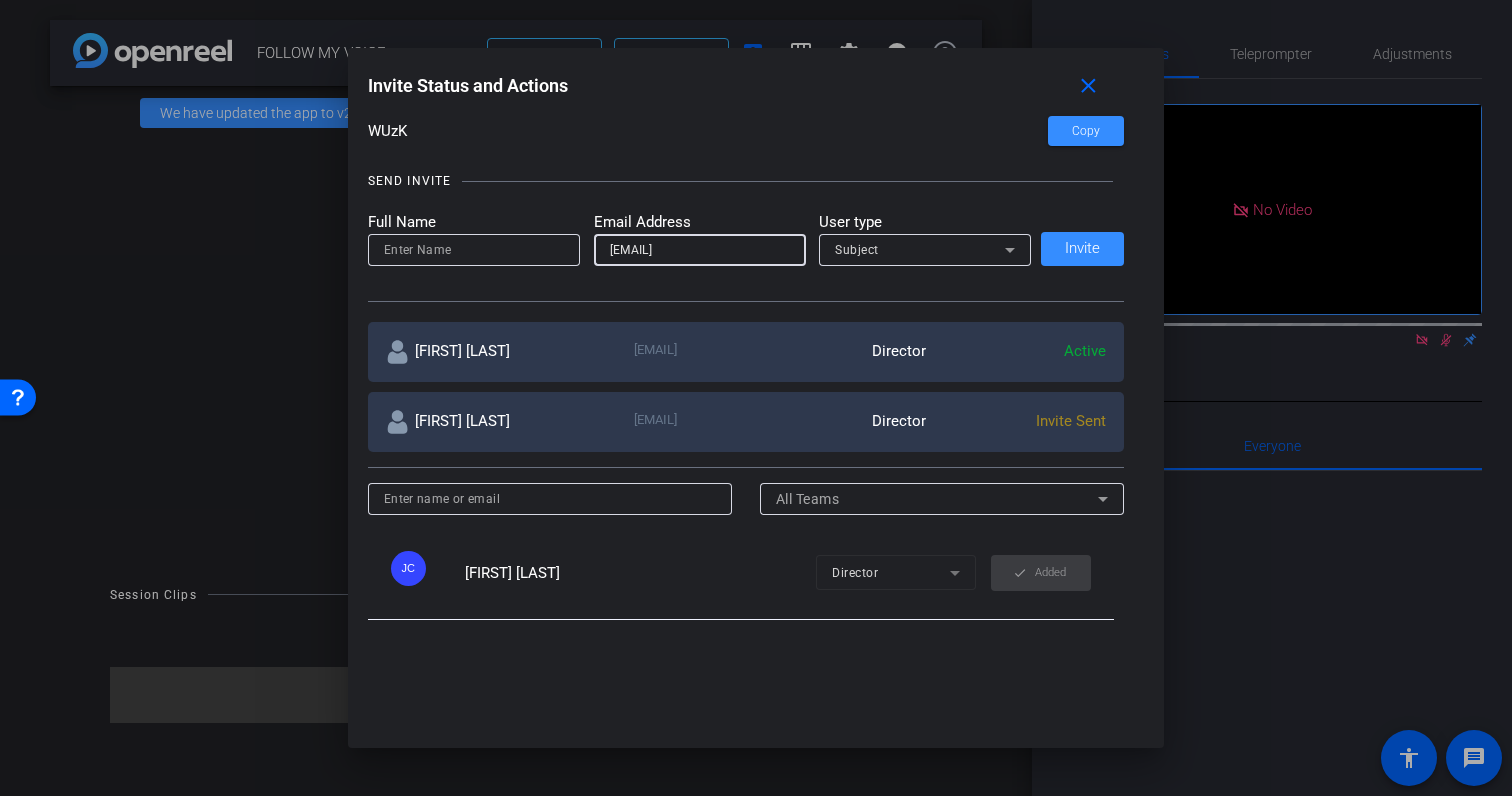 scroll, scrollTop: 0, scrollLeft: 31, axis: horizontal 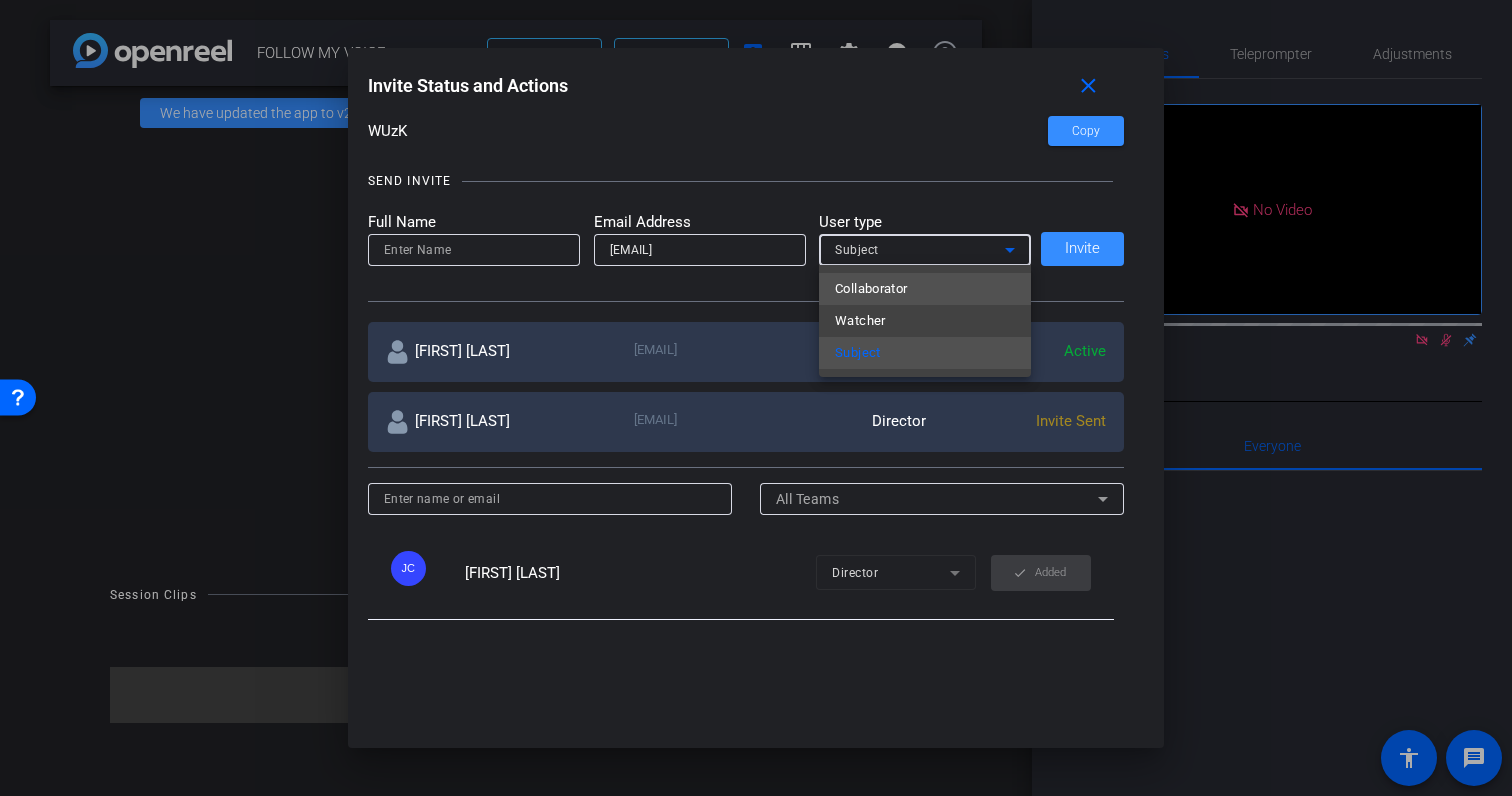 click on "Collaborator" at bounding box center [871, 289] 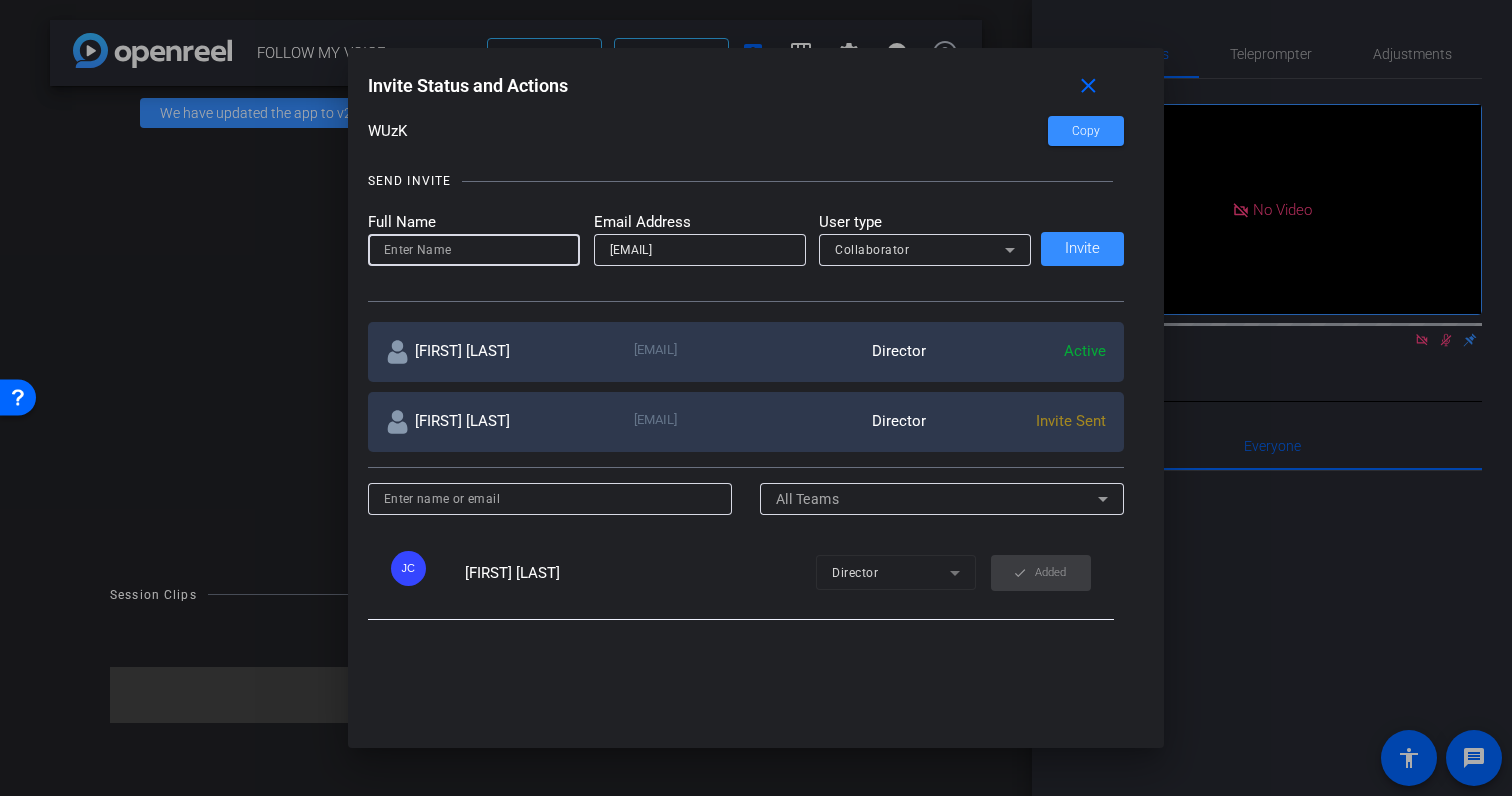 click at bounding box center (474, 250) 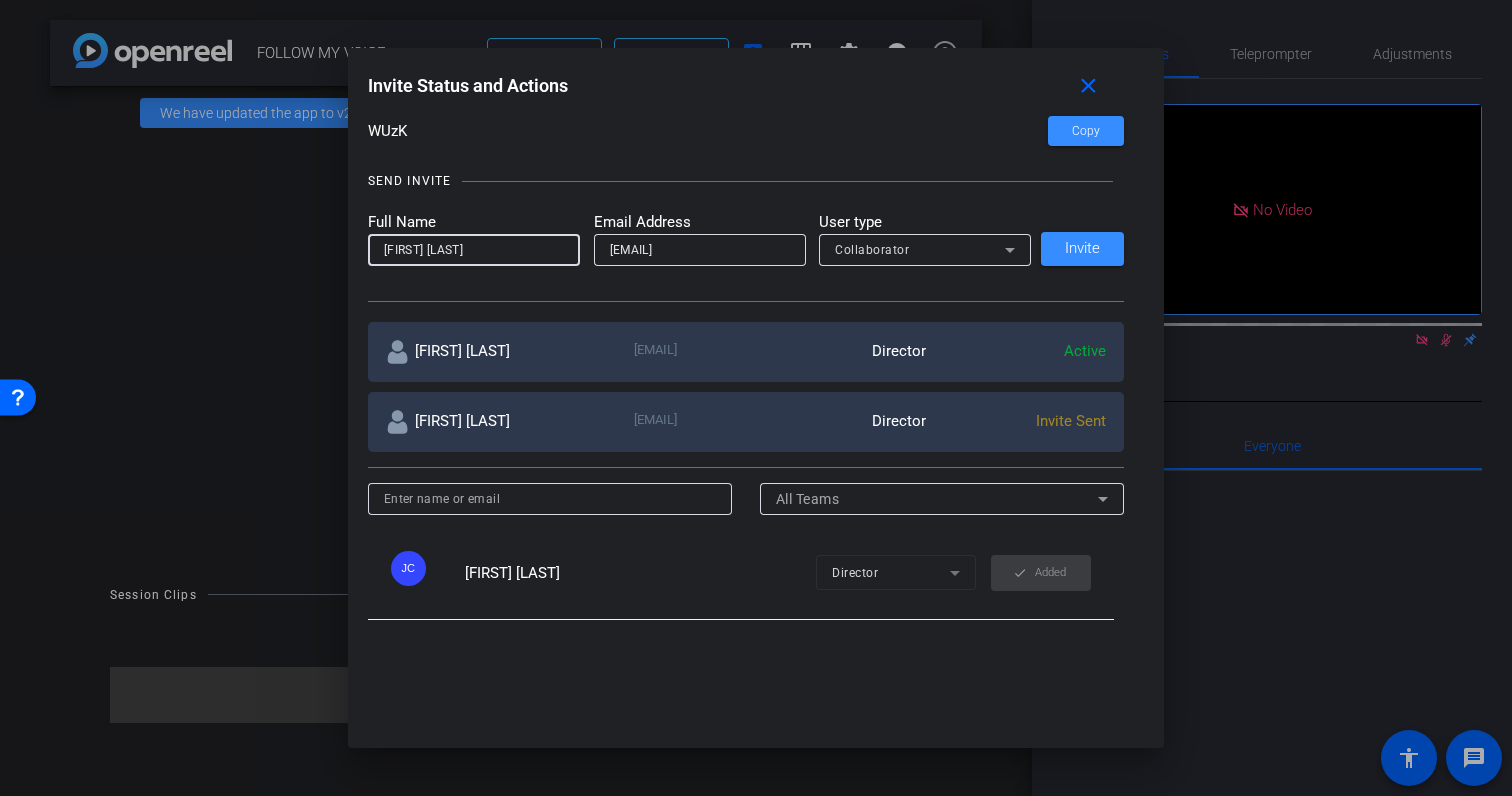 type on "[FIRST] [LAST]" 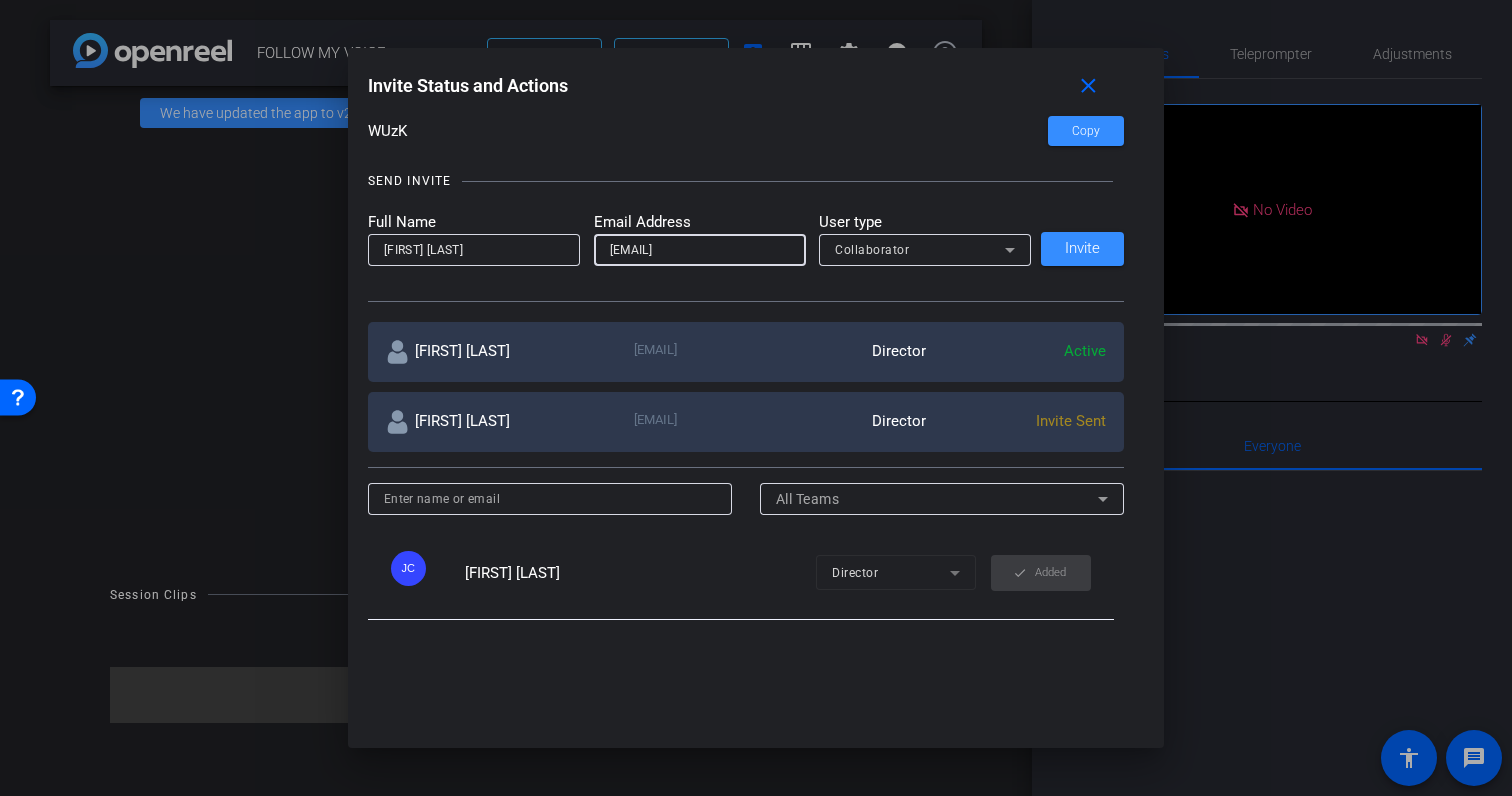 click on "[EMAIL]" at bounding box center (700, 250) 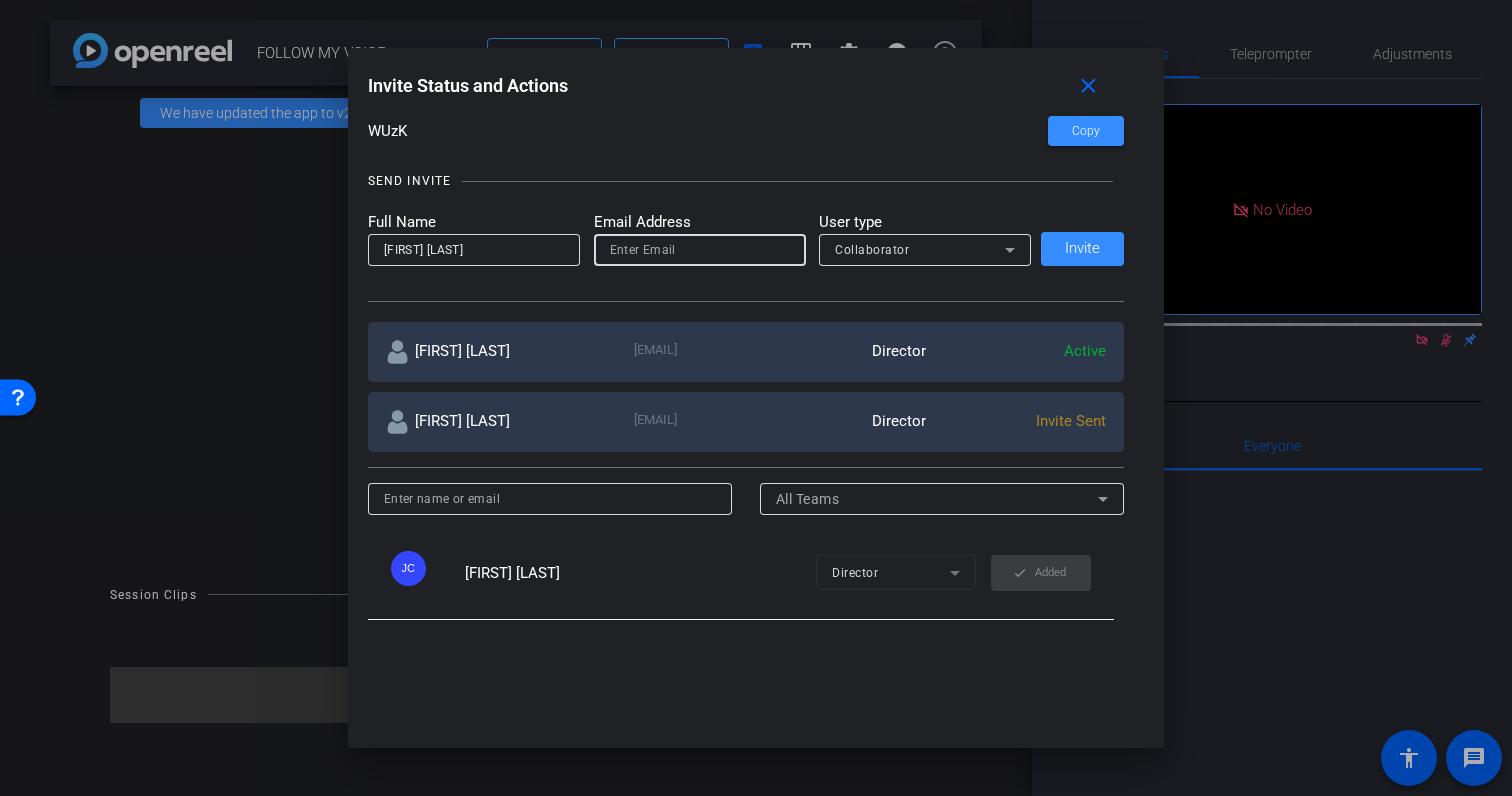 paste on "[EMAIL]" 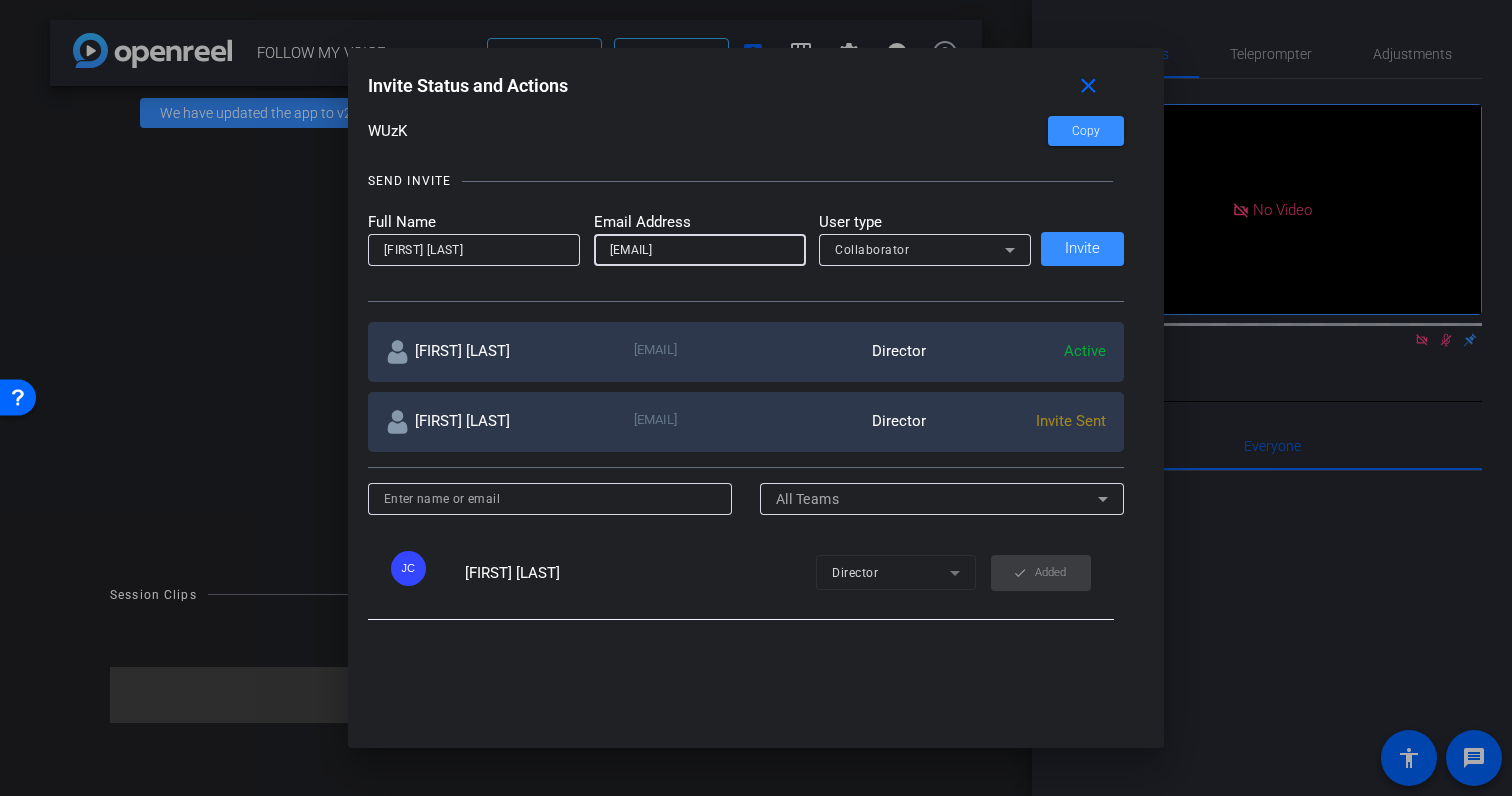 scroll, scrollTop: 0, scrollLeft: 31, axis: horizontal 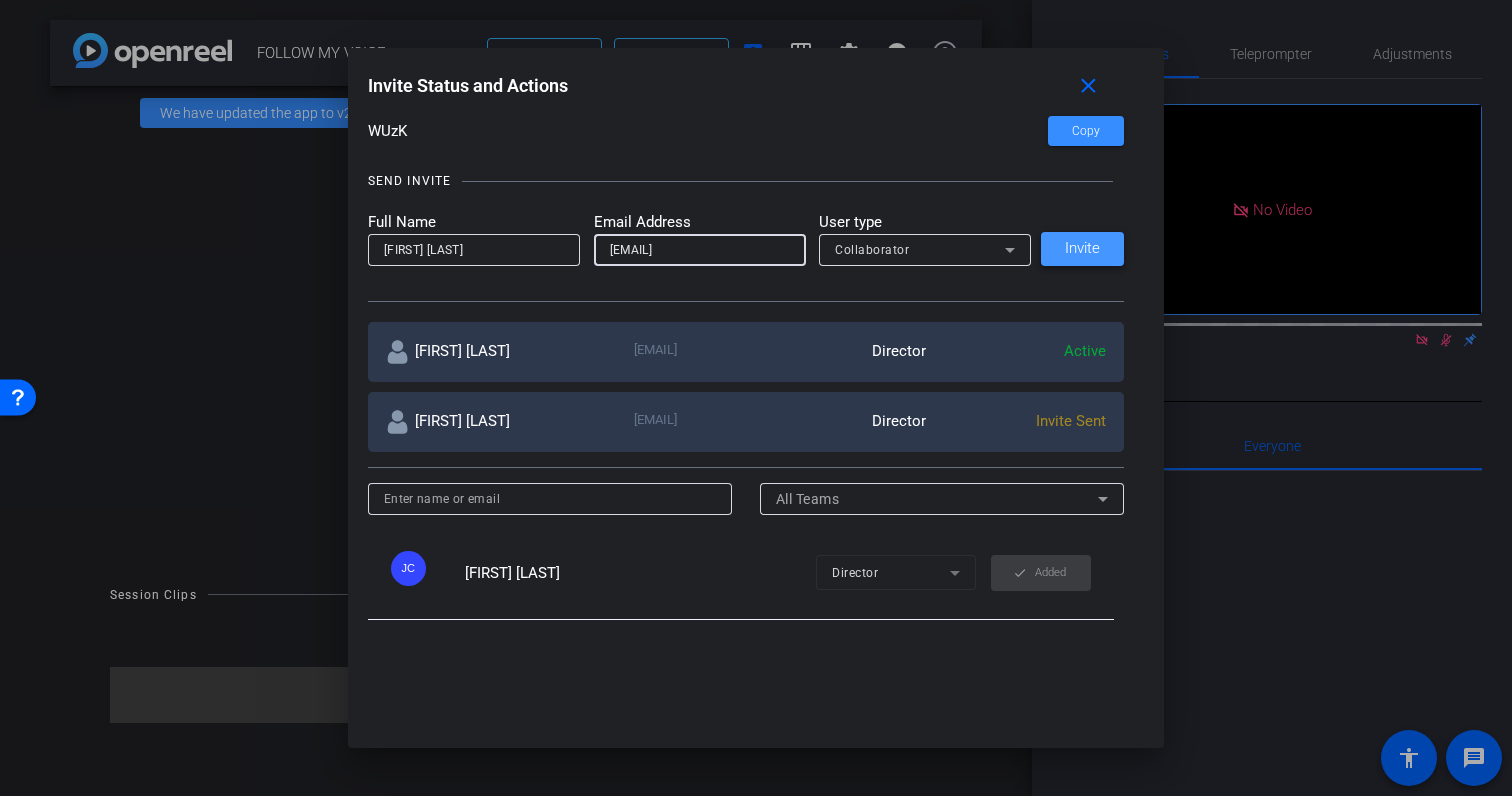 click on "Invite" at bounding box center (1082, 248) 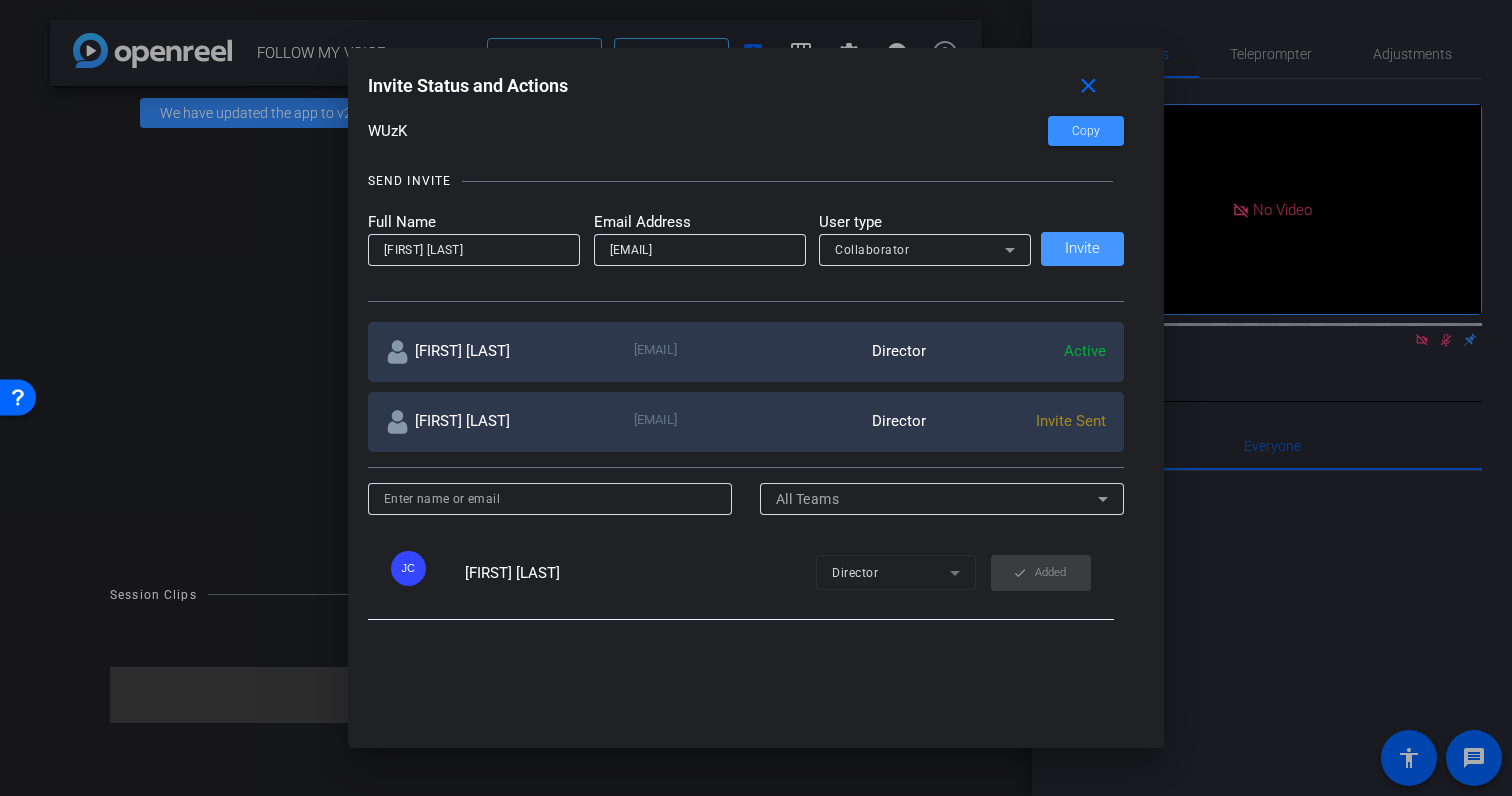 type 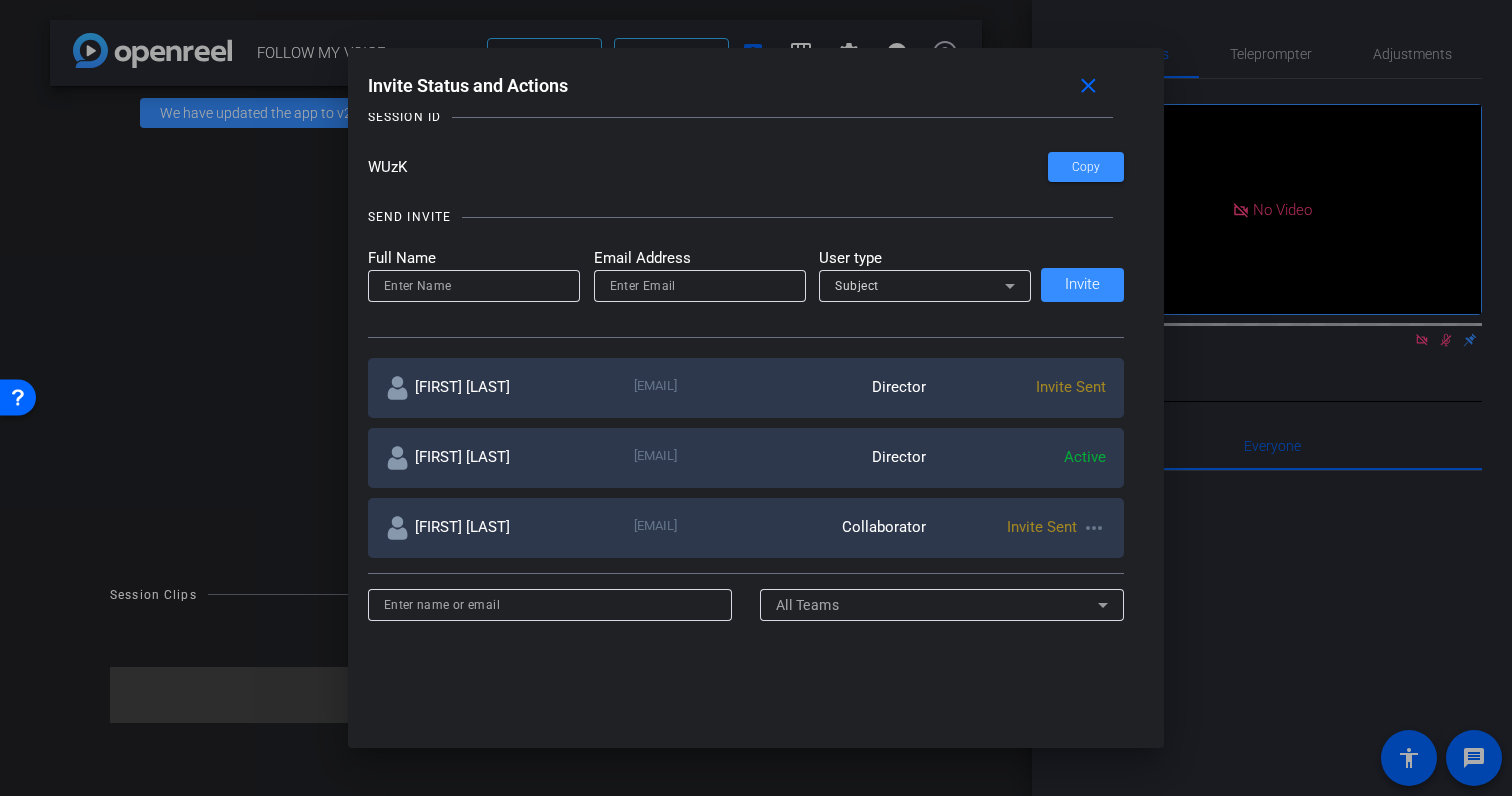 scroll, scrollTop: 124, scrollLeft: 0, axis: vertical 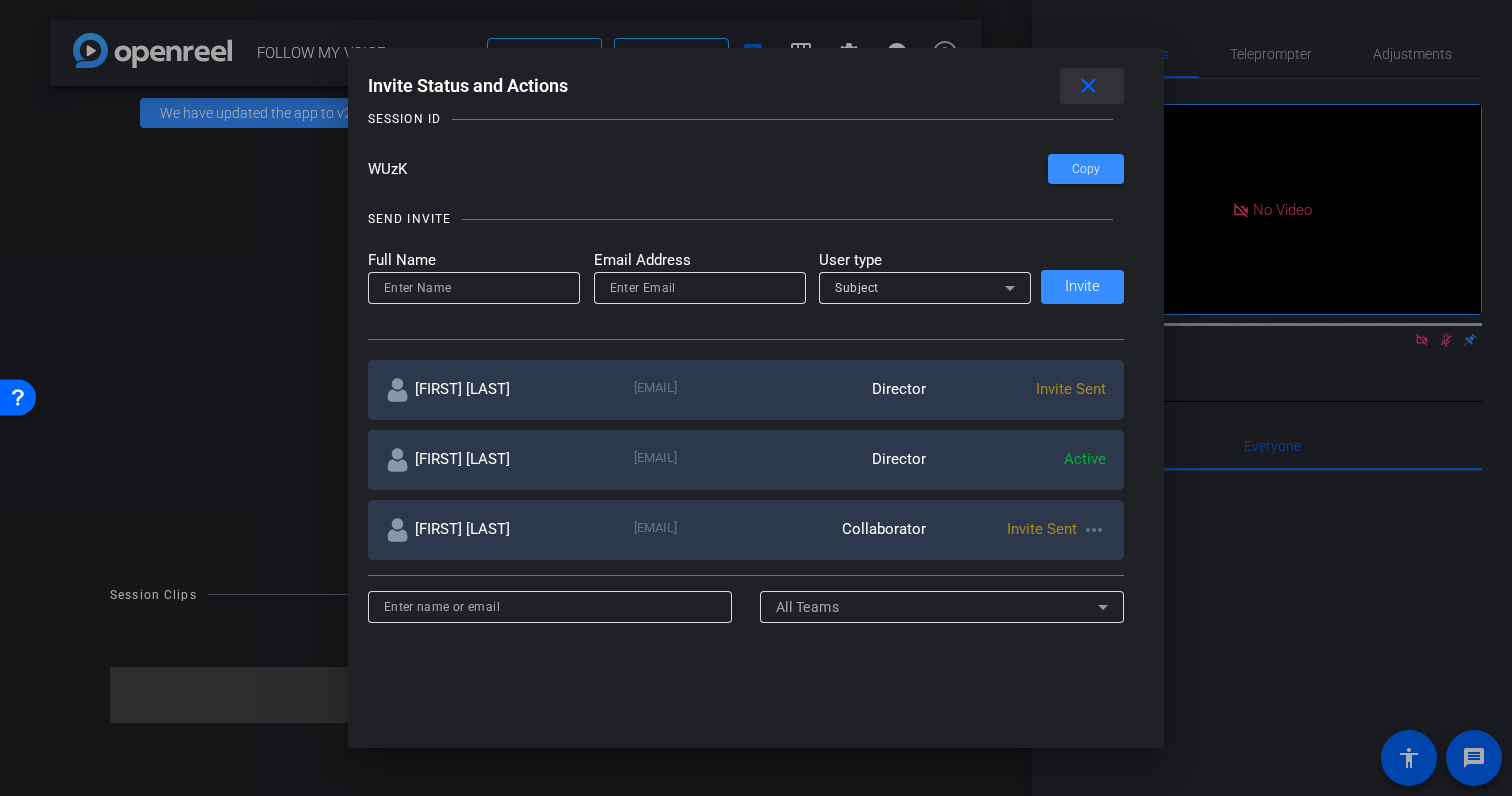 click at bounding box center [1092, 86] 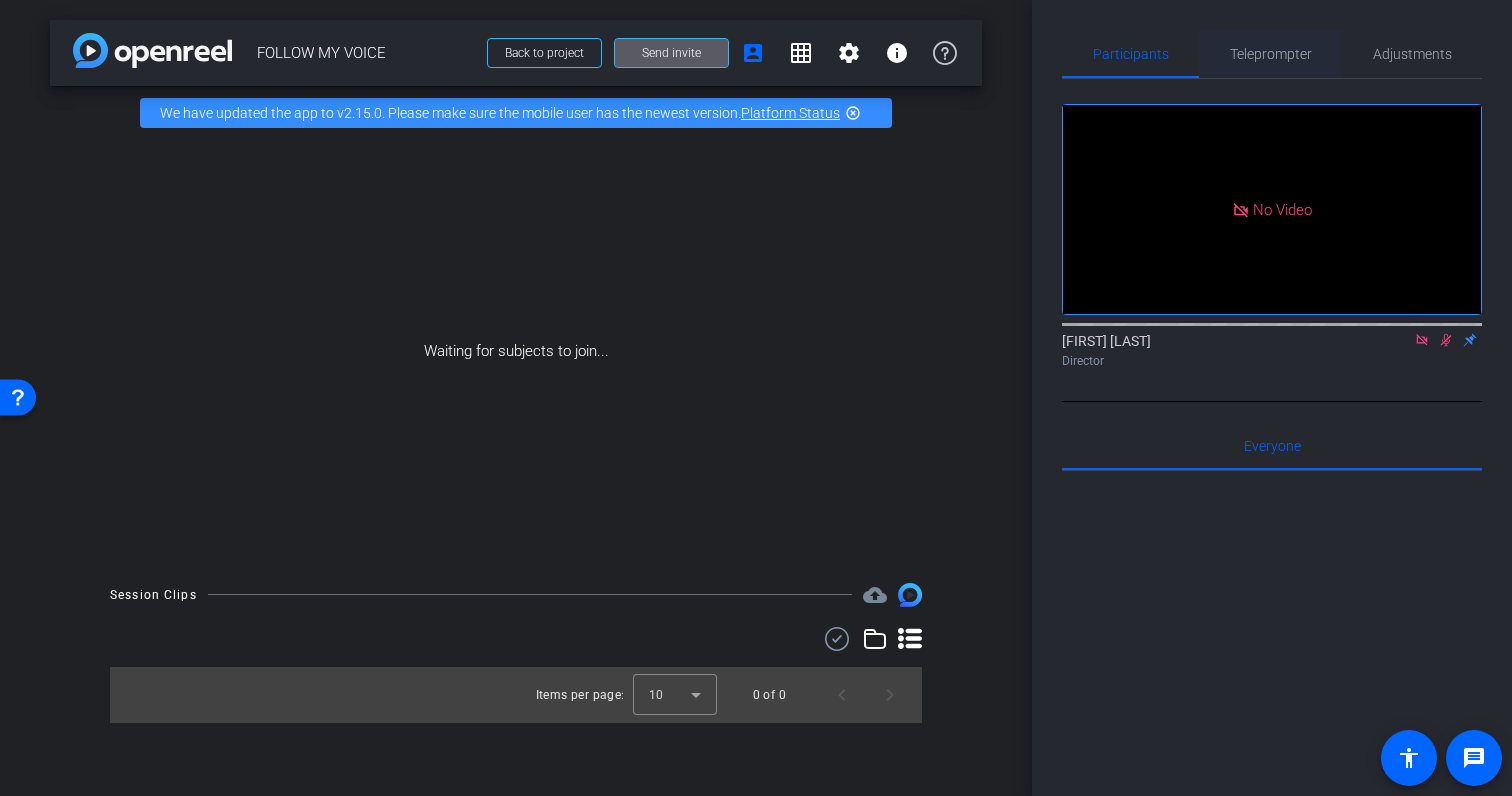click on "Teleprompter" at bounding box center [1271, 54] 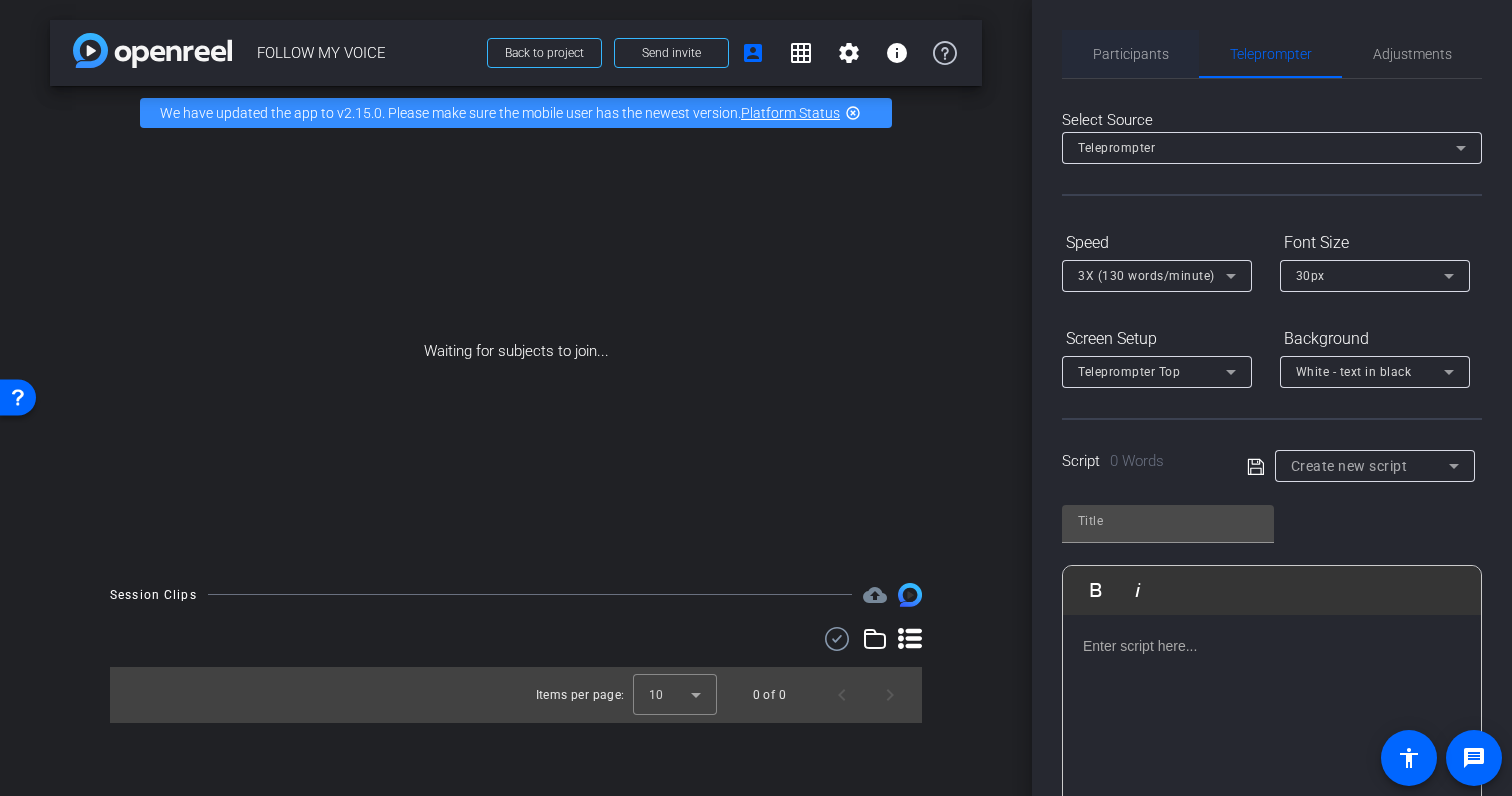 click on "Participants" at bounding box center [1130, 54] 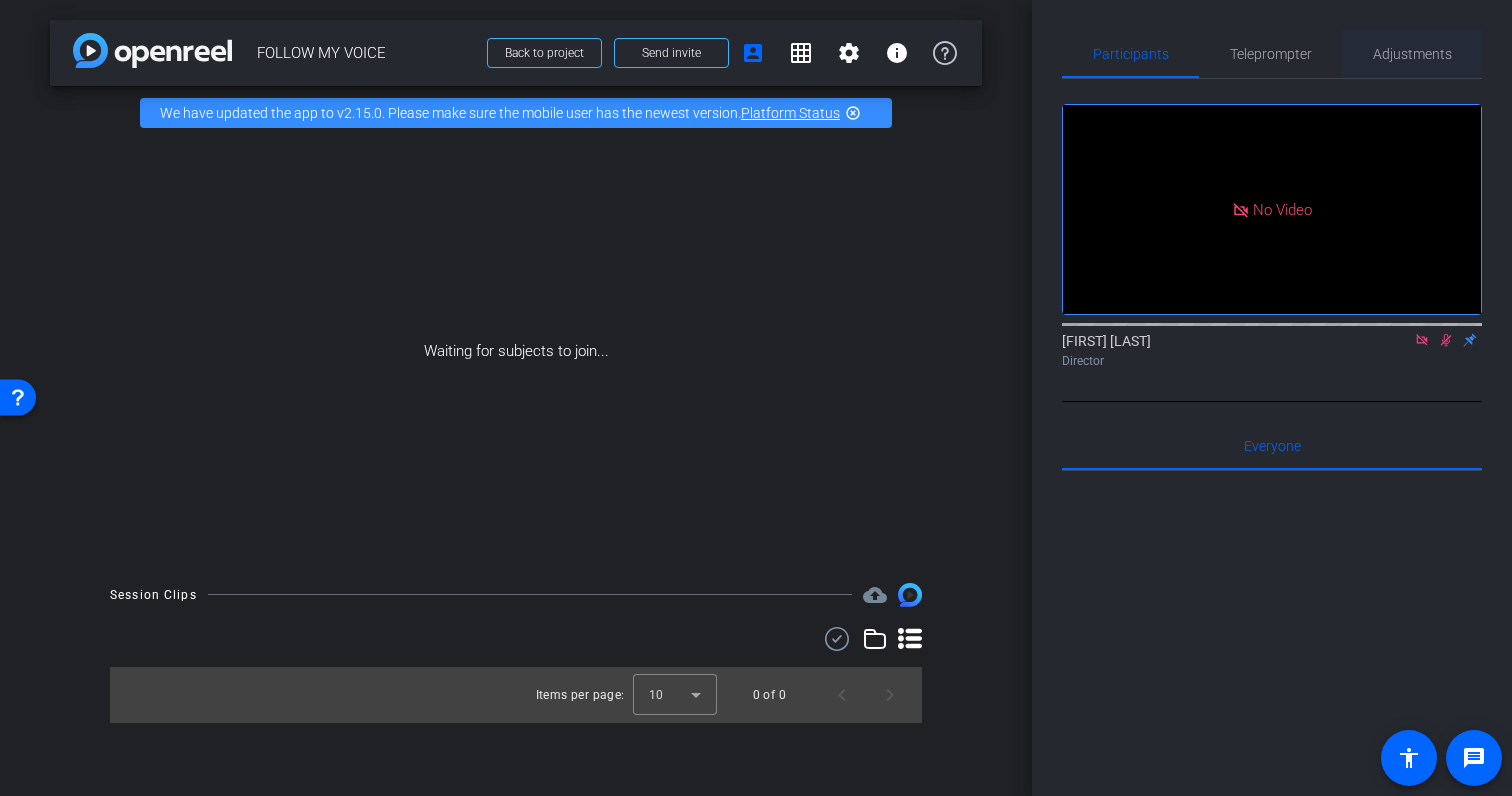click on "Adjustments" at bounding box center [1412, 54] 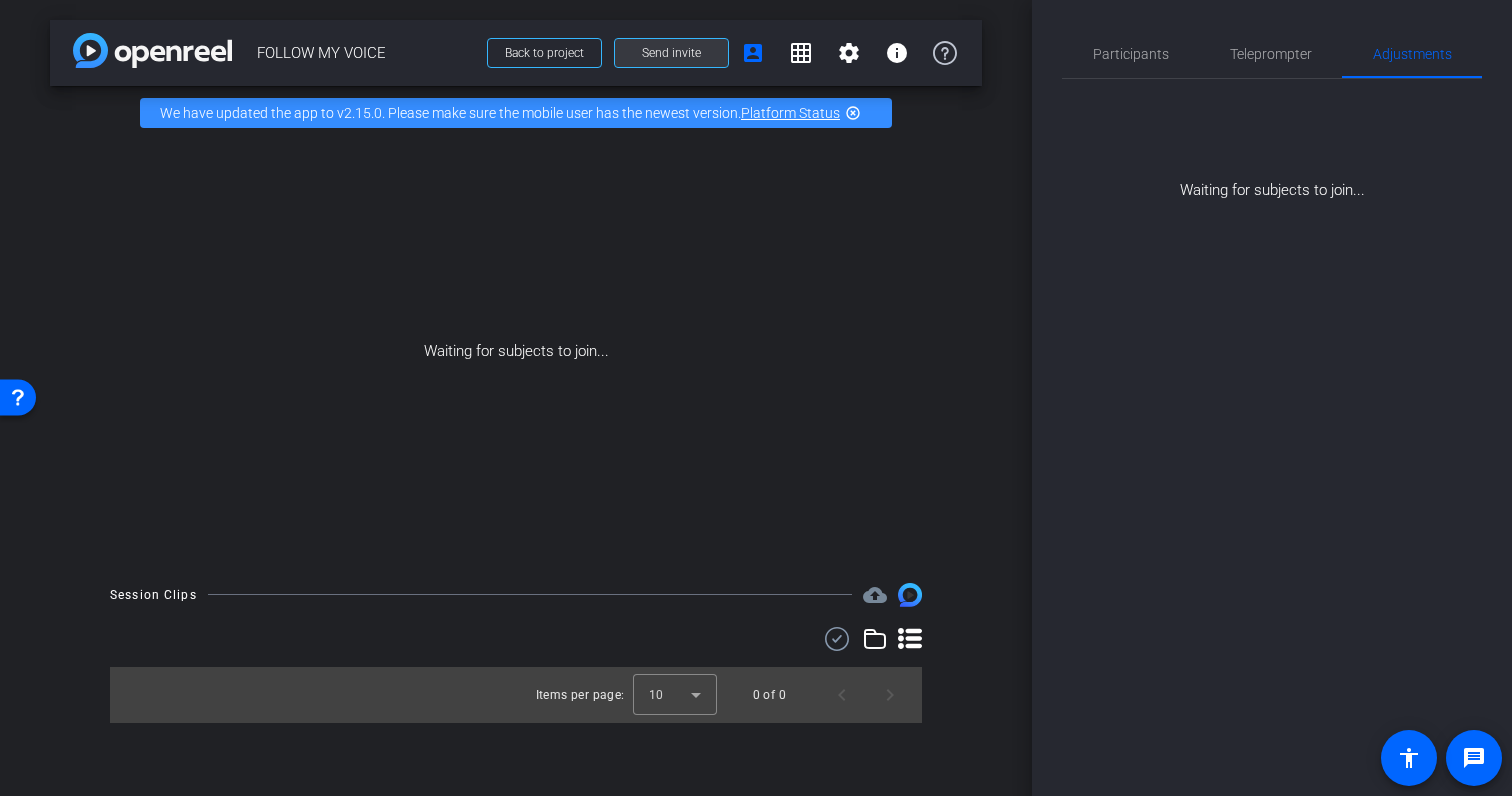 click on "Send invite" at bounding box center (671, 53) 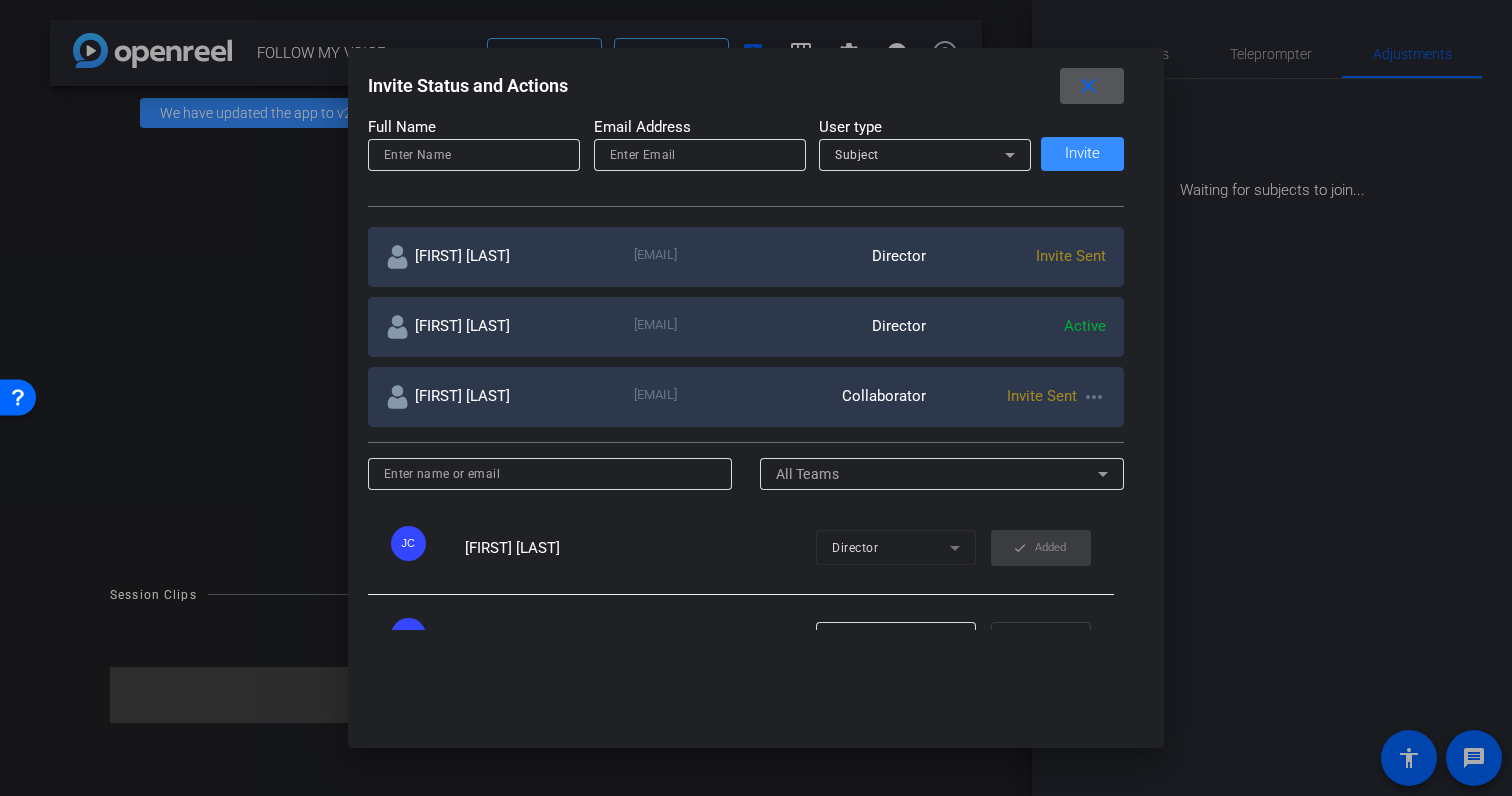scroll, scrollTop: 264, scrollLeft: 0, axis: vertical 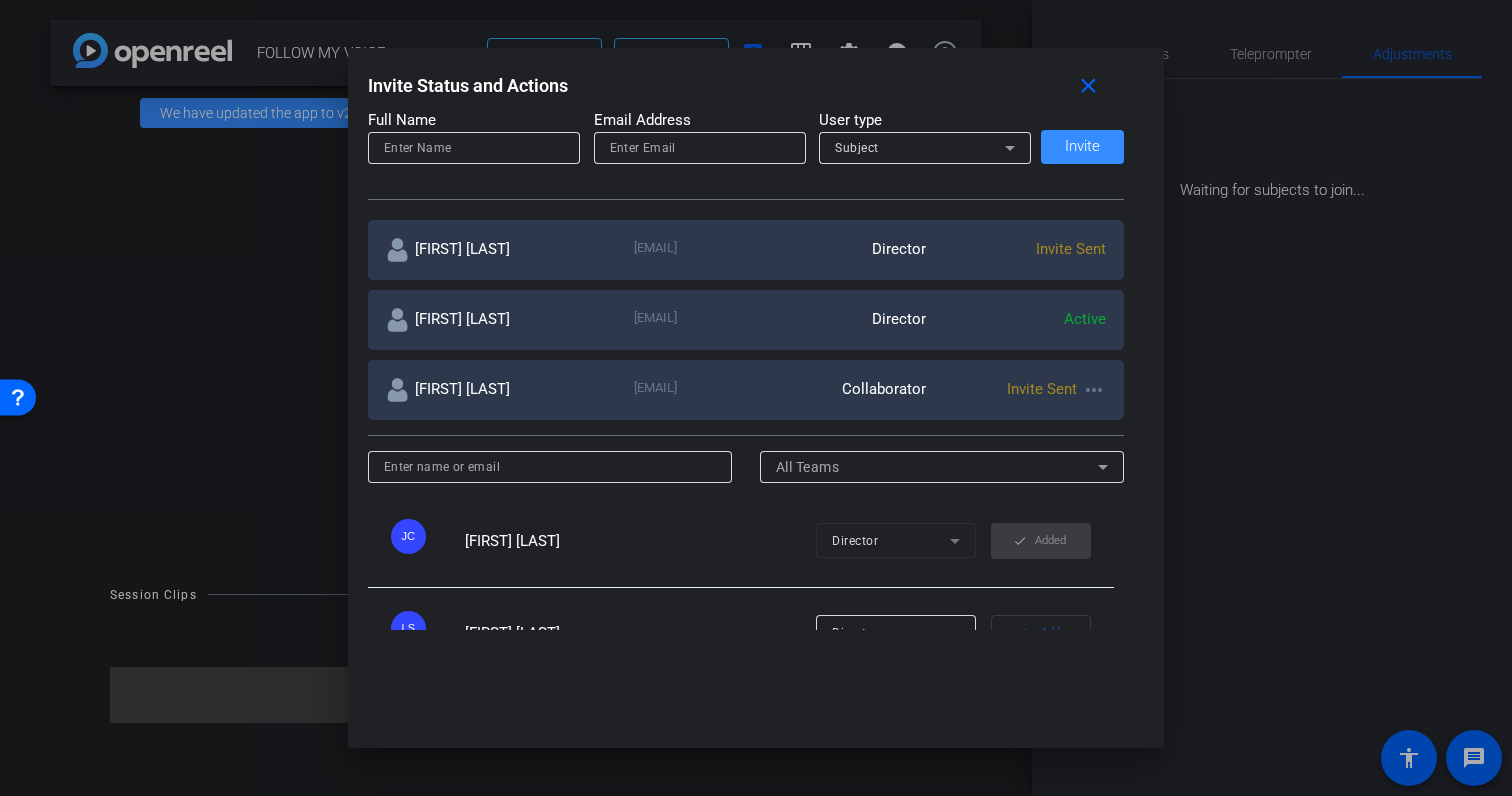 click at bounding box center (756, 398) 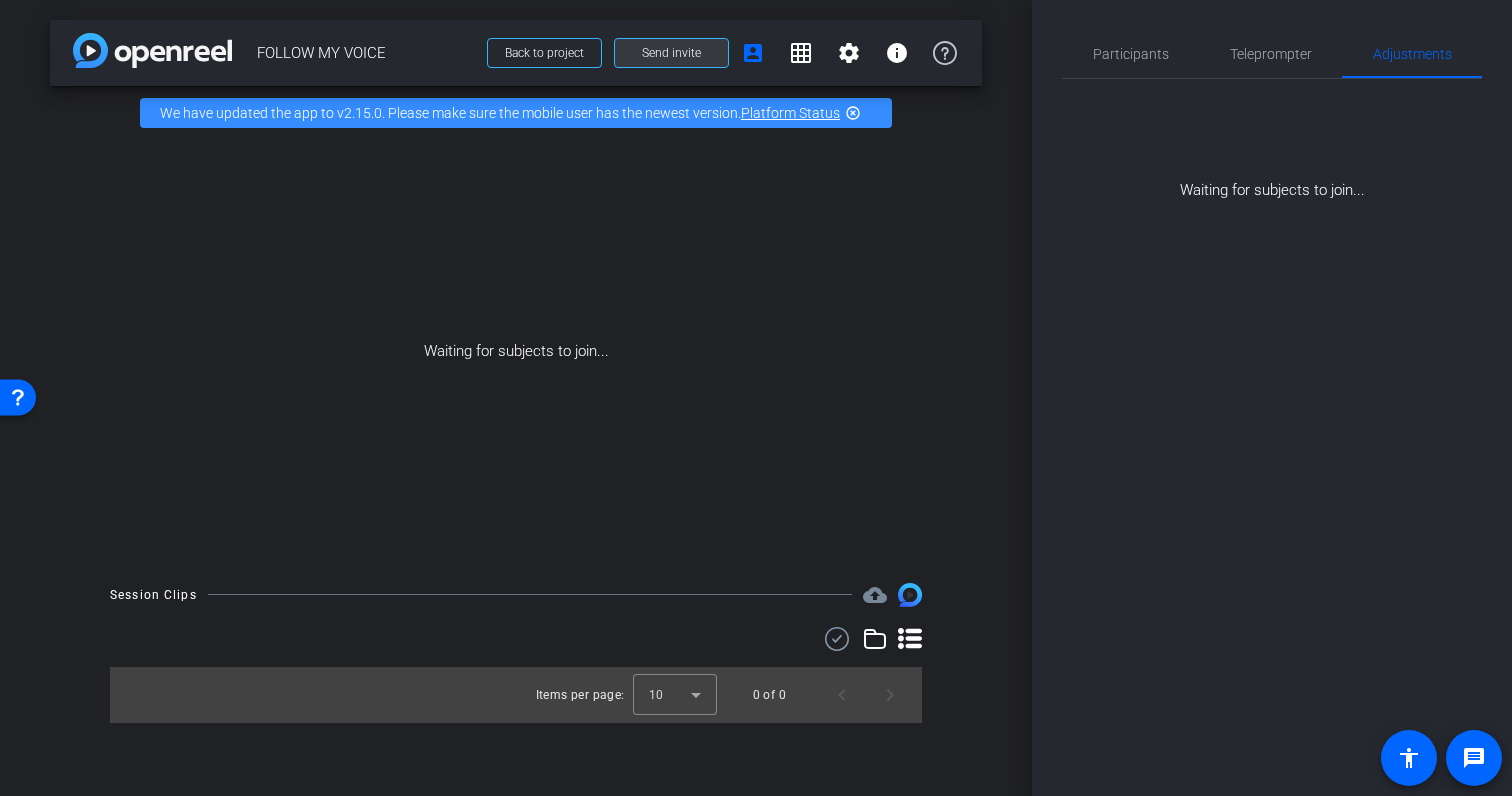 click on "Send invite" at bounding box center [671, 53] 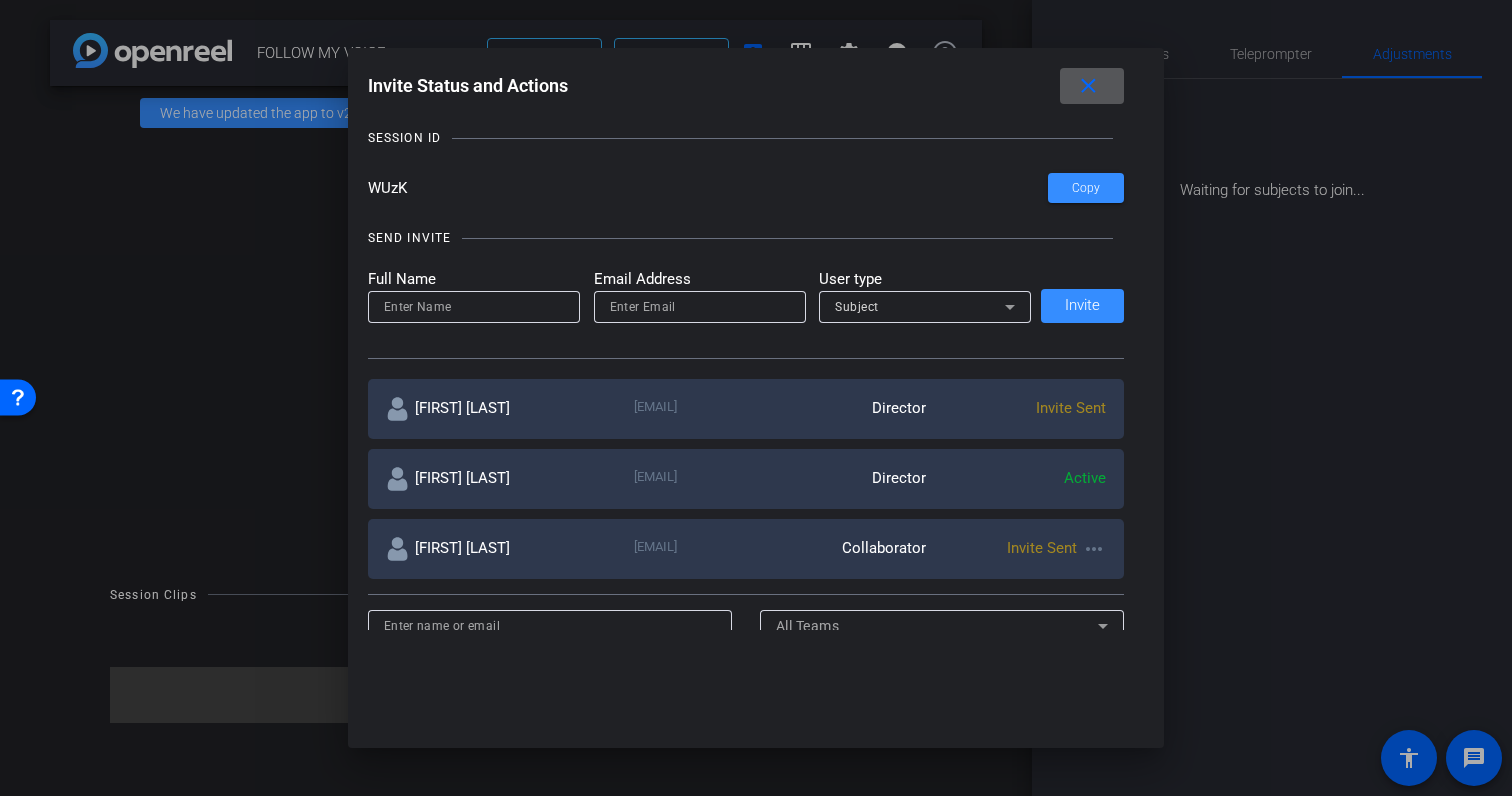 scroll, scrollTop: 137, scrollLeft: 0, axis: vertical 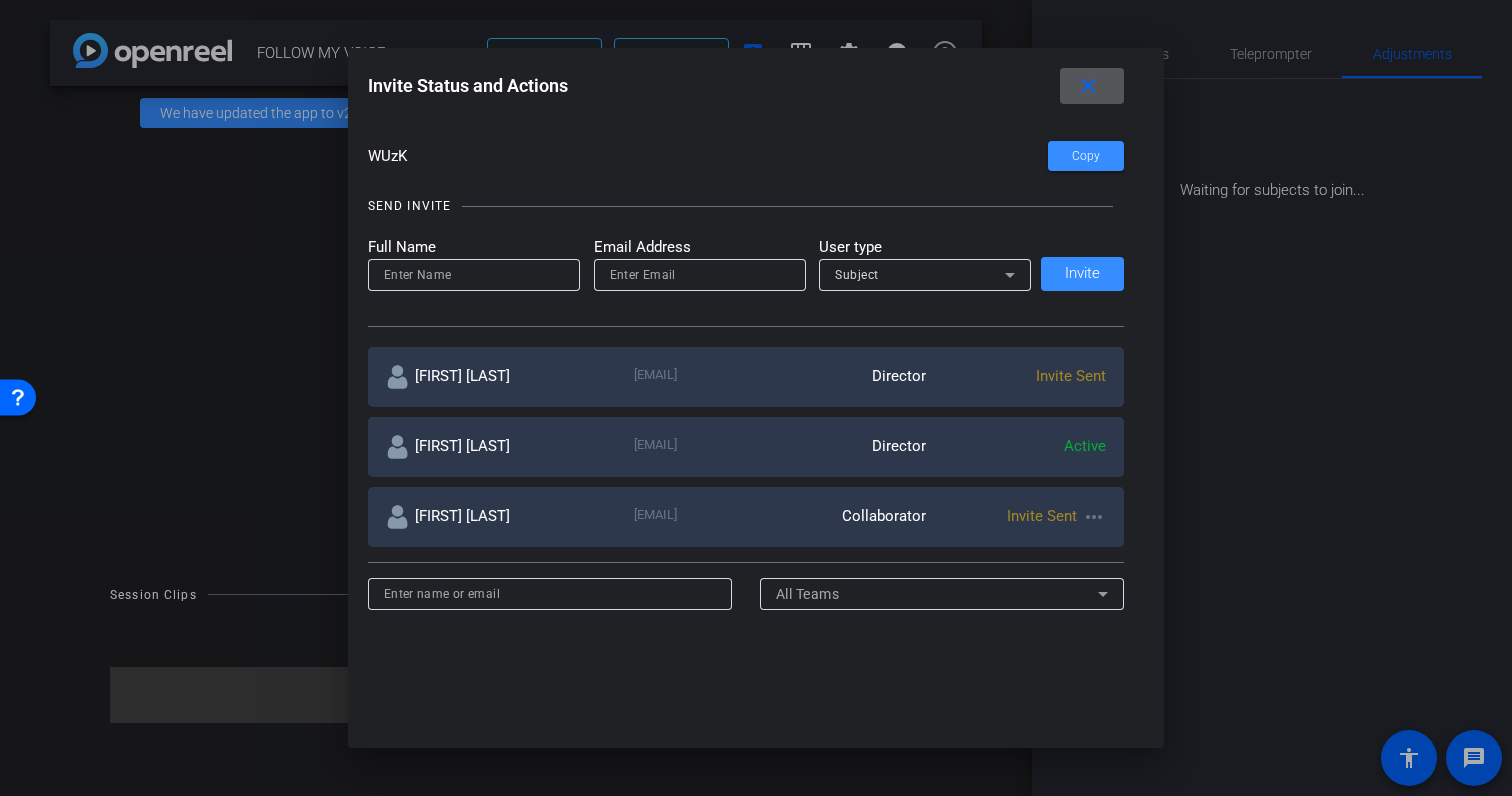 click on "more_horiz" at bounding box center (1094, 517) 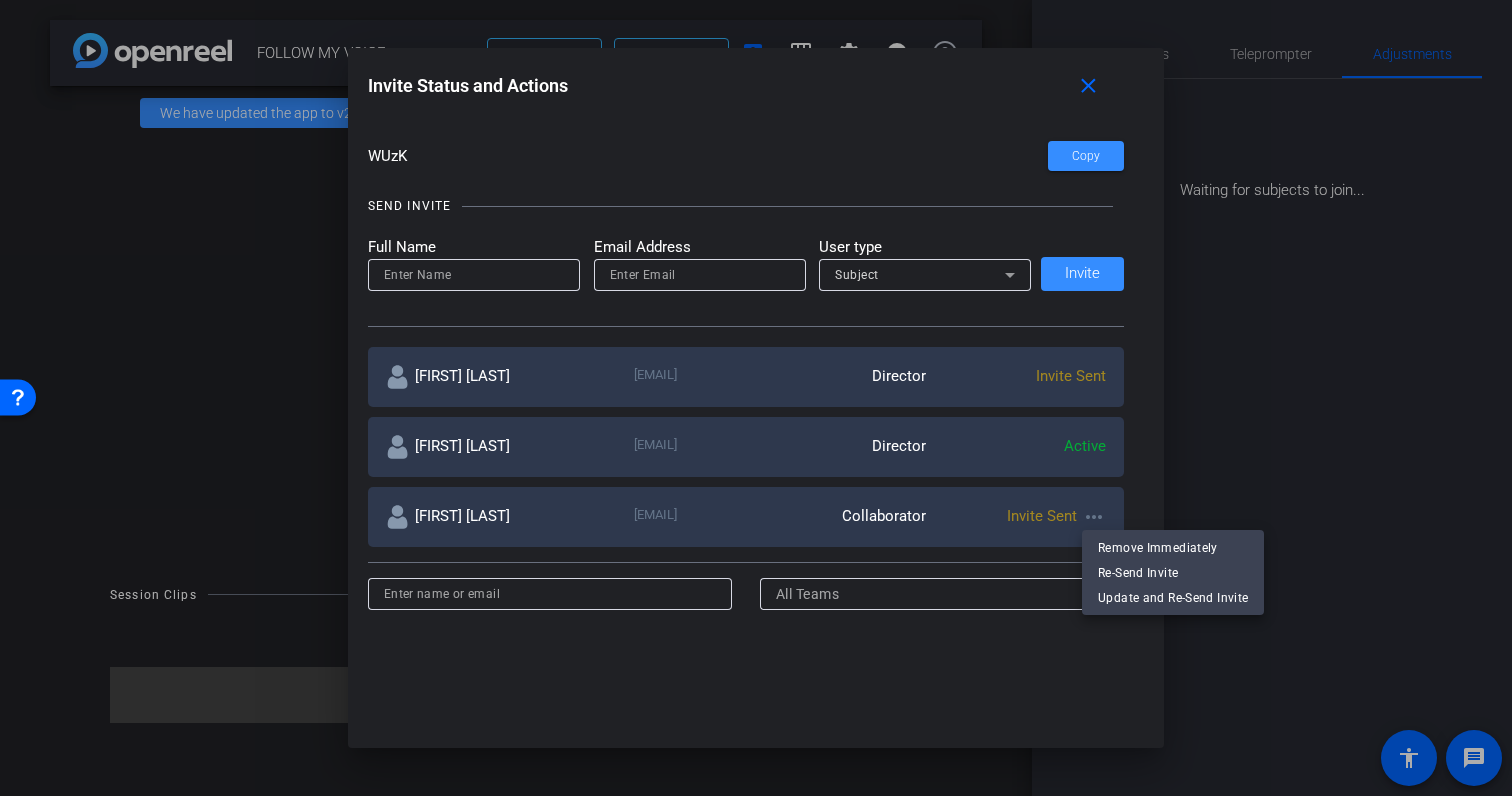 click at bounding box center (756, 398) 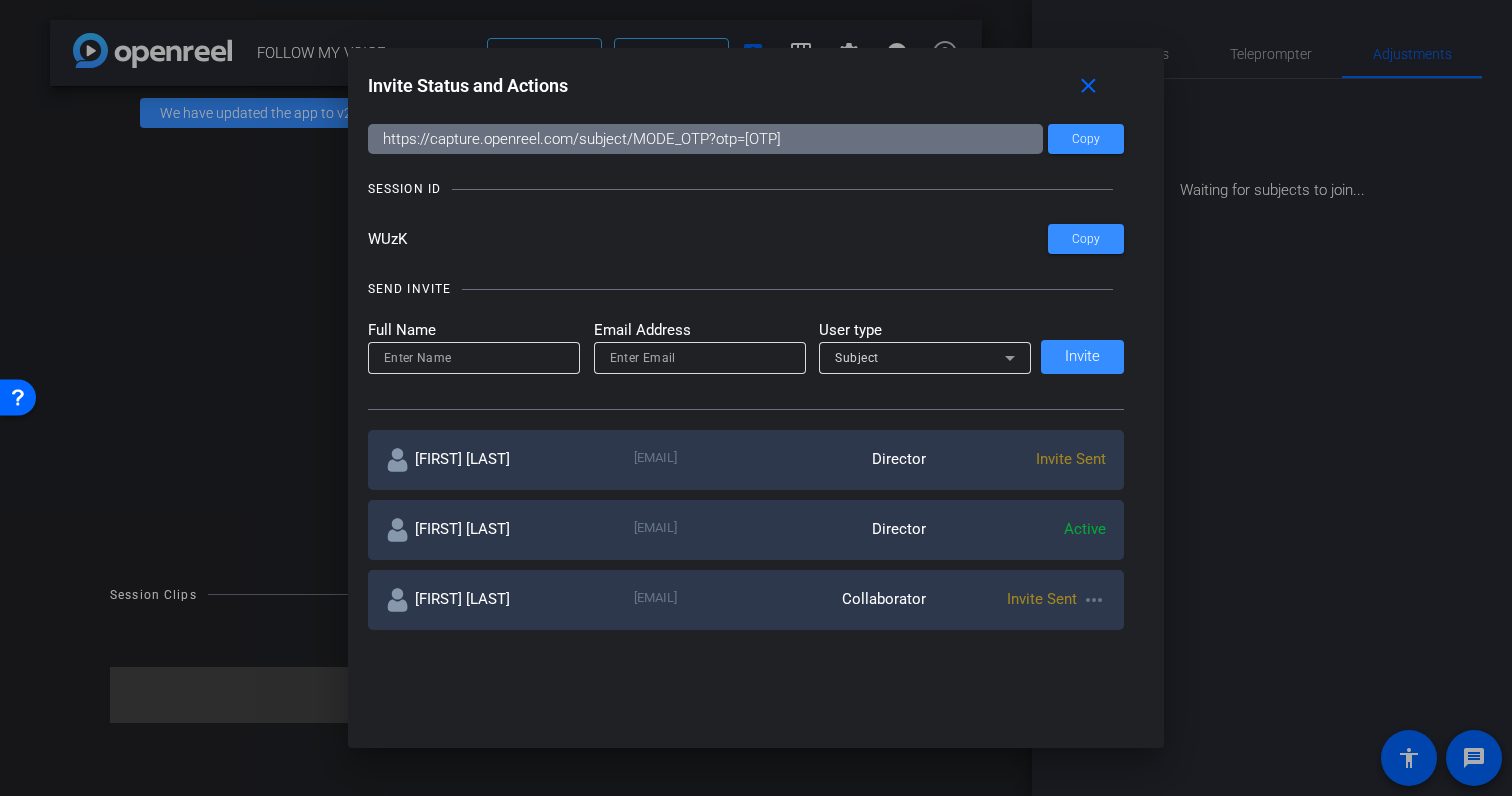 scroll, scrollTop: 39, scrollLeft: 0, axis: vertical 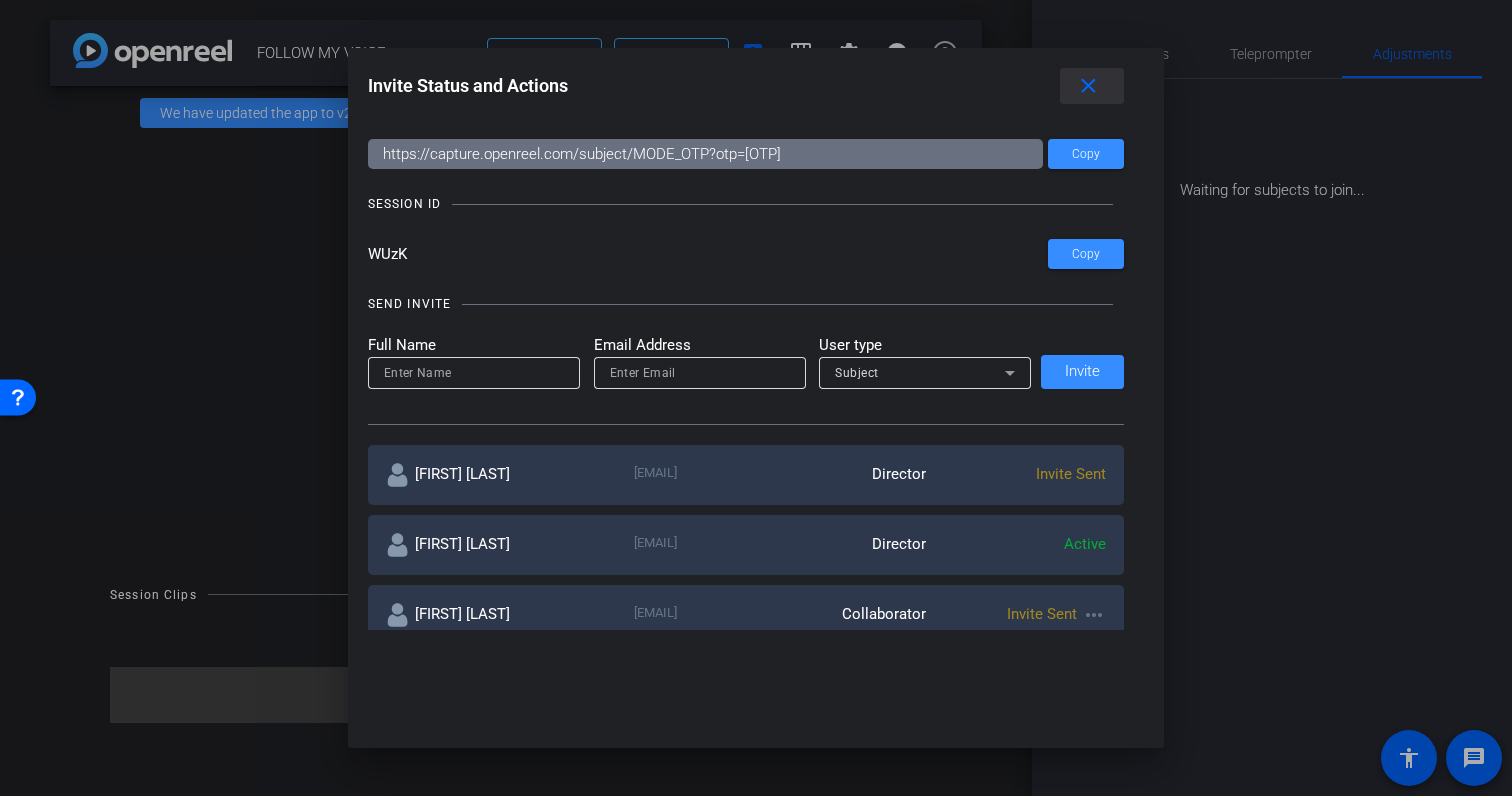 click on "close" at bounding box center [1088, 86] 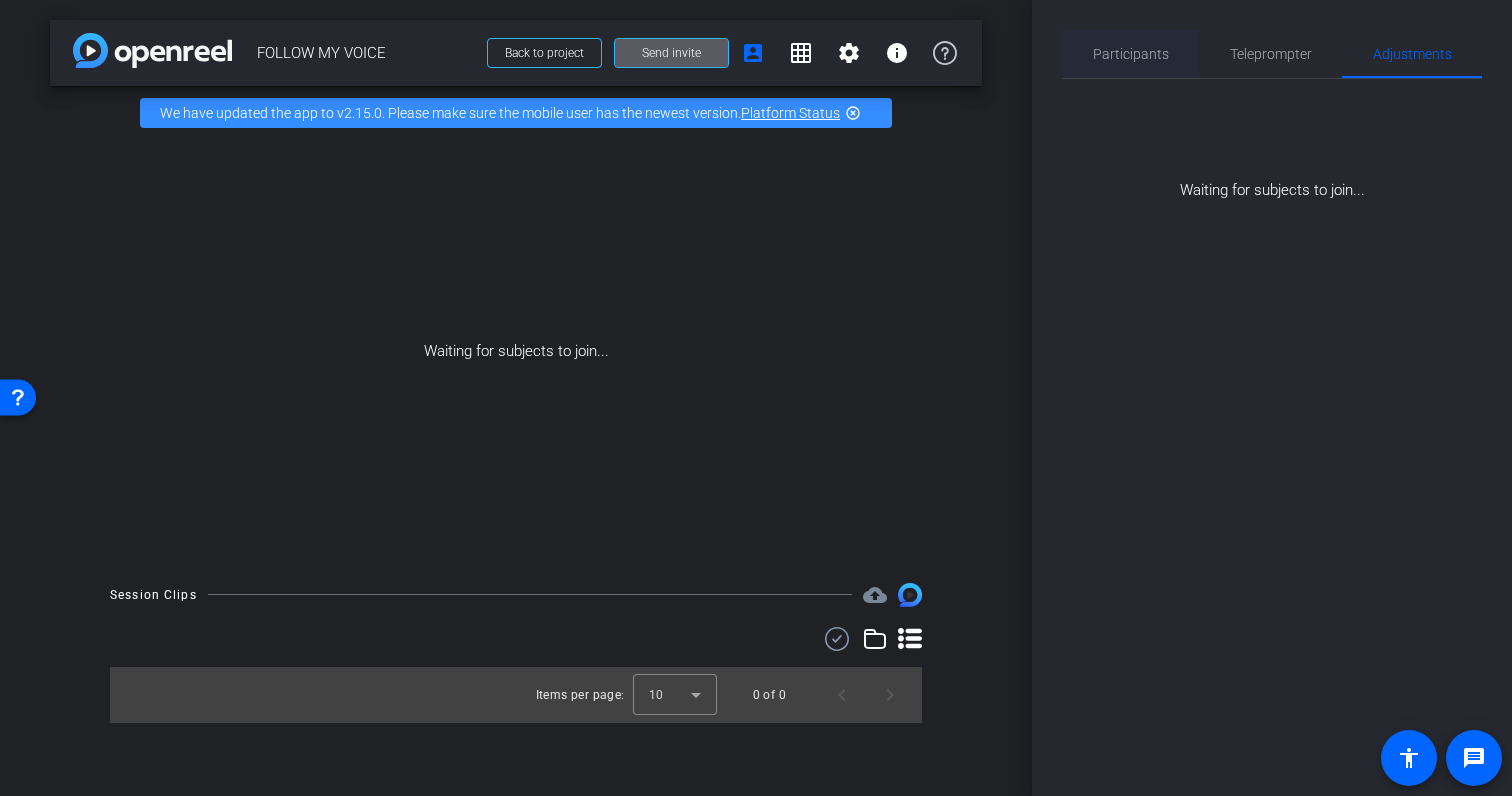 click on "Participants" at bounding box center [1130, 54] 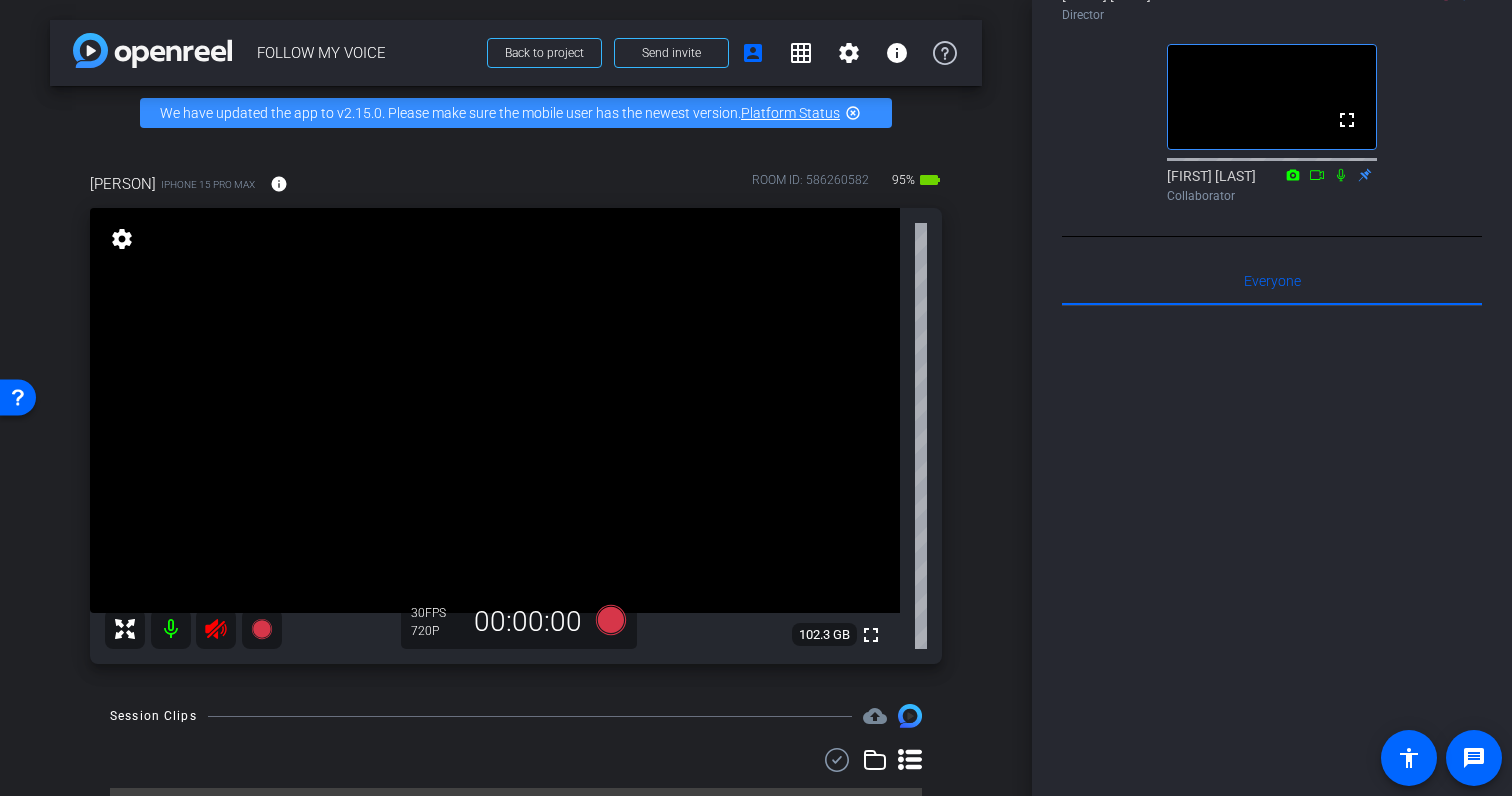 scroll, scrollTop: 0, scrollLeft: 0, axis: both 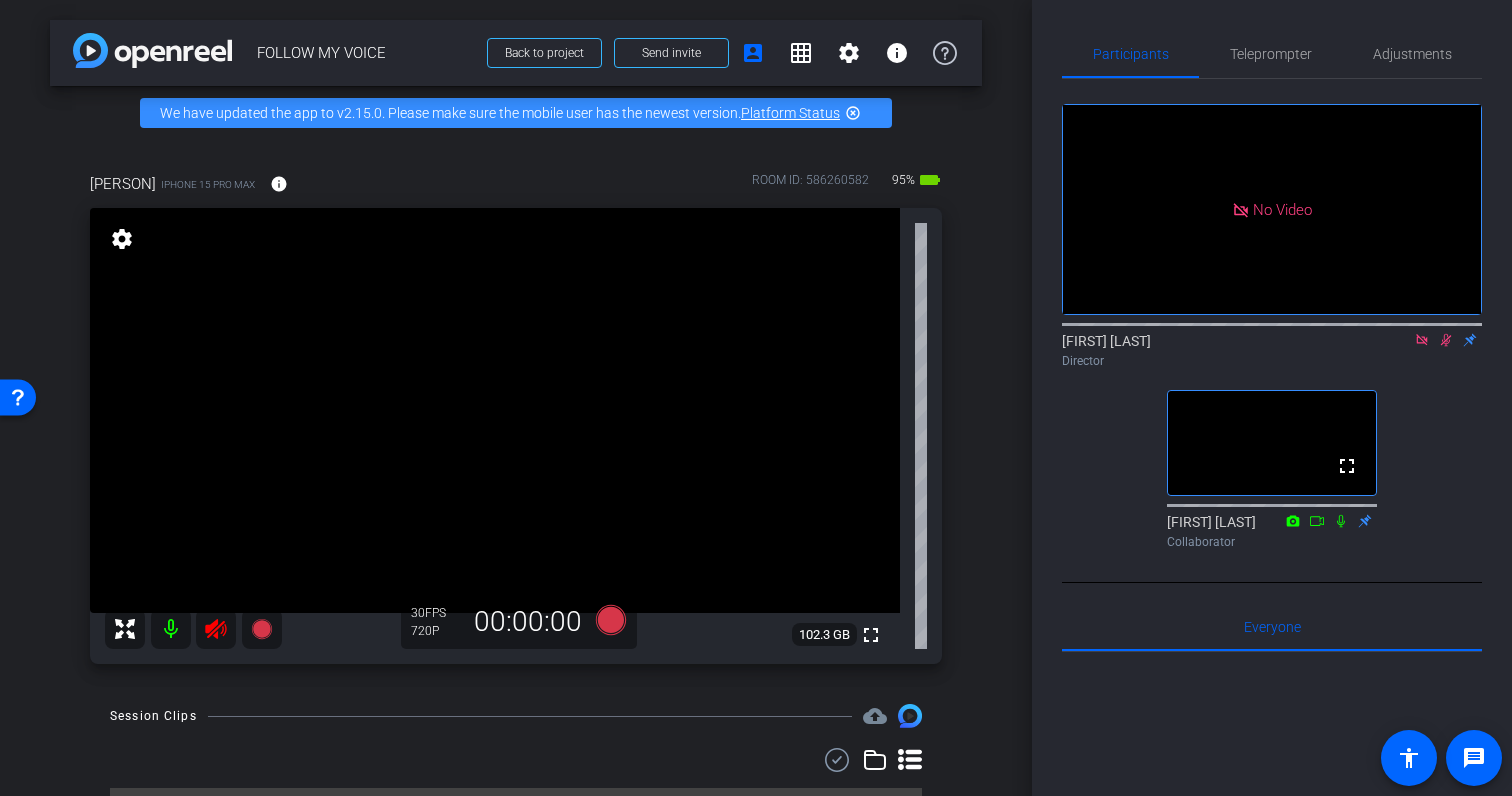 click 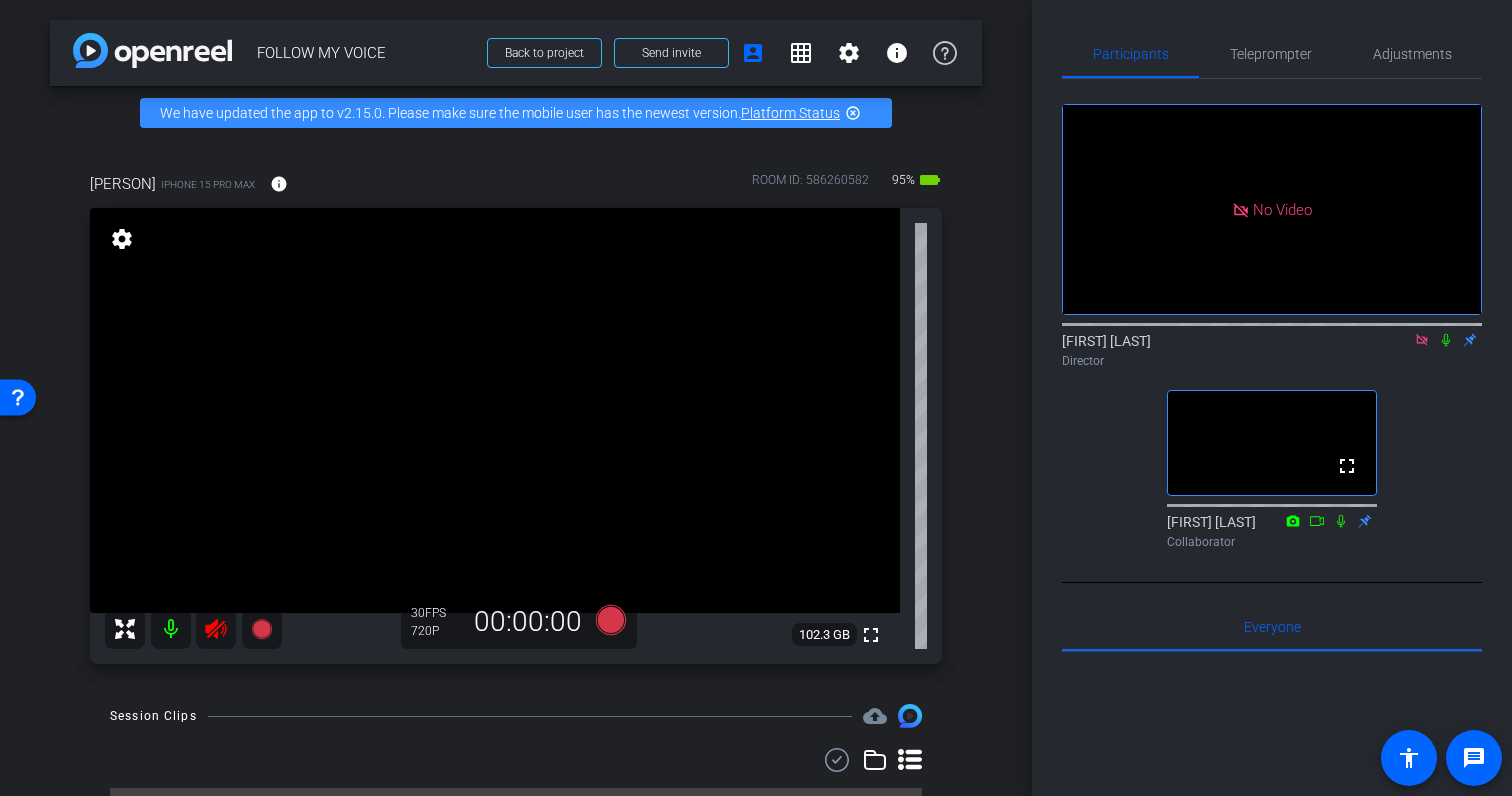 click 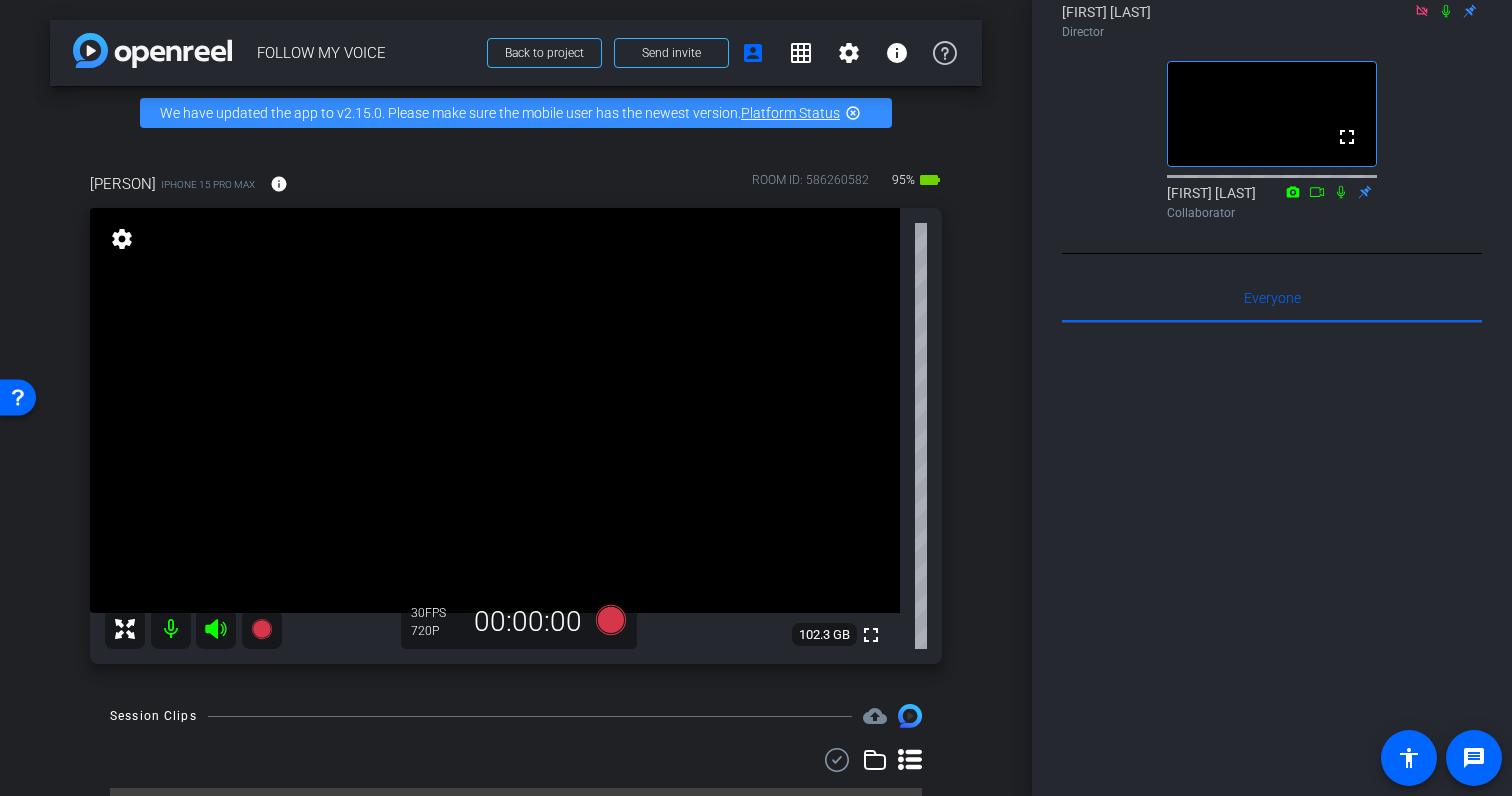 scroll, scrollTop: 0, scrollLeft: 0, axis: both 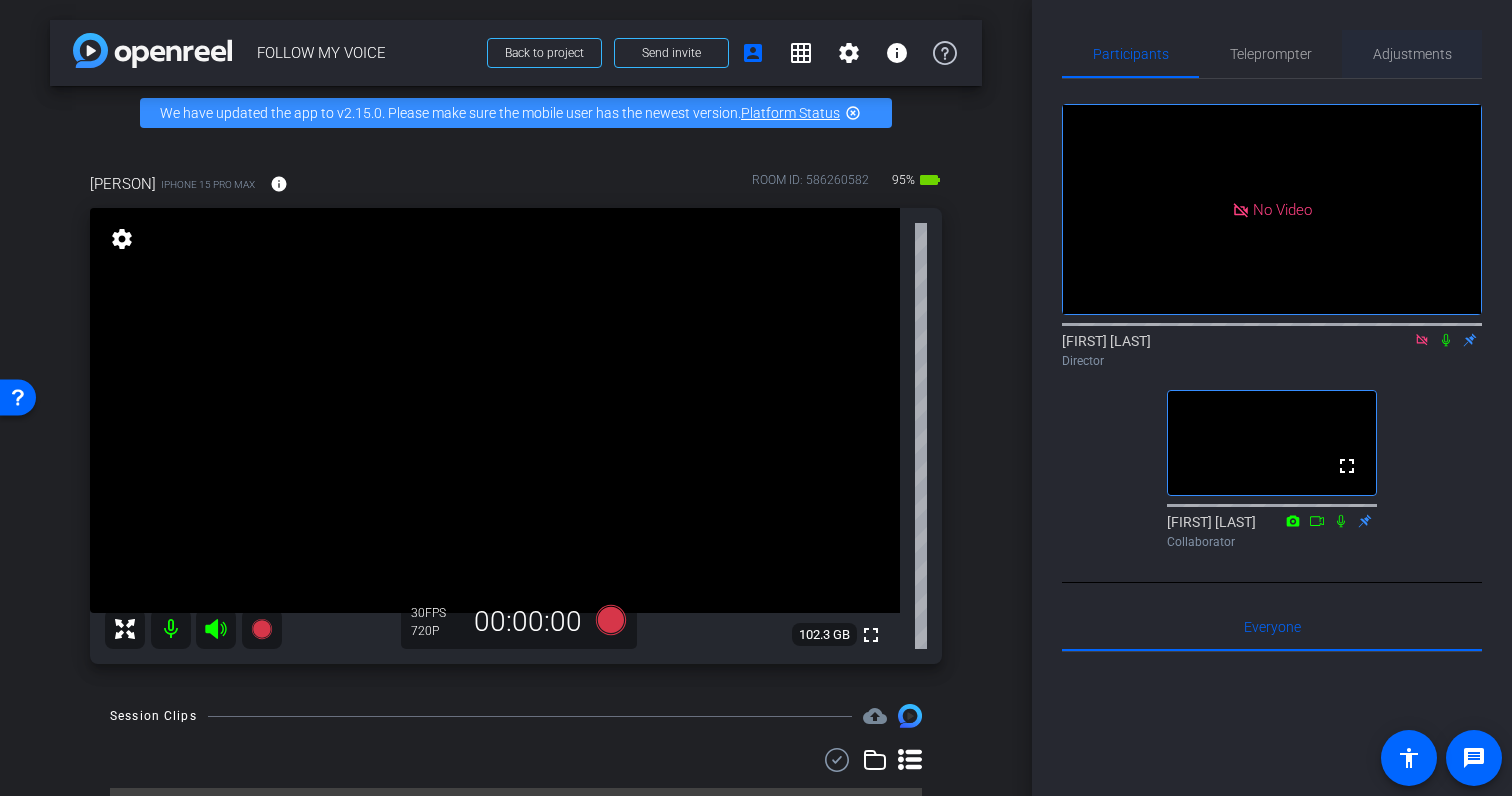 click on "Adjustments" at bounding box center (1412, 54) 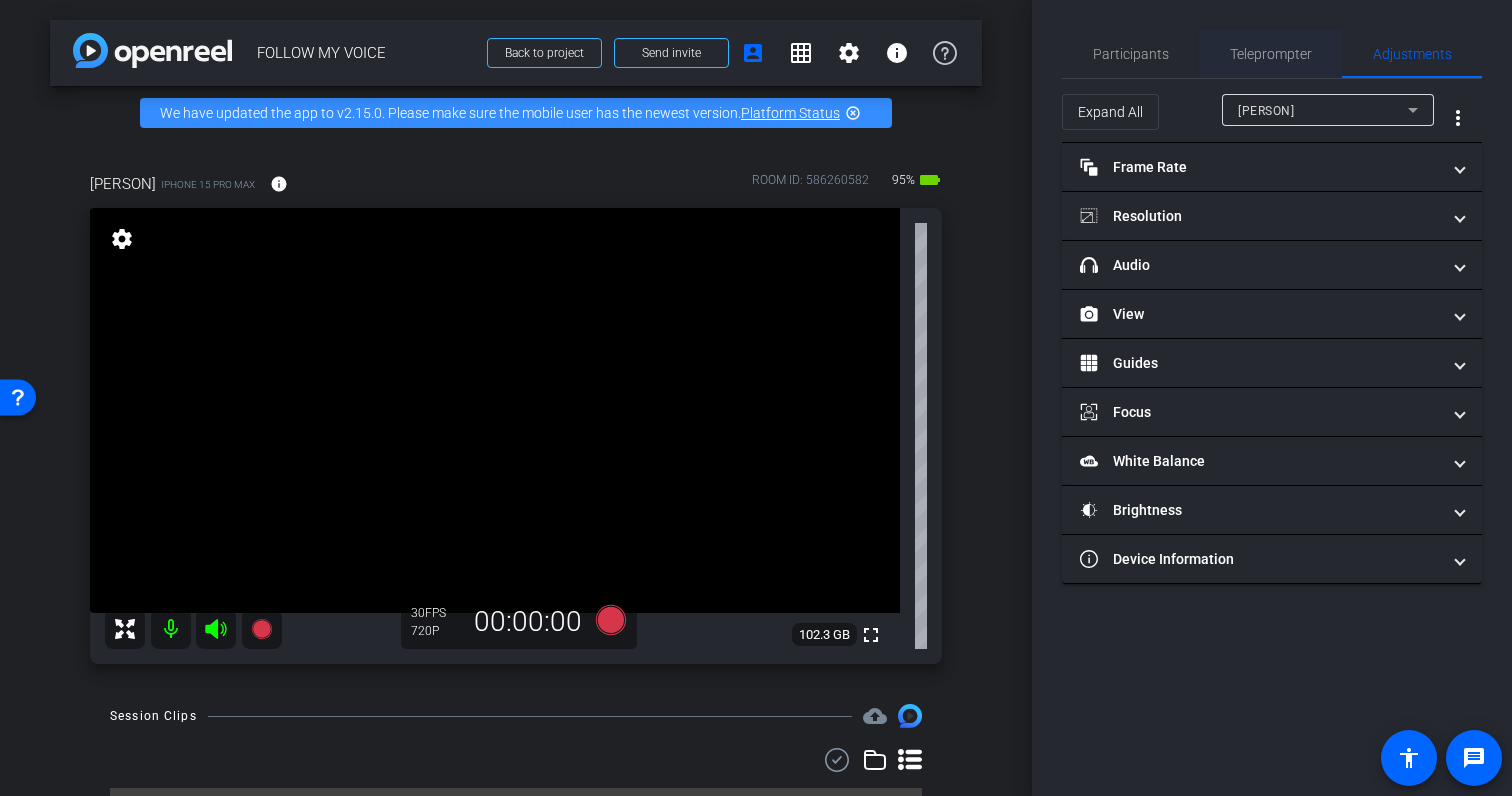 click on "Teleprompter" at bounding box center (1271, 54) 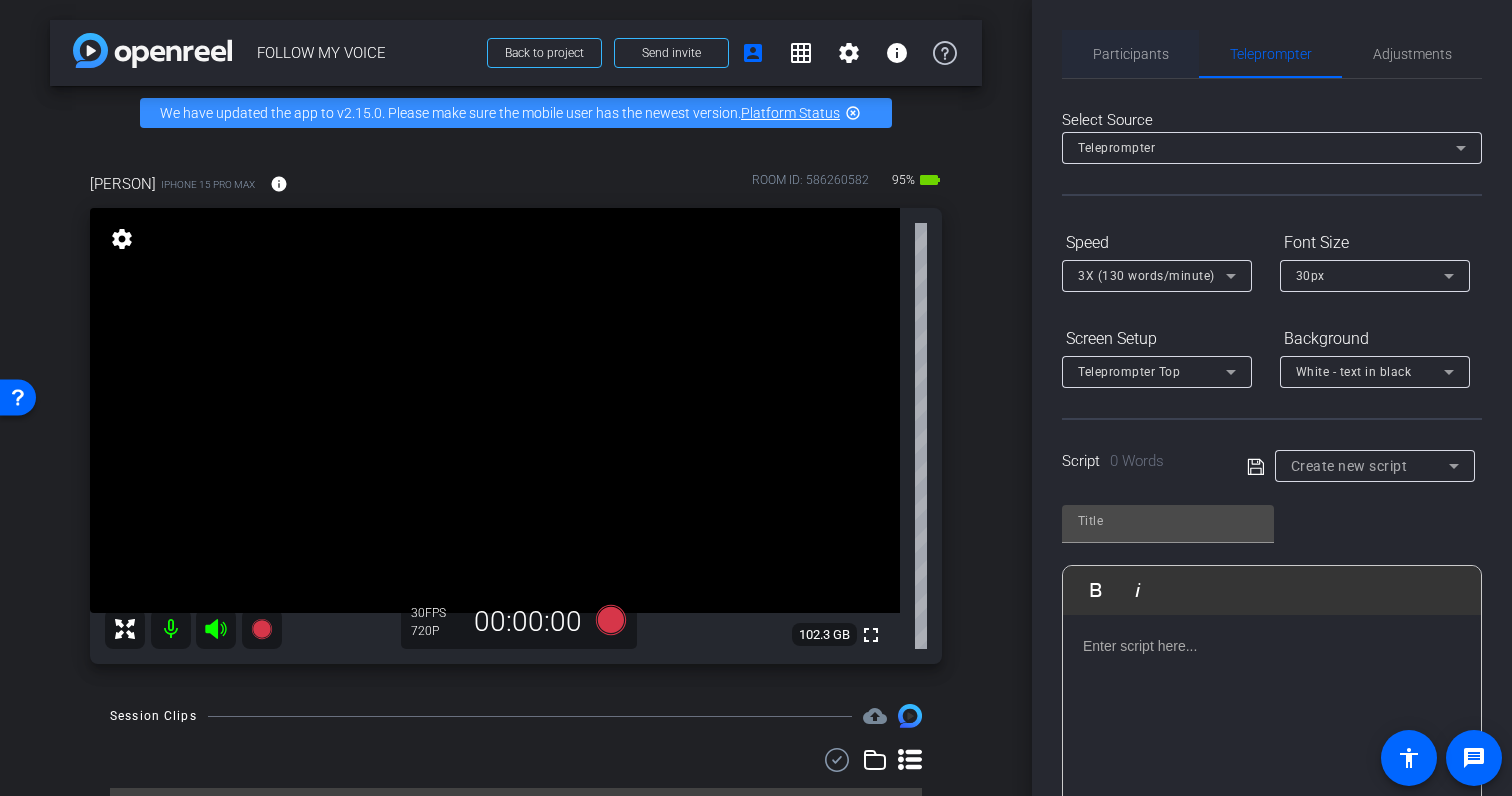 click on "Participants" at bounding box center (1131, 54) 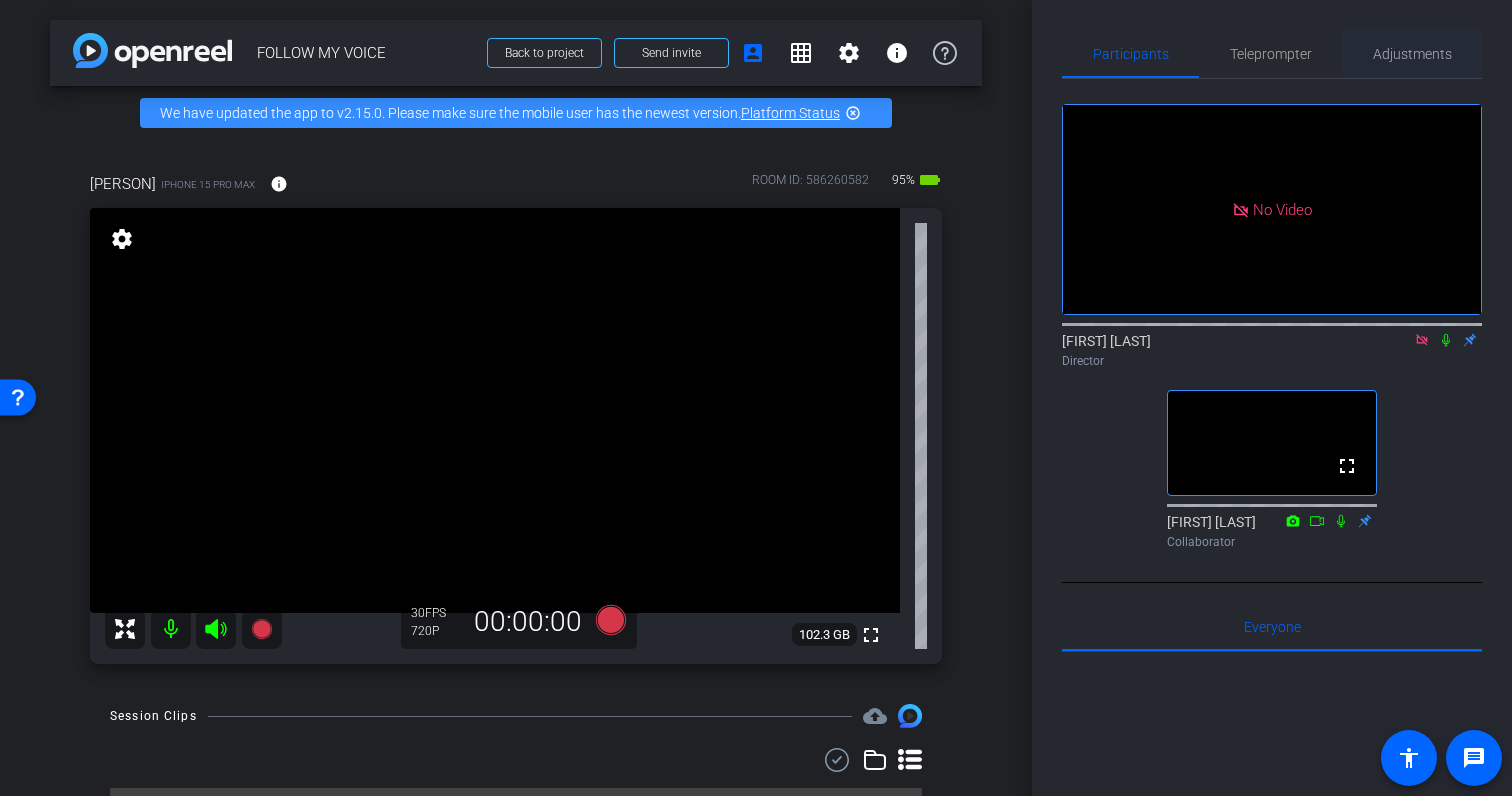 click on "Adjustments" at bounding box center [1412, 54] 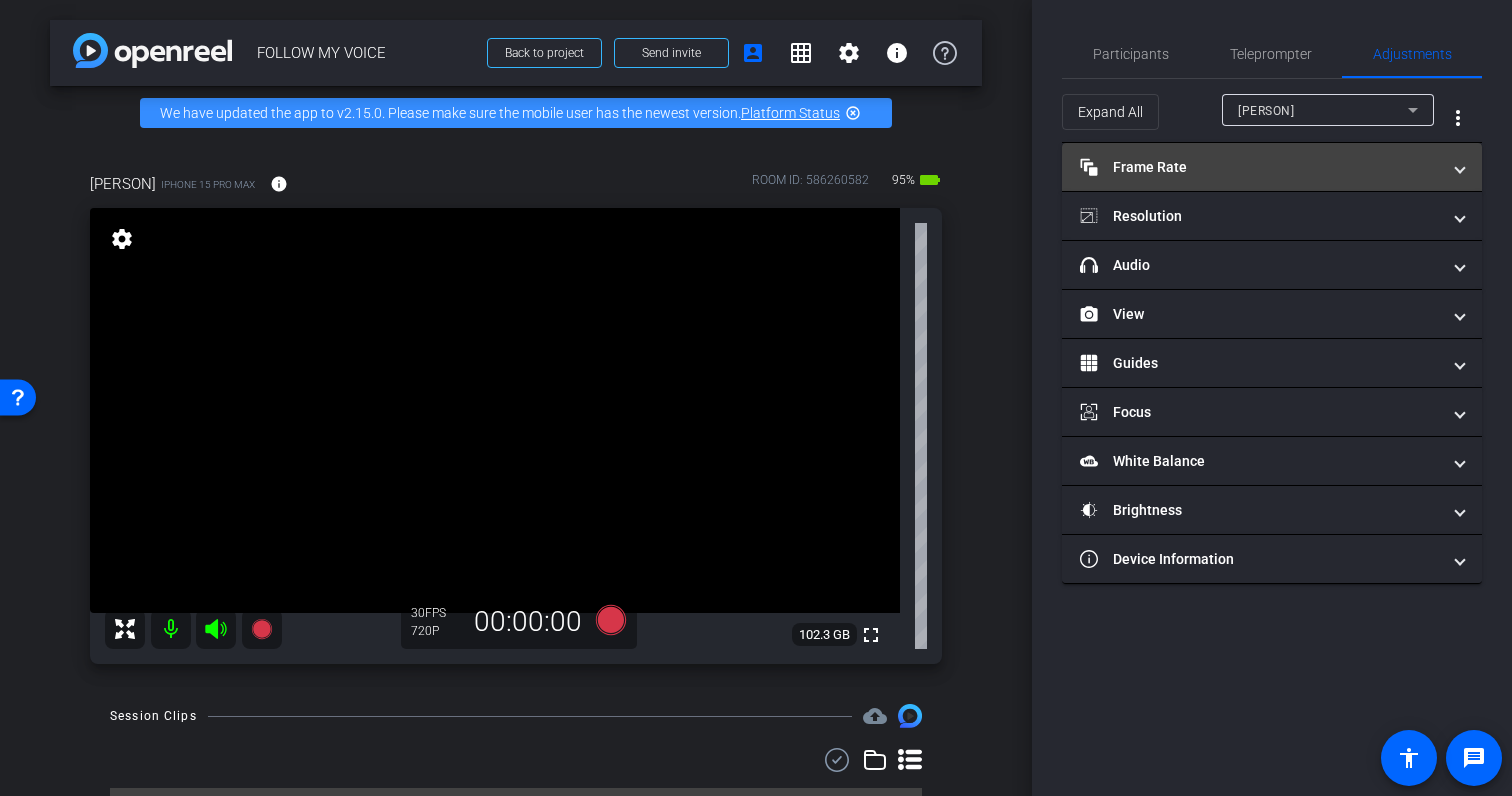 click on "Frame Rate
Frame Rate" at bounding box center (1260, 167) 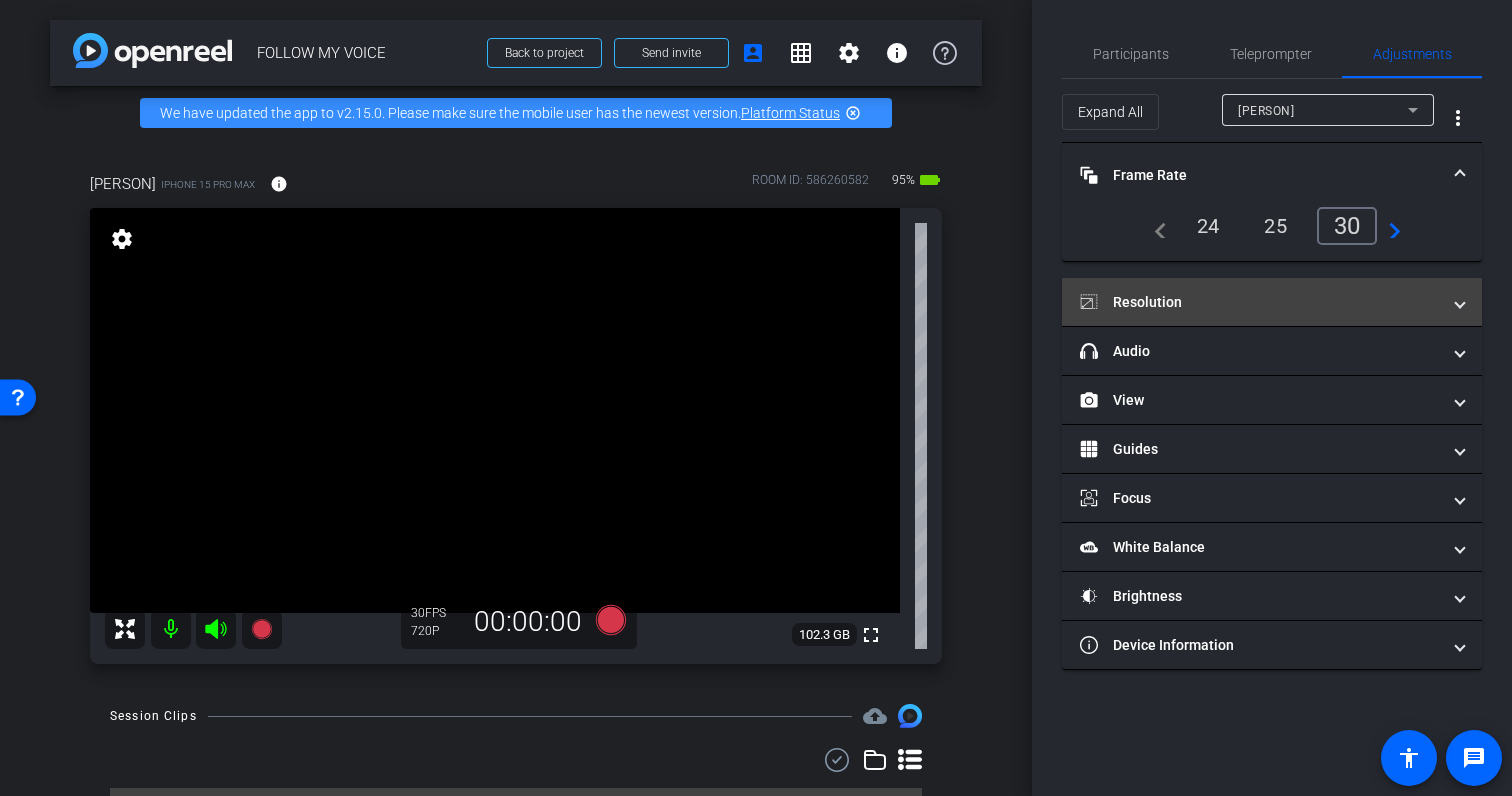 click on "Resolution" at bounding box center (1260, 302) 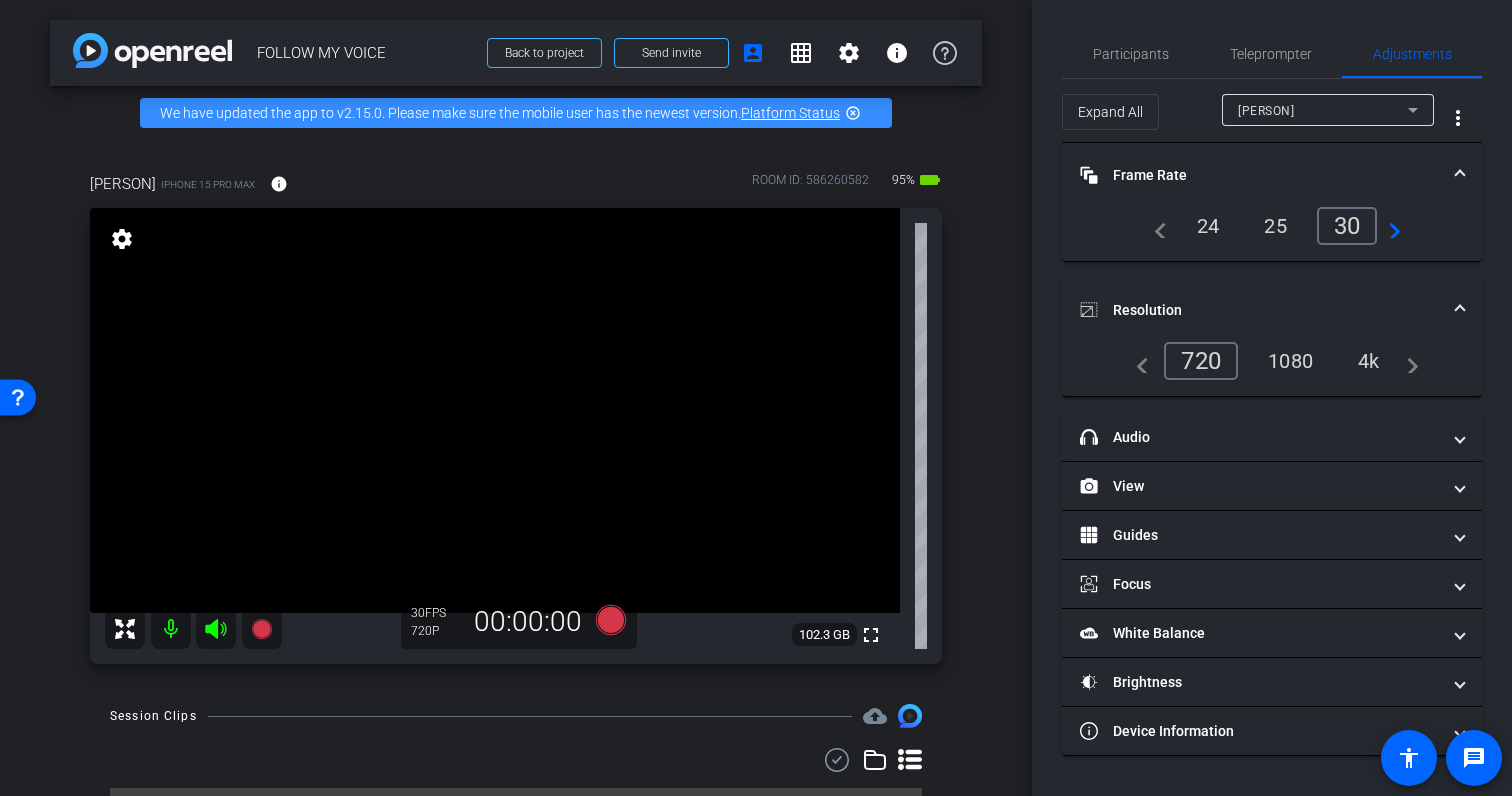 click on "1080" at bounding box center [1290, 361] 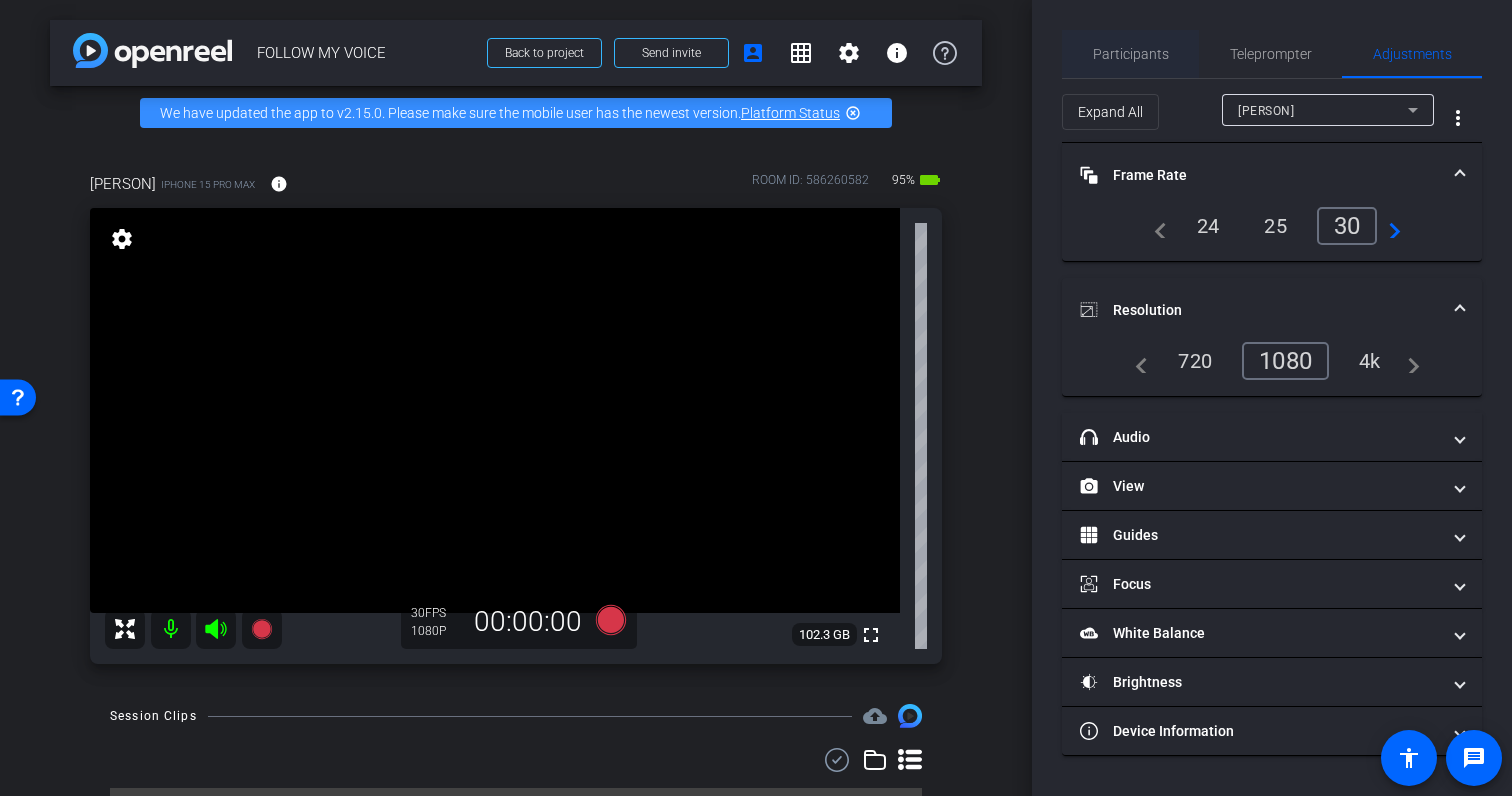 click on "Participants" at bounding box center (1131, 54) 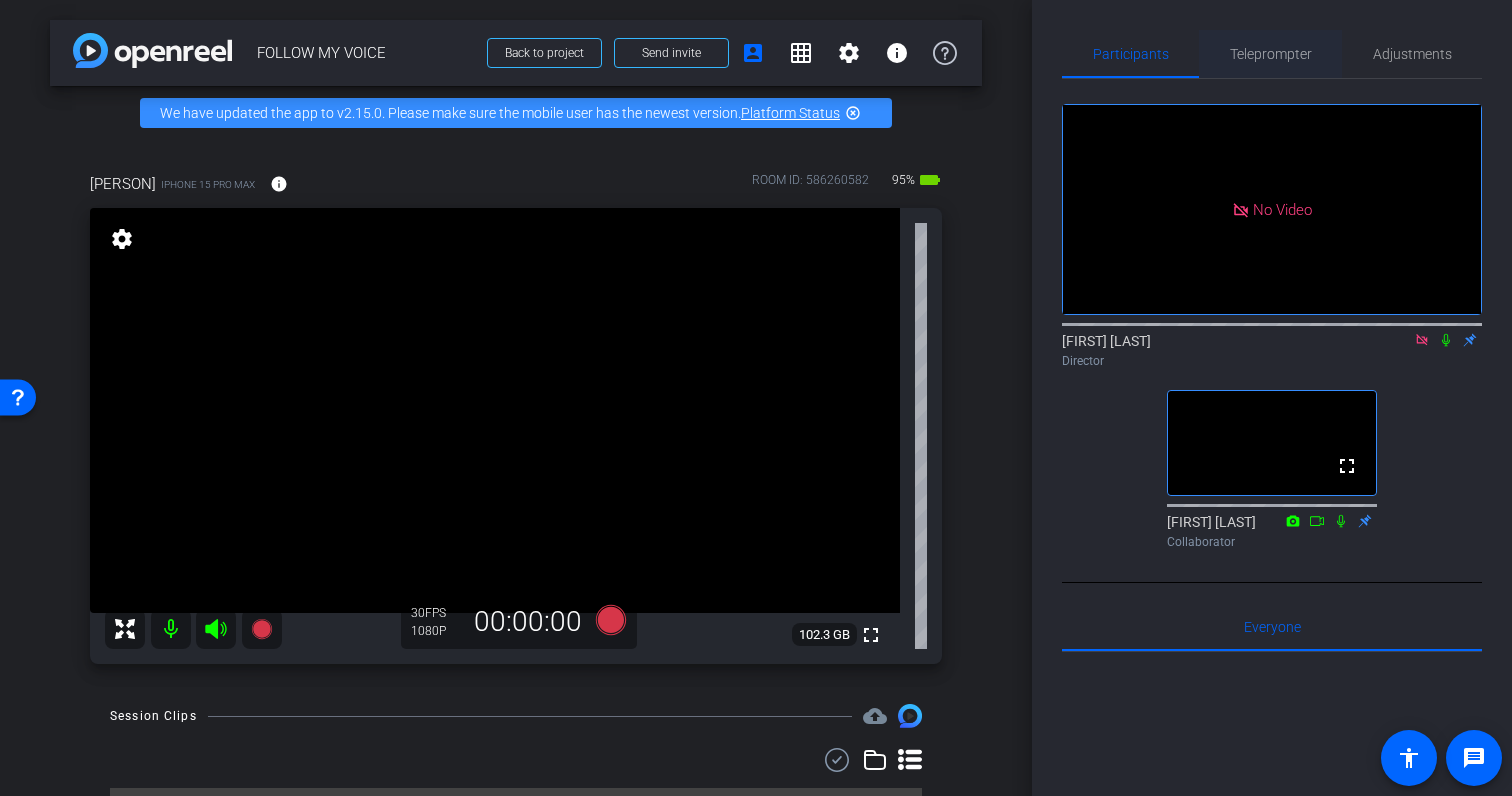 click on "Teleprompter" at bounding box center (1271, 54) 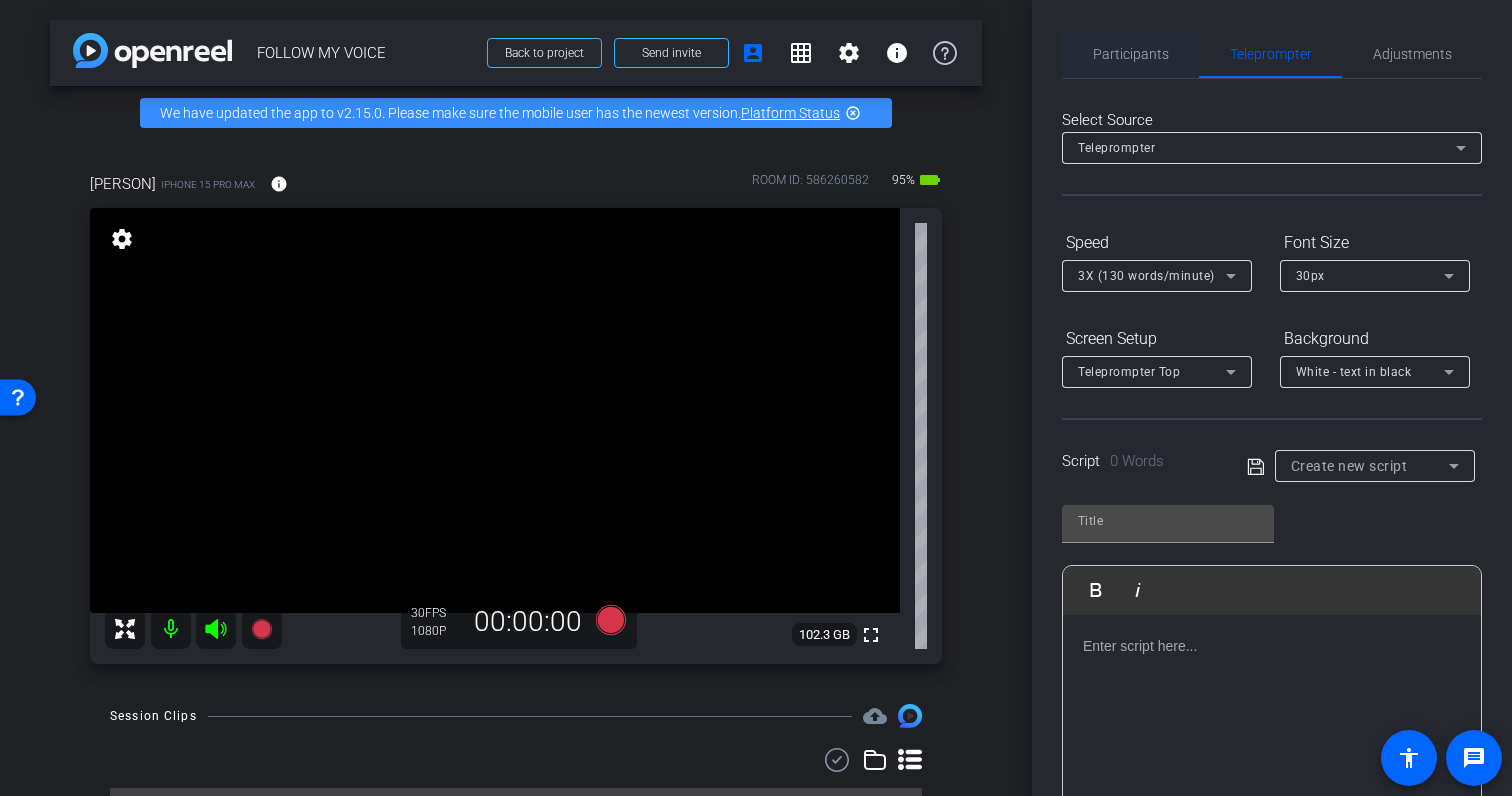 click on "Participants" at bounding box center (1131, 54) 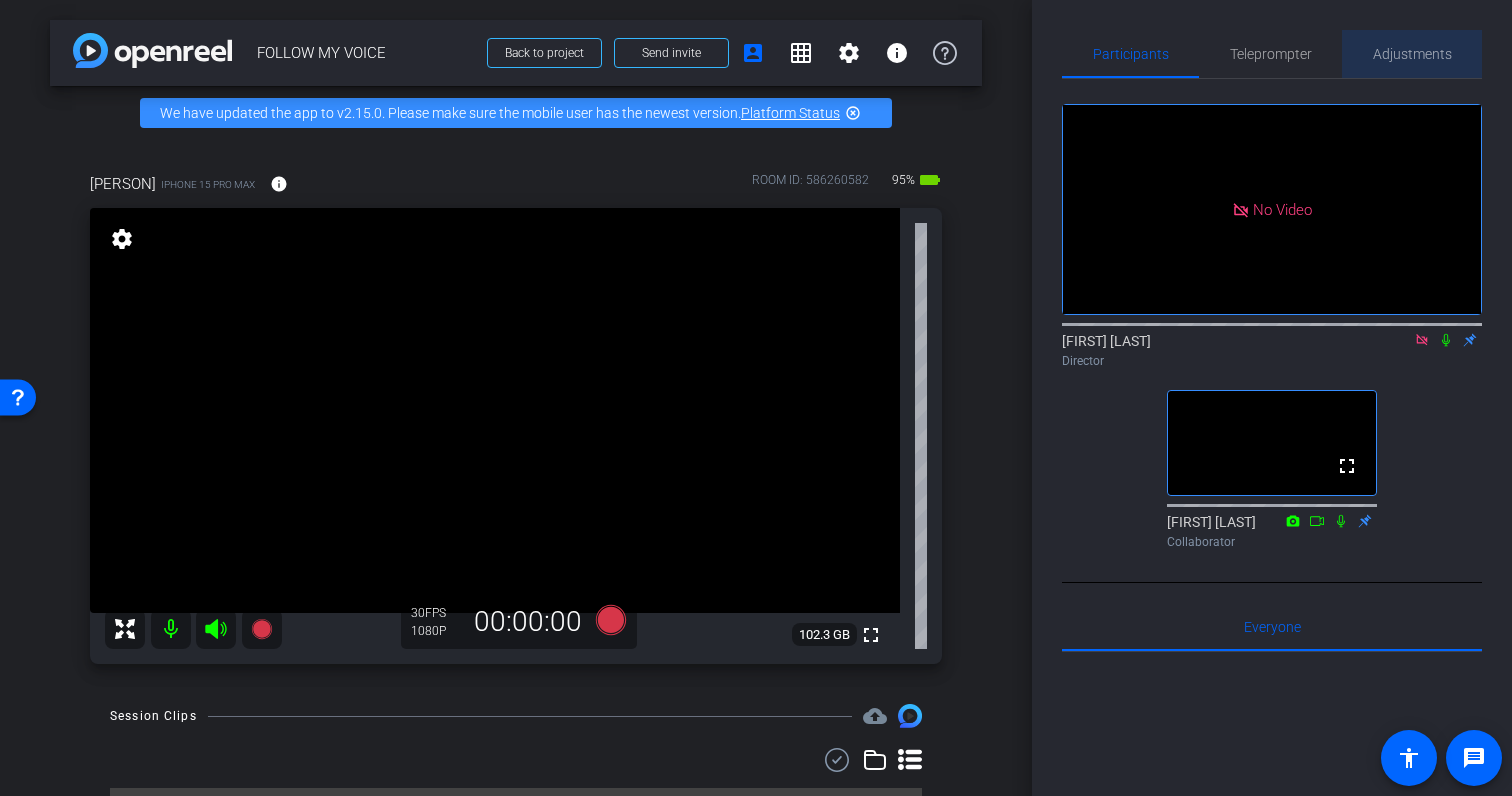 click on "Adjustments" at bounding box center [1412, 54] 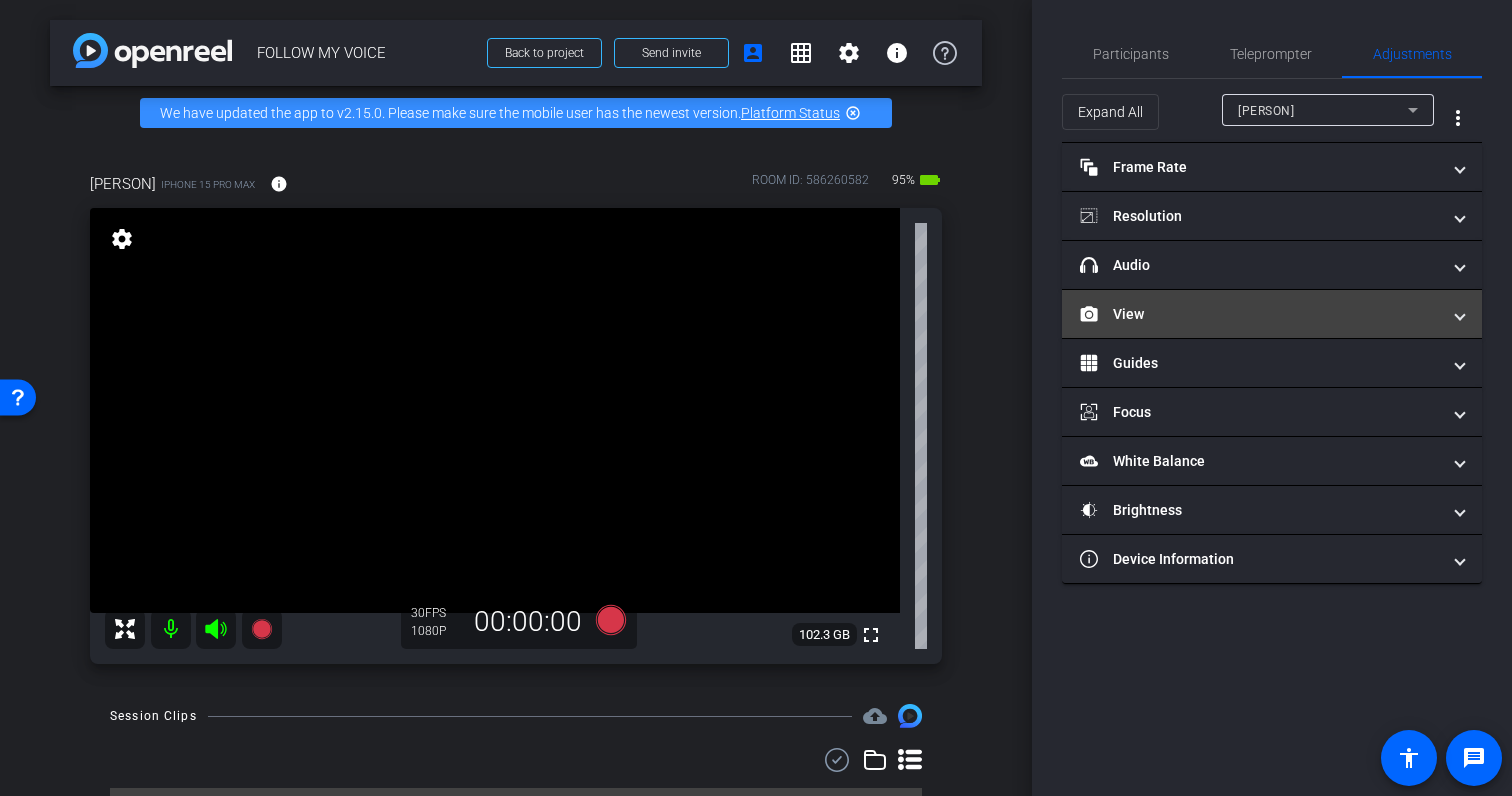 click on "View" at bounding box center [1260, 314] 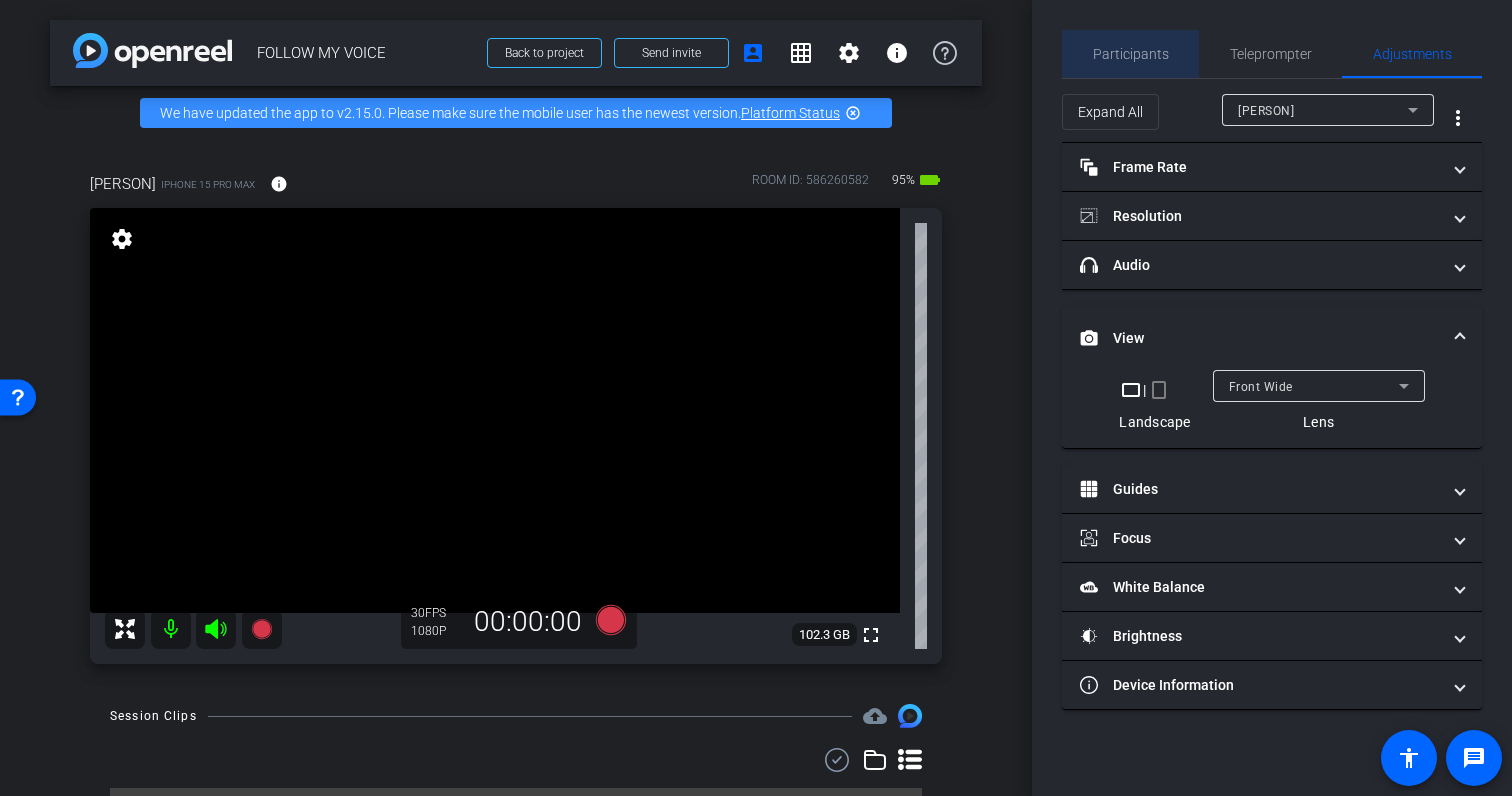 click on "Participants" at bounding box center (1131, 54) 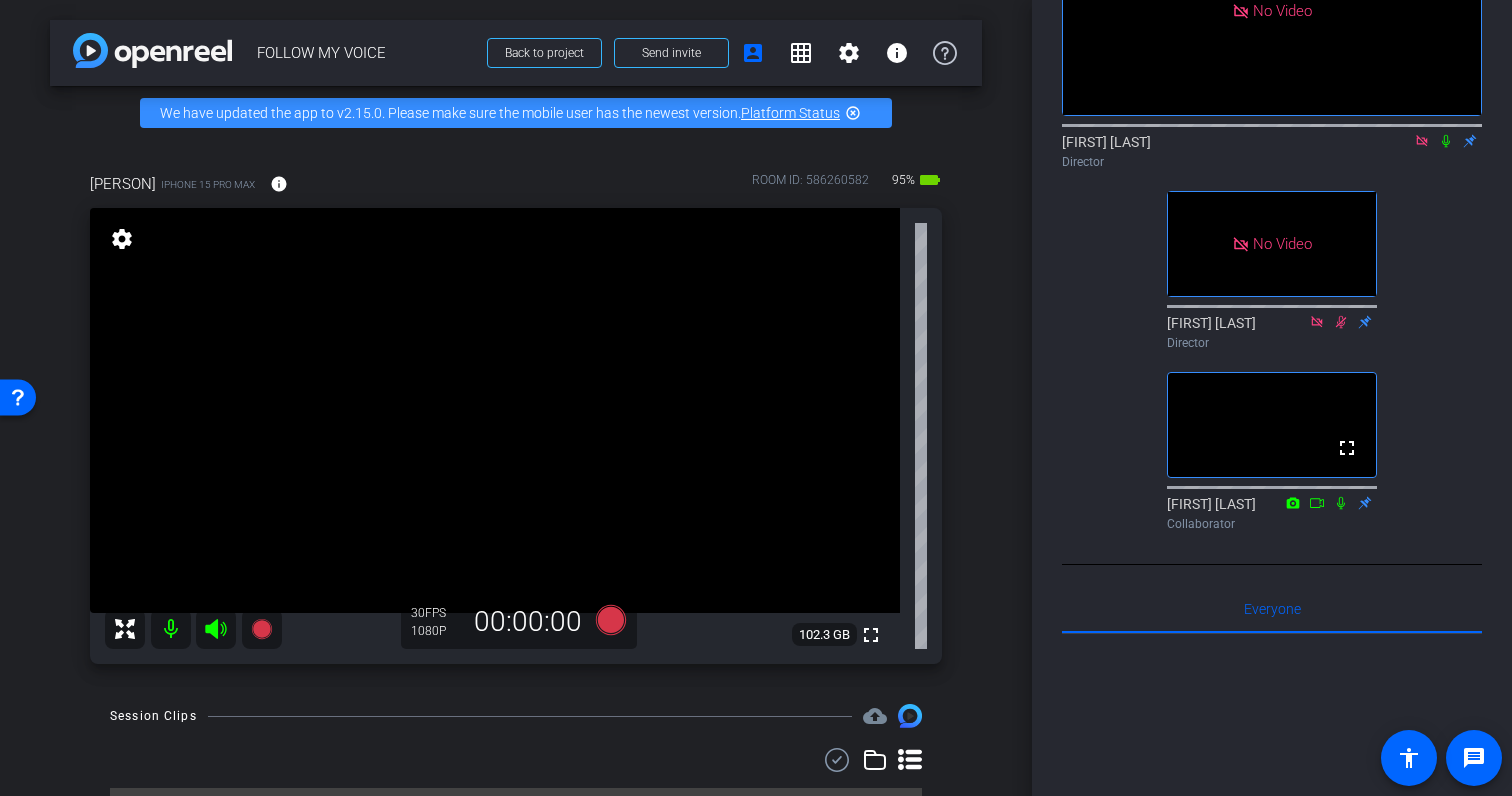 scroll, scrollTop: 0, scrollLeft: 0, axis: both 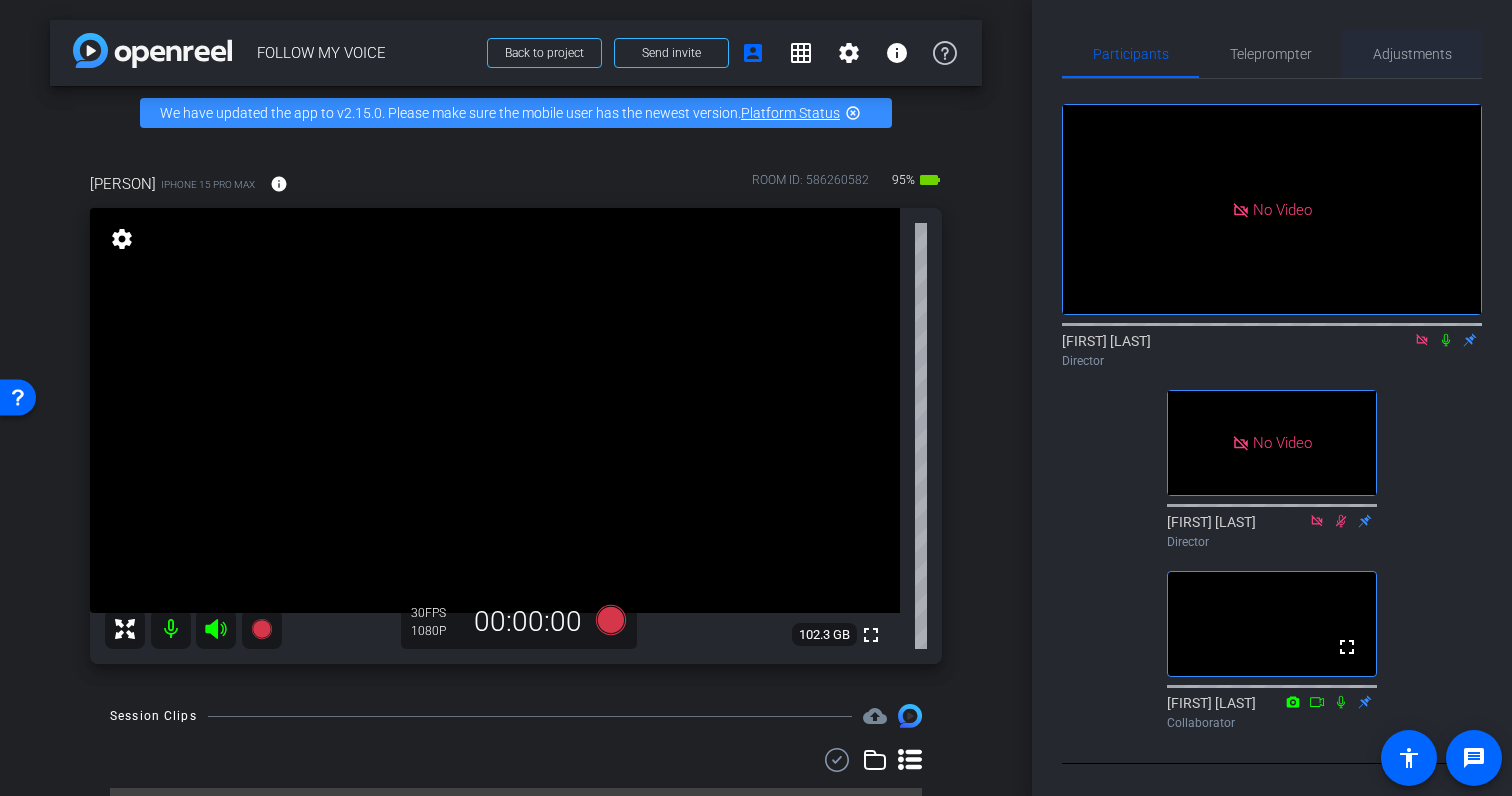 click on "Adjustments" at bounding box center [1412, 54] 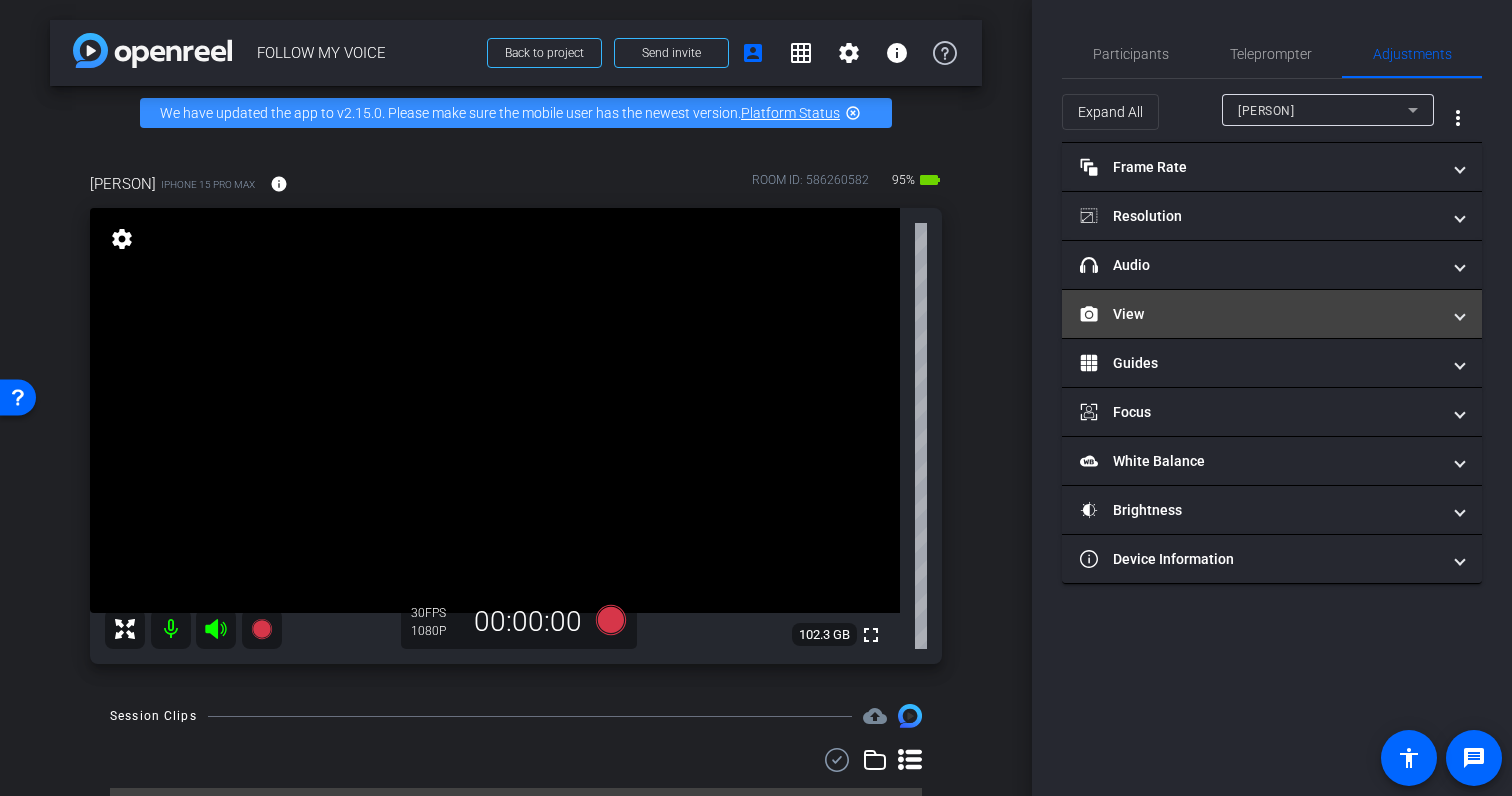 click on "View" at bounding box center (1260, 314) 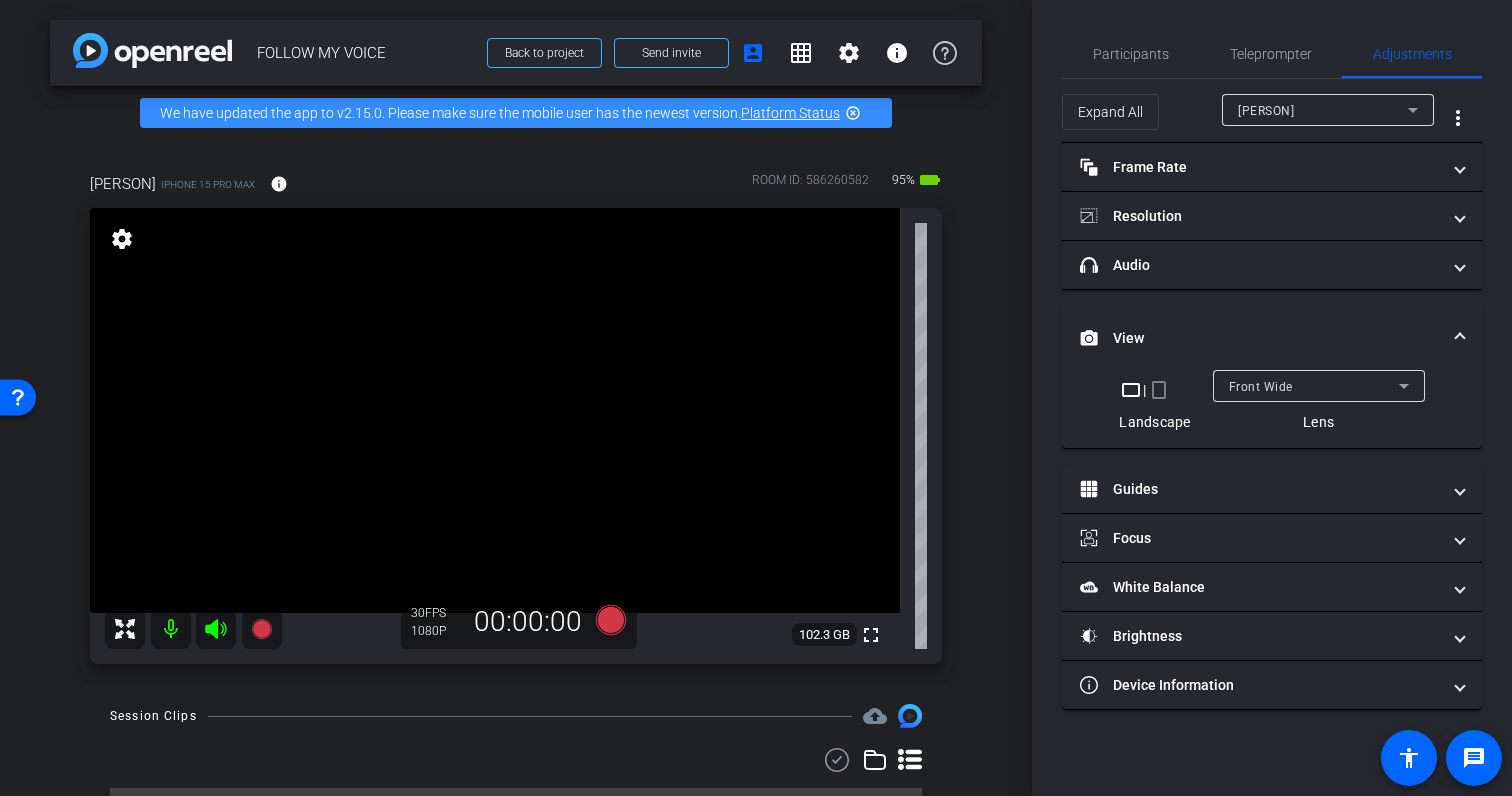 click on "crop_portrait" at bounding box center (1159, 390) 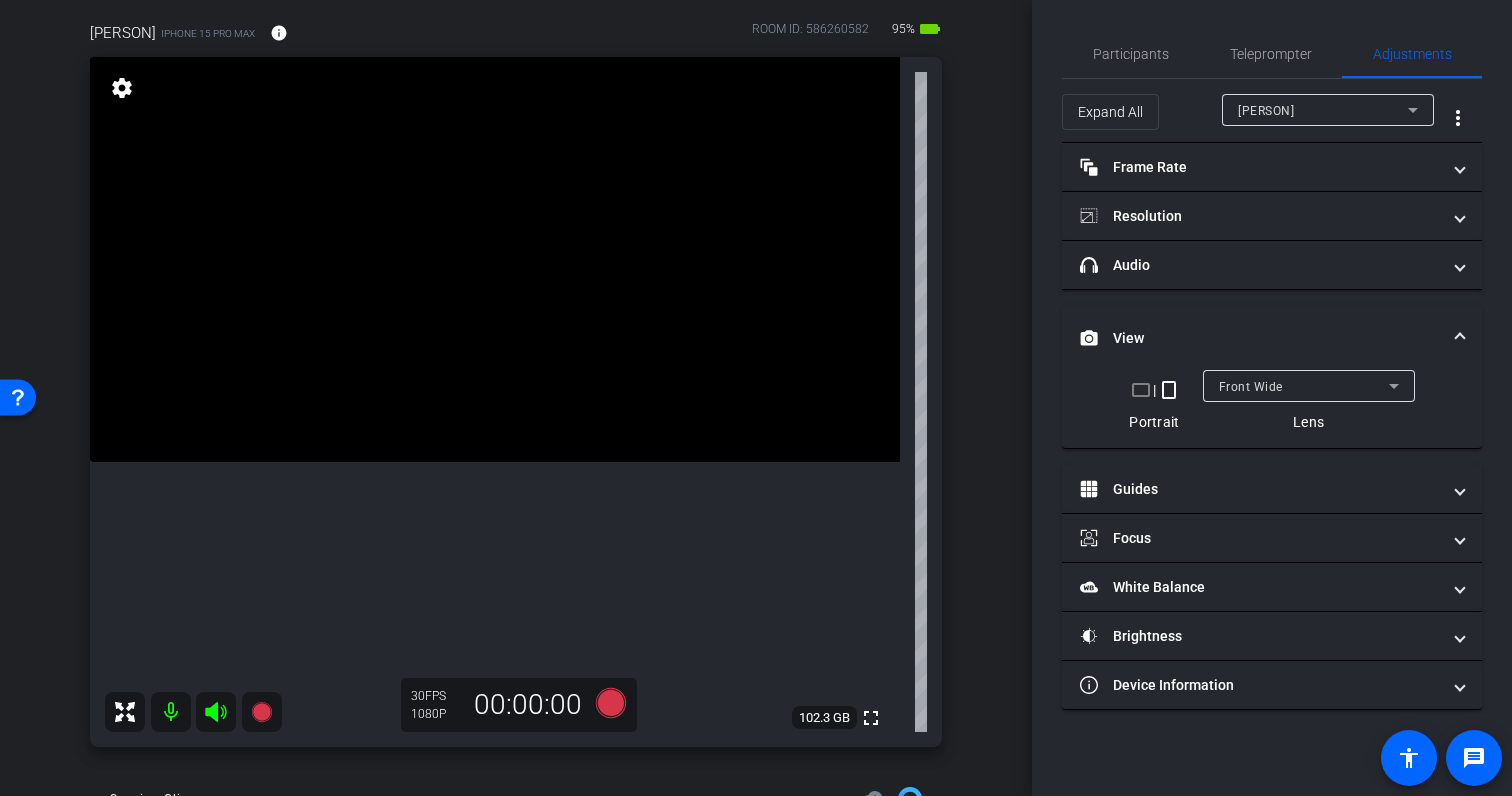 scroll, scrollTop: 180, scrollLeft: 0, axis: vertical 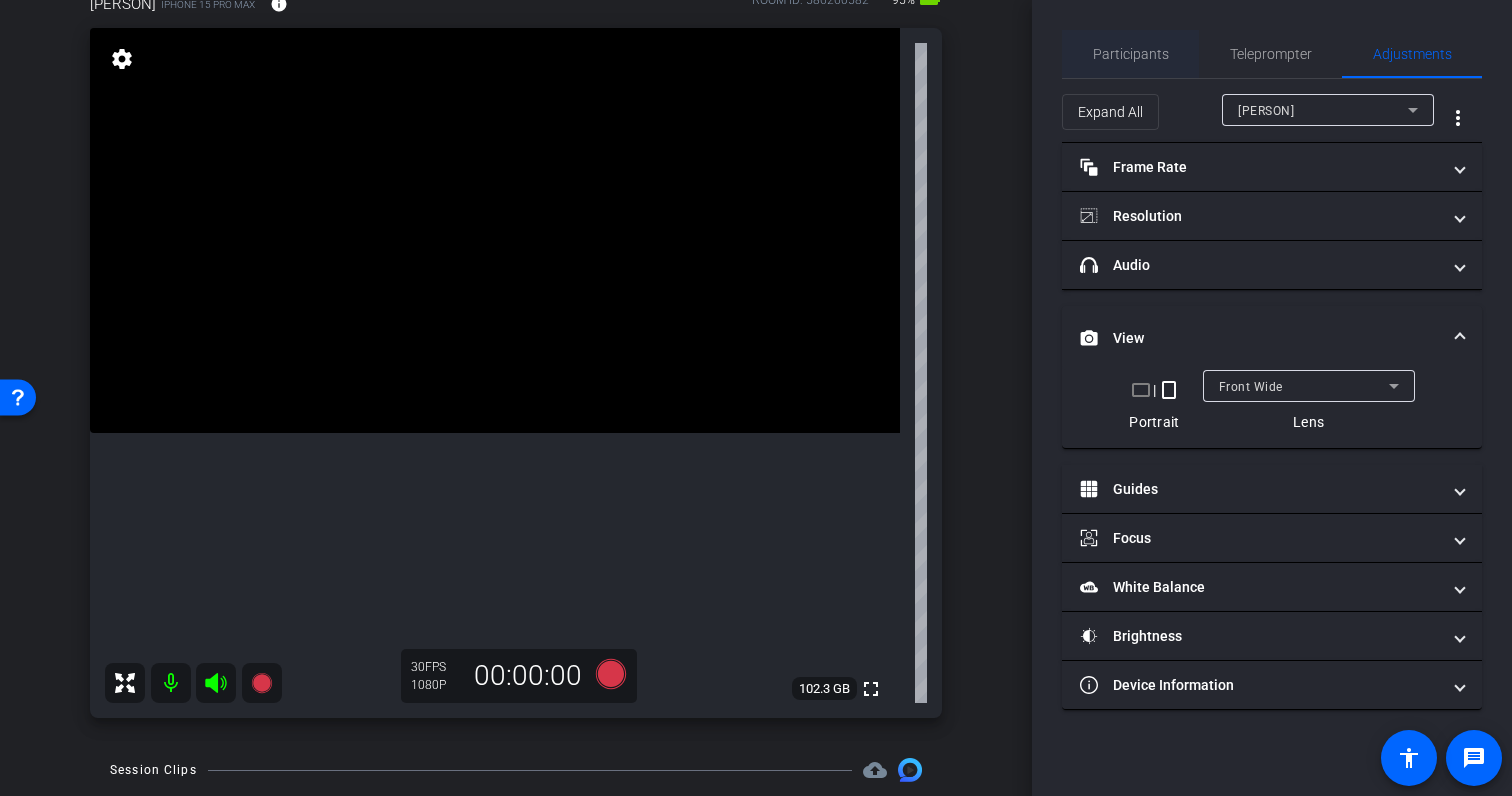 click on "Participants" at bounding box center (1131, 54) 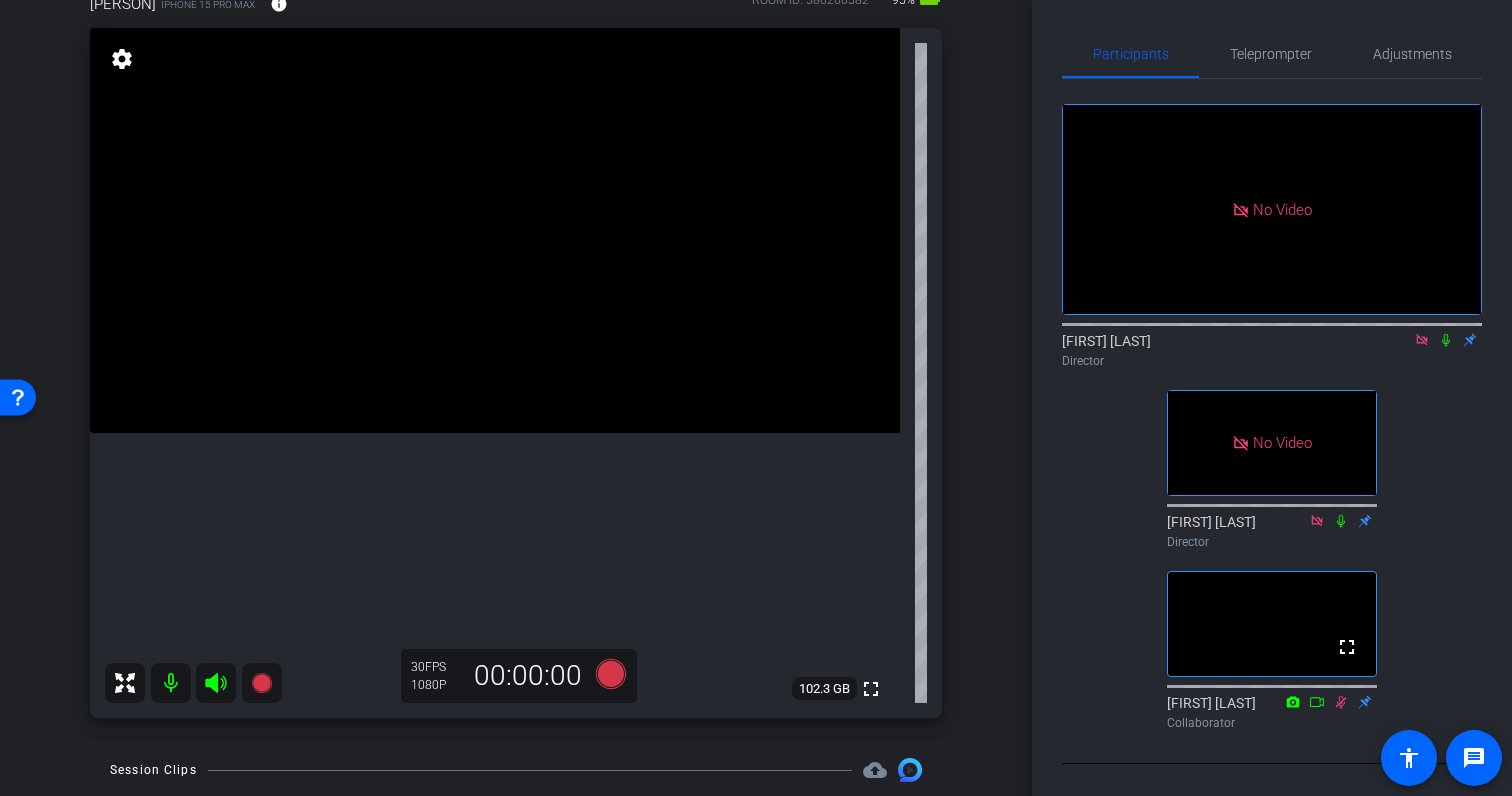 click 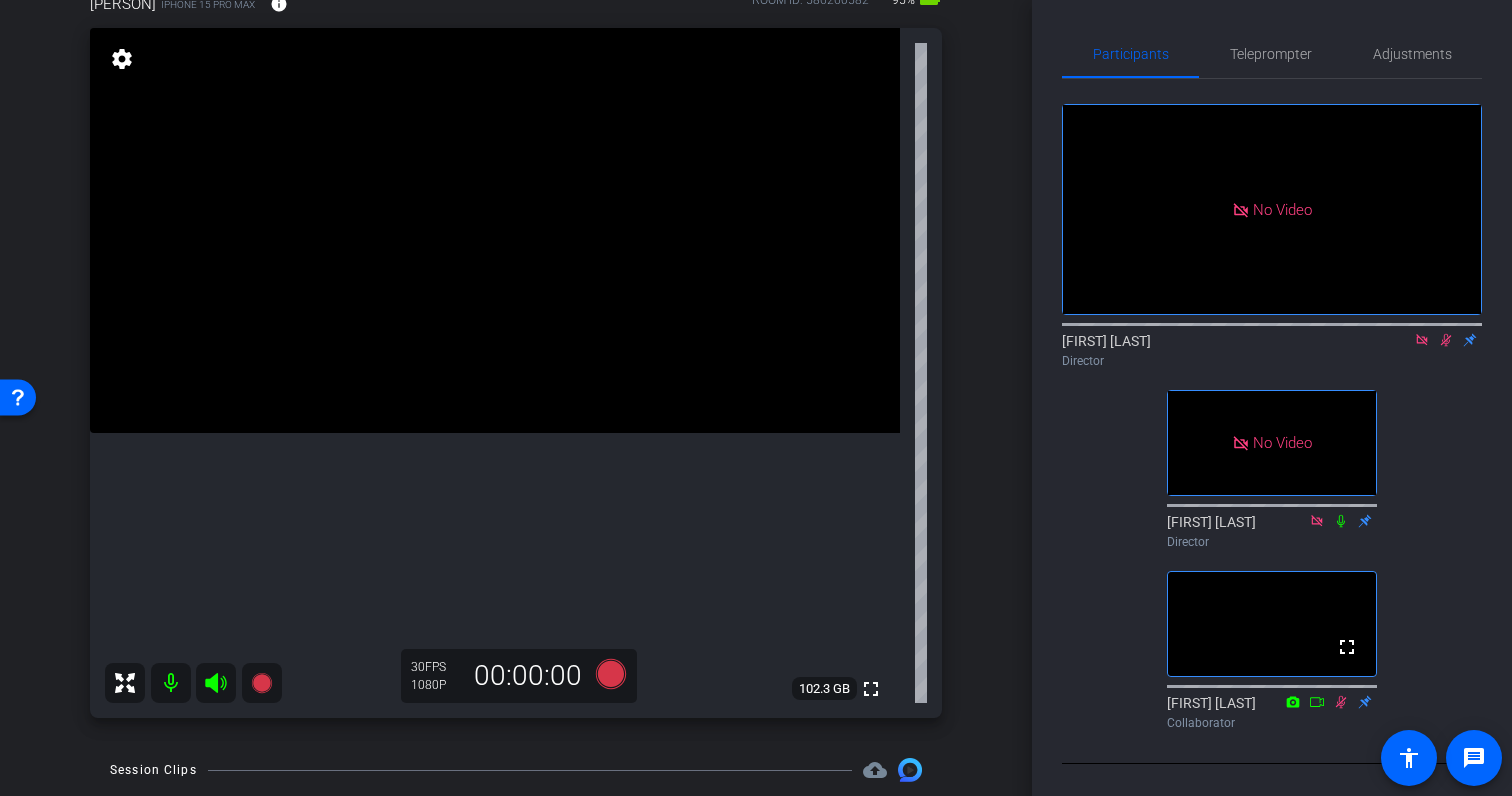 click 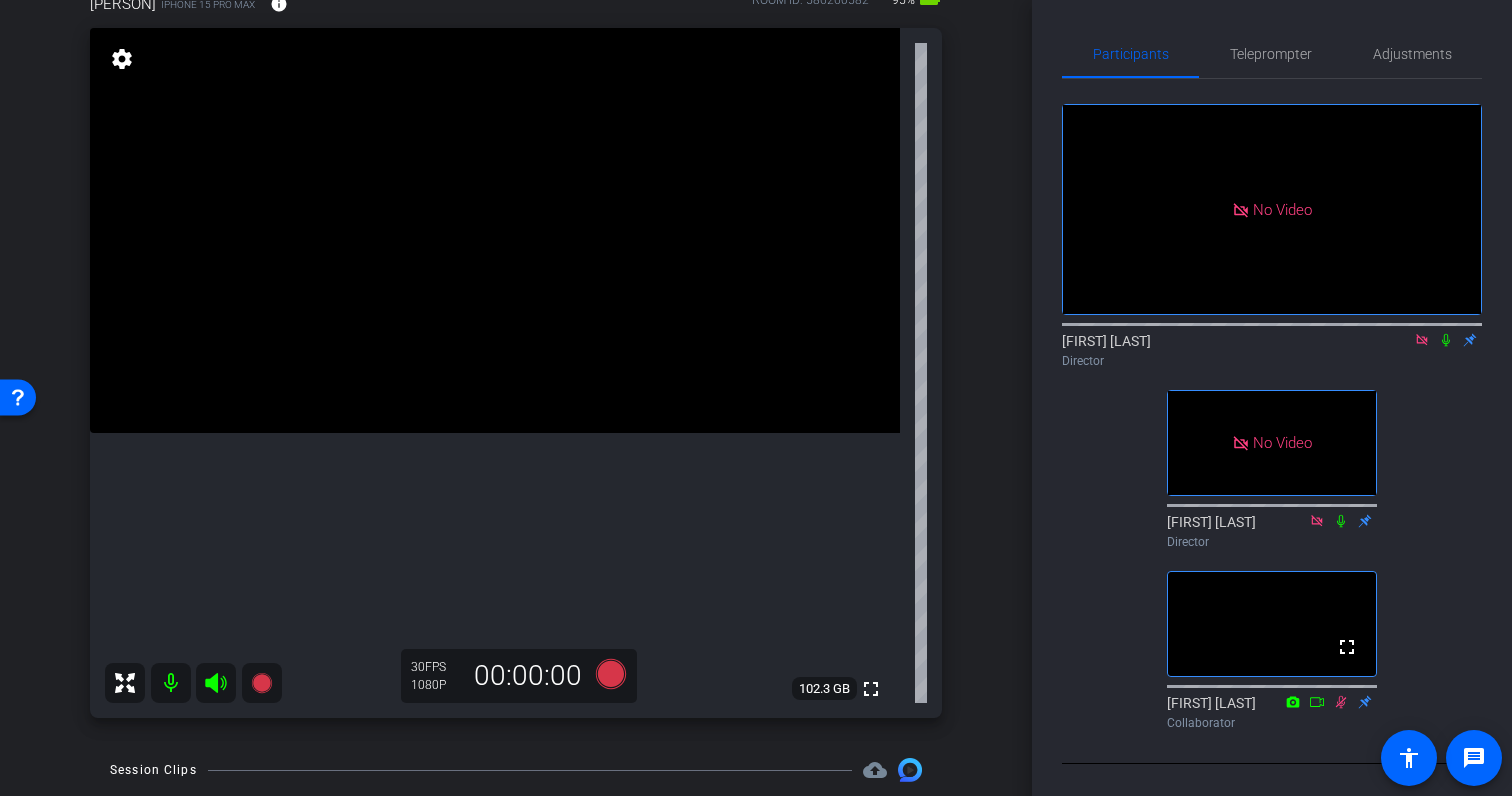 click 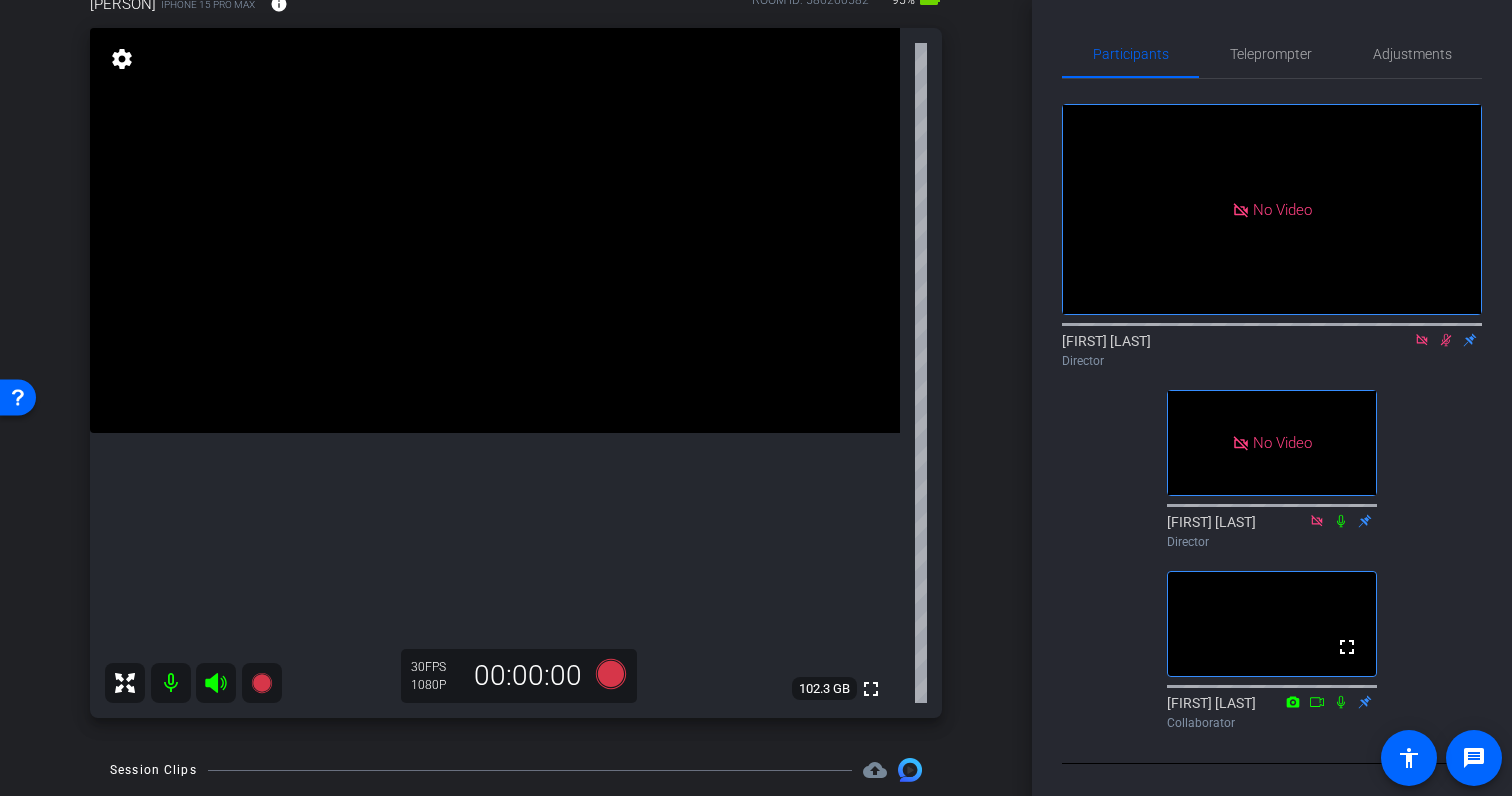 click 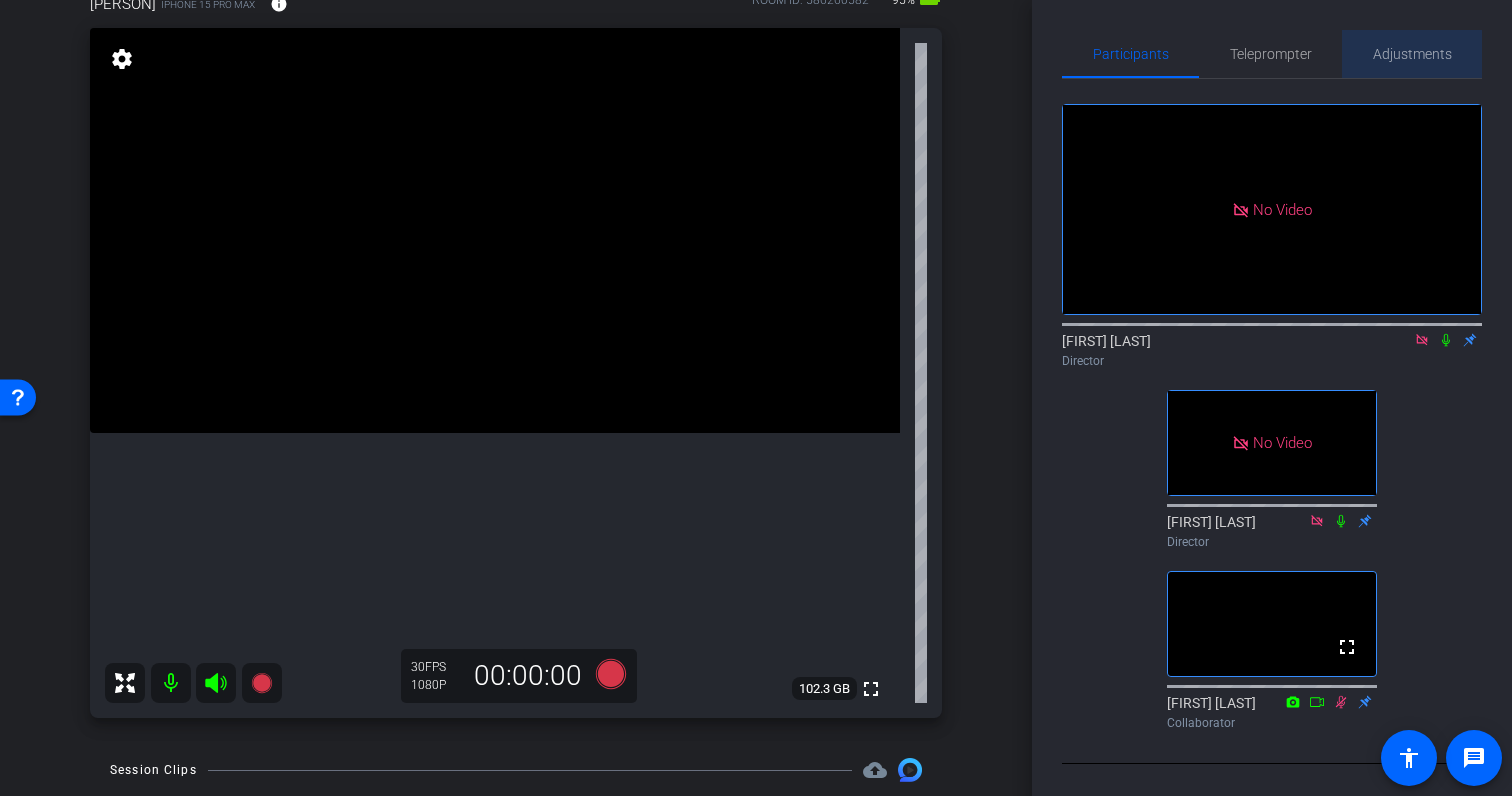 click on "Adjustments" at bounding box center (1412, 54) 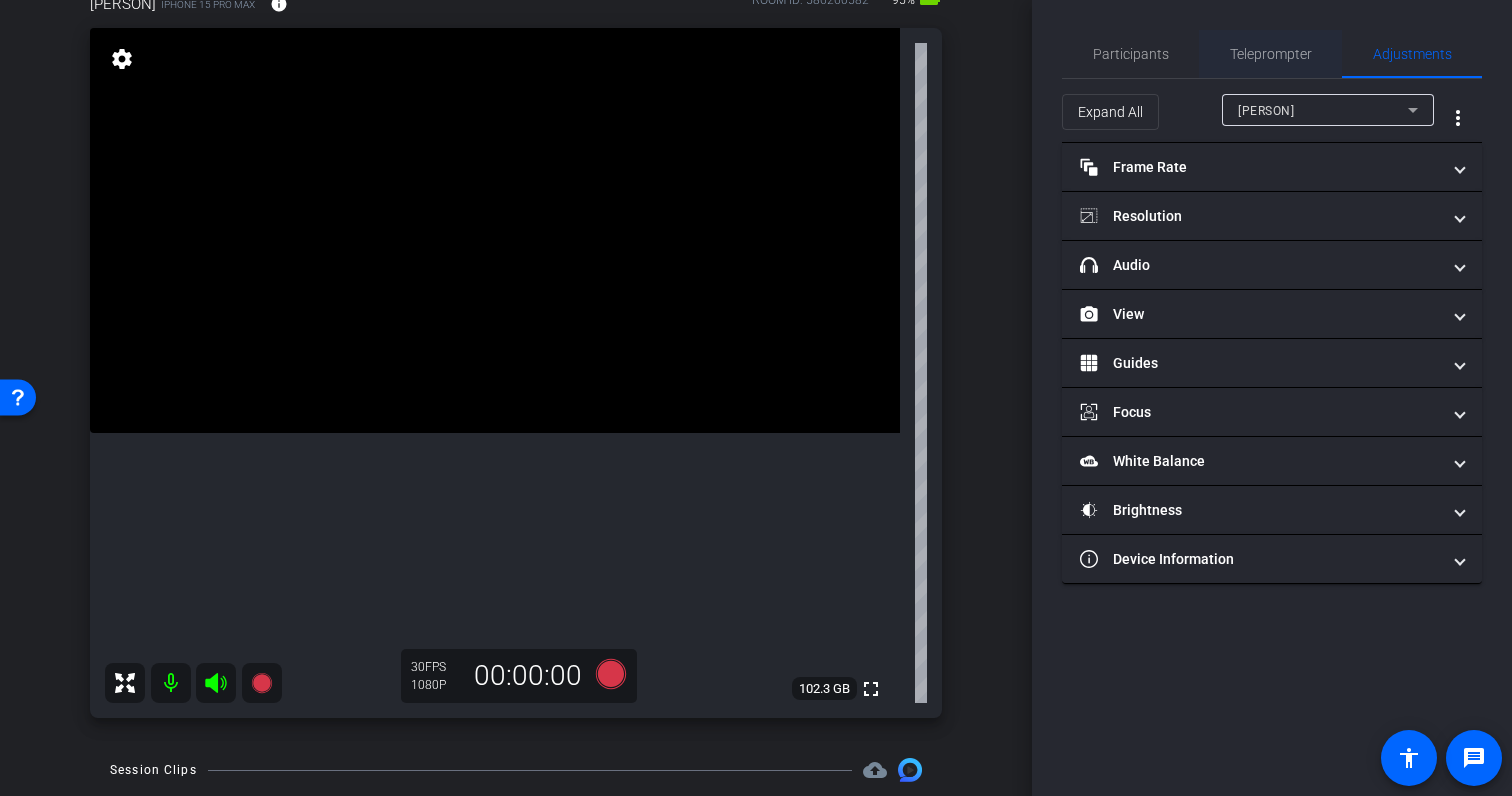 click on "Teleprompter" at bounding box center (1271, 54) 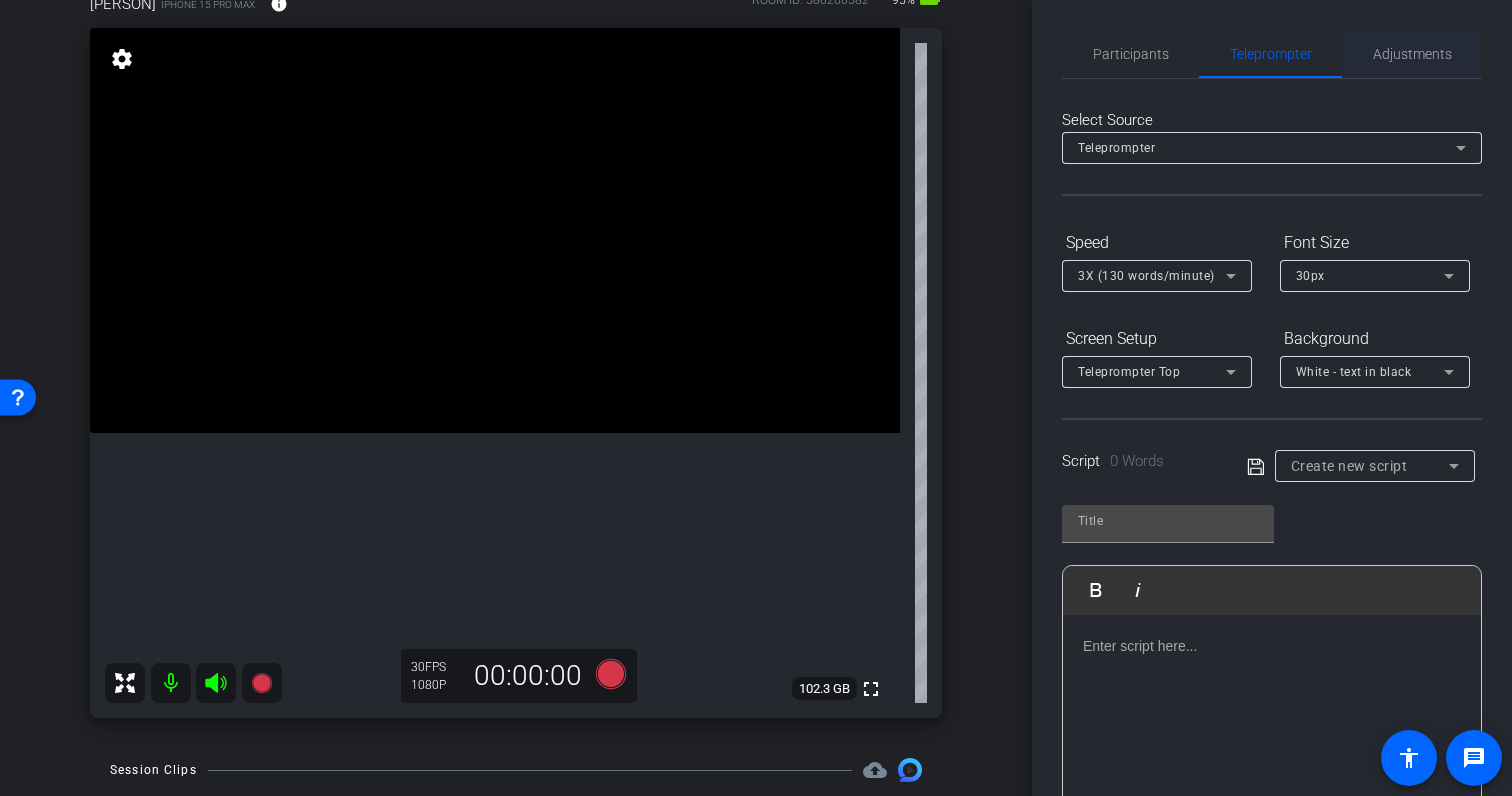 click on "Adjustments" at bounding box center [1412, 54] 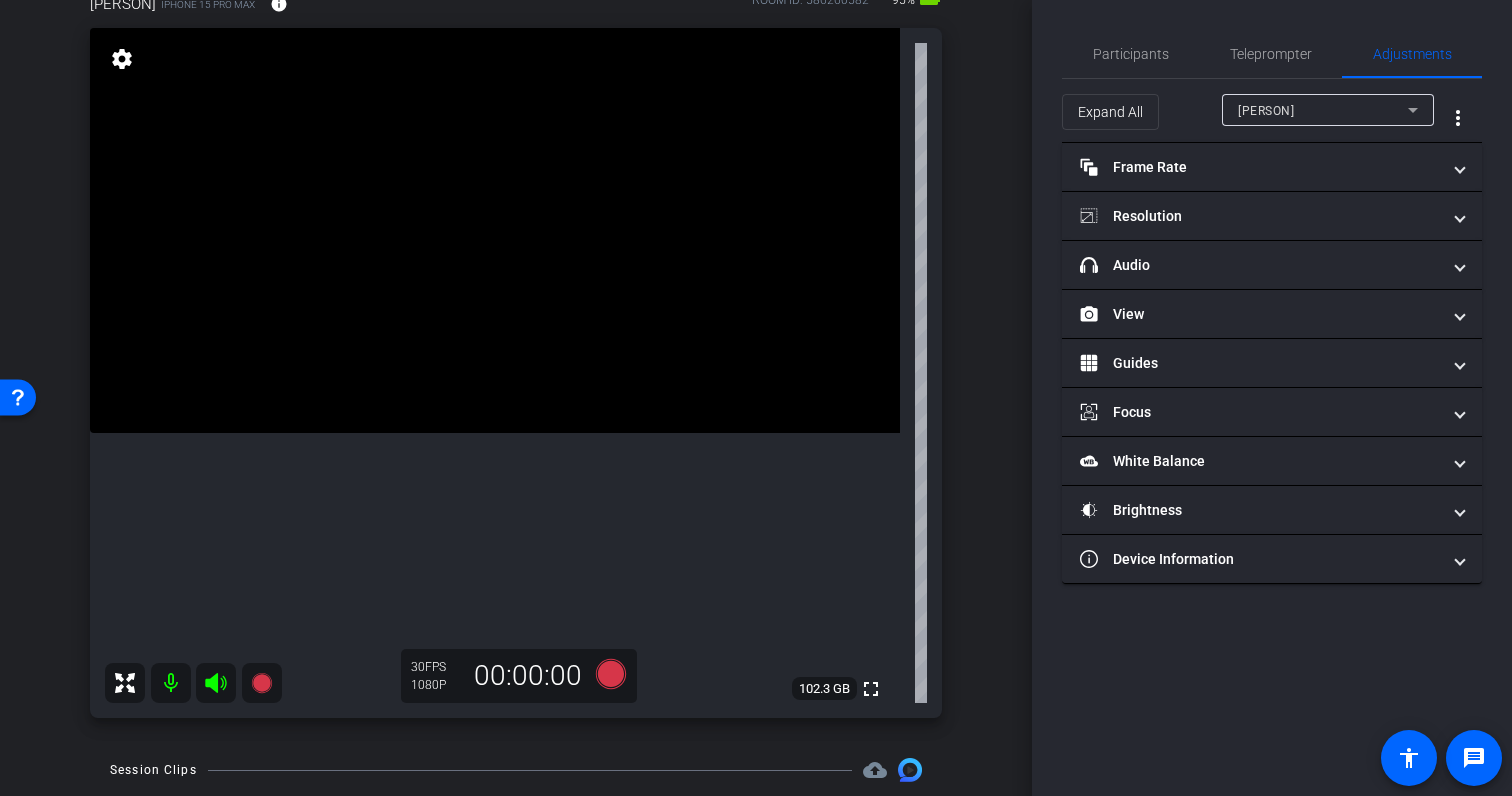 scroll, scrollTop: 0, scrollLeft: 0, axis: both 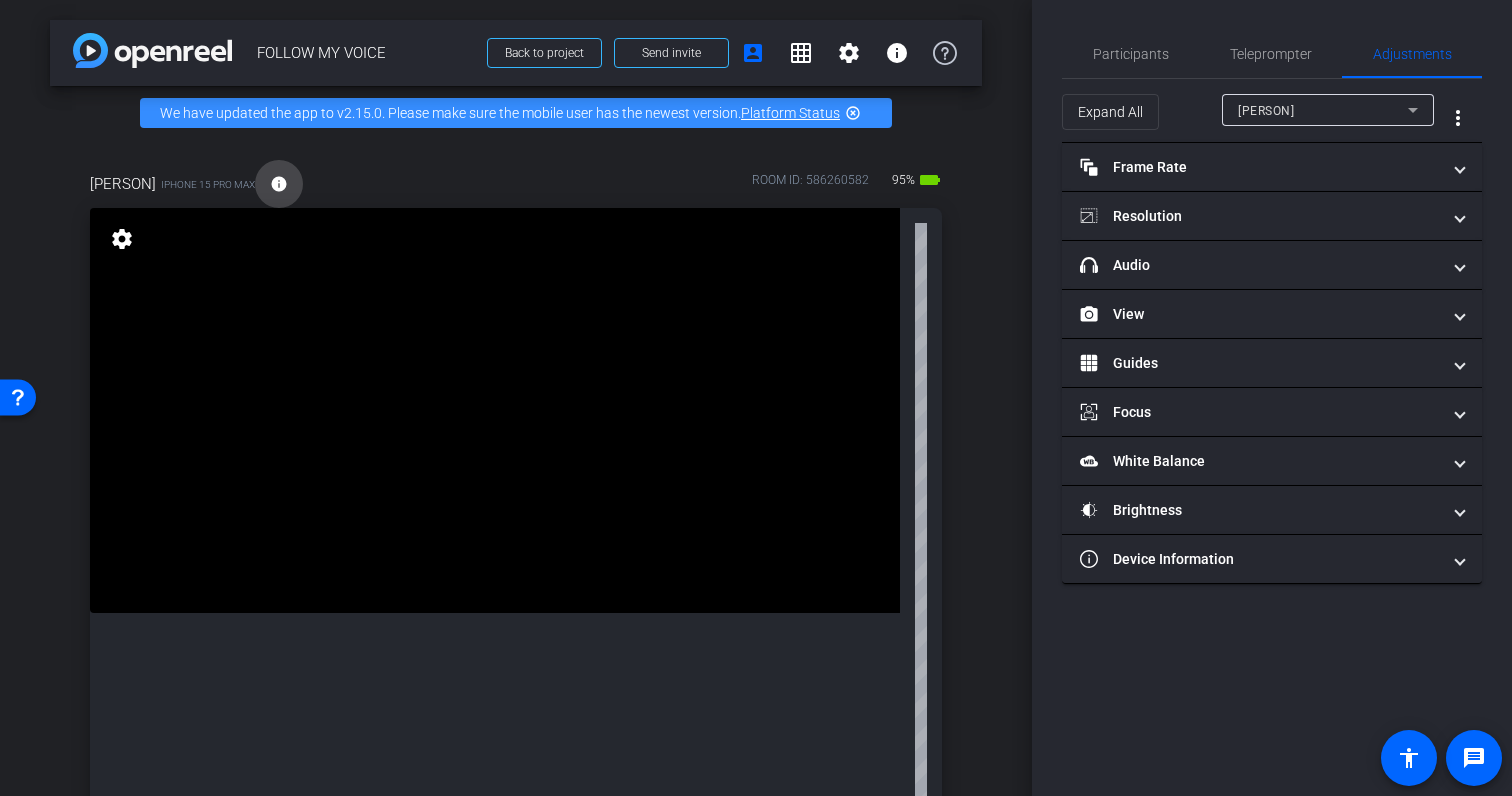 click at bounding box center (279, 184) 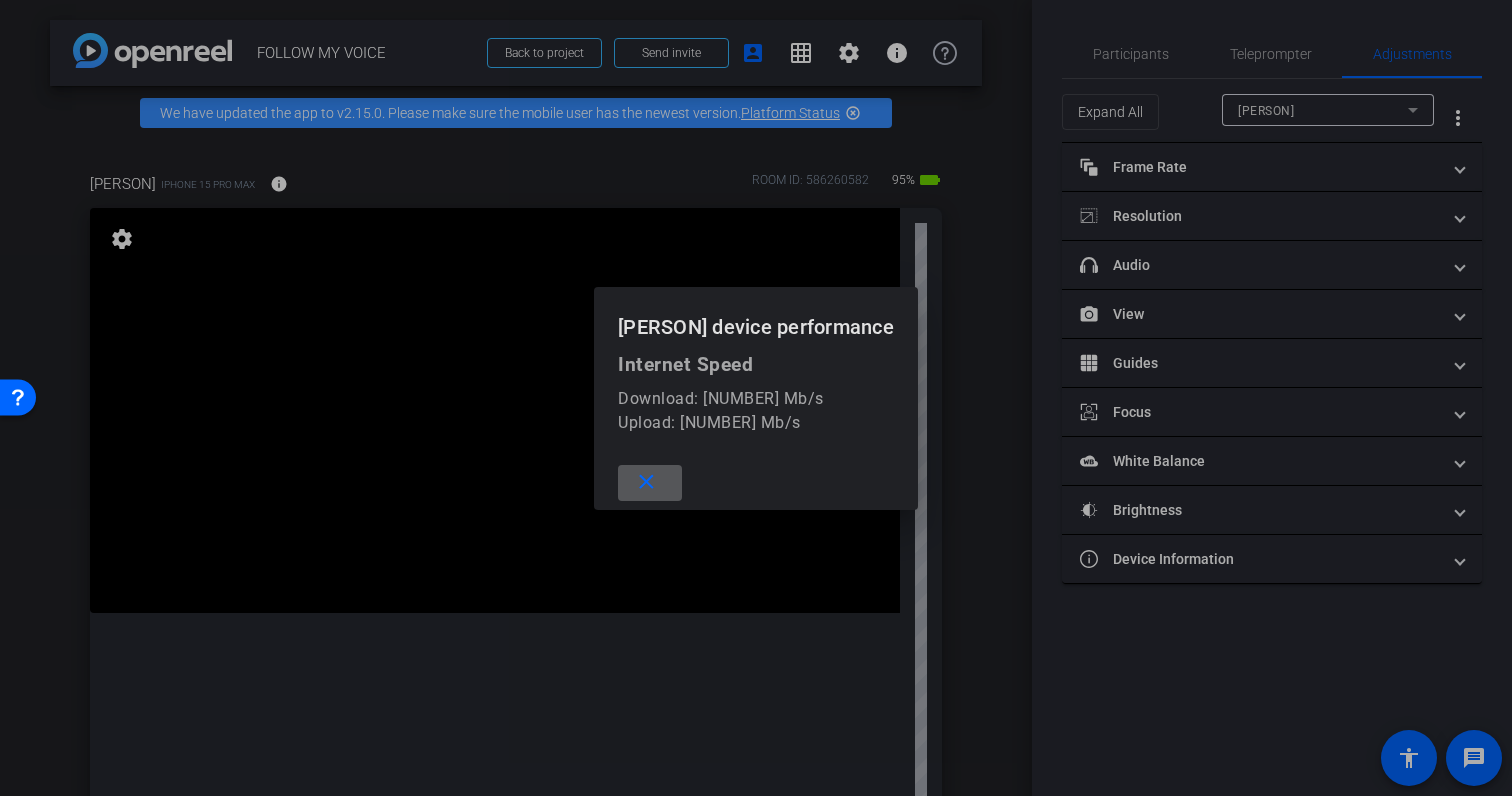 click at bounding box center (756, 398) 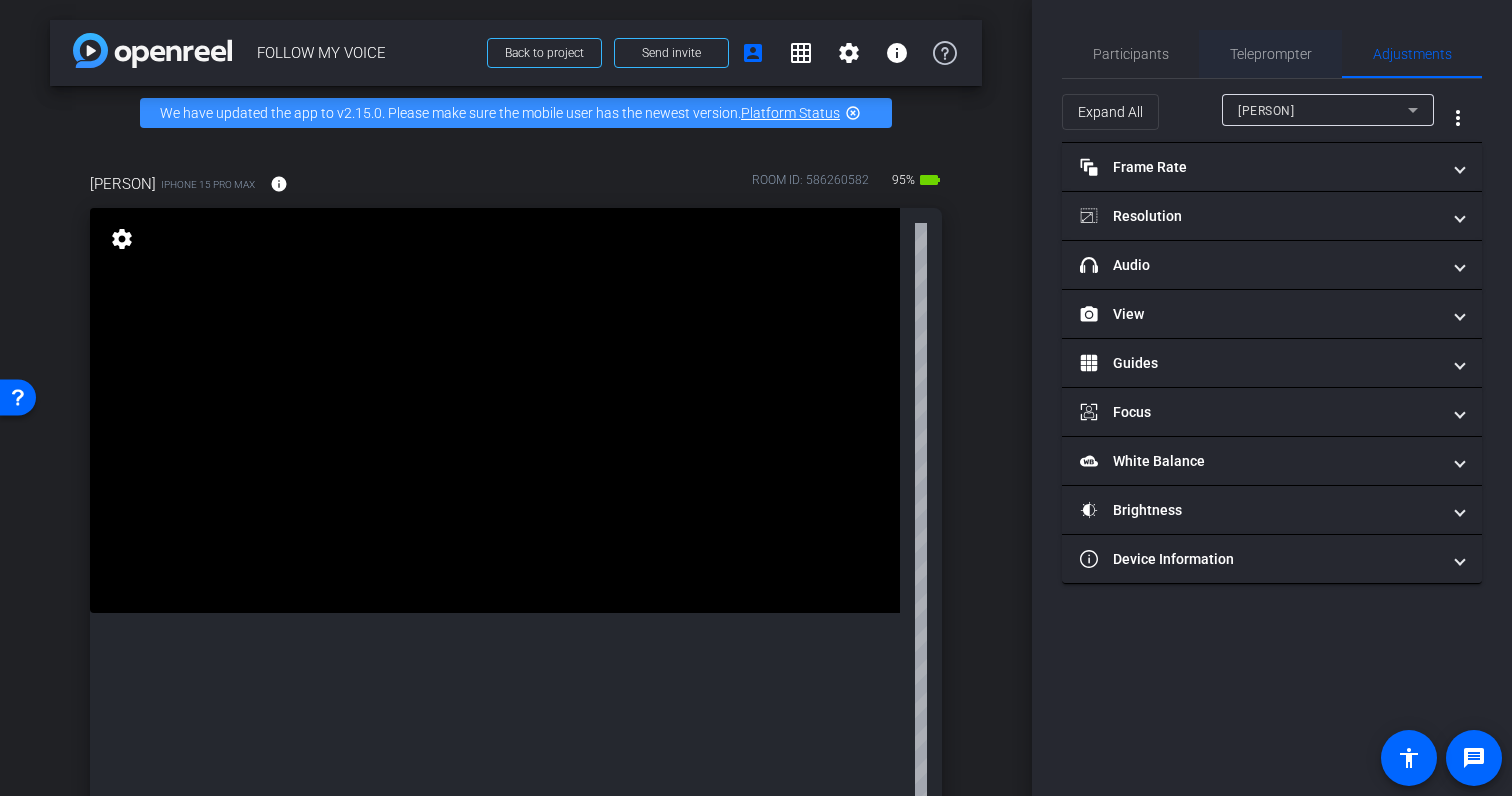 click on "Teleprompter" at bounding box center [1271, 54] 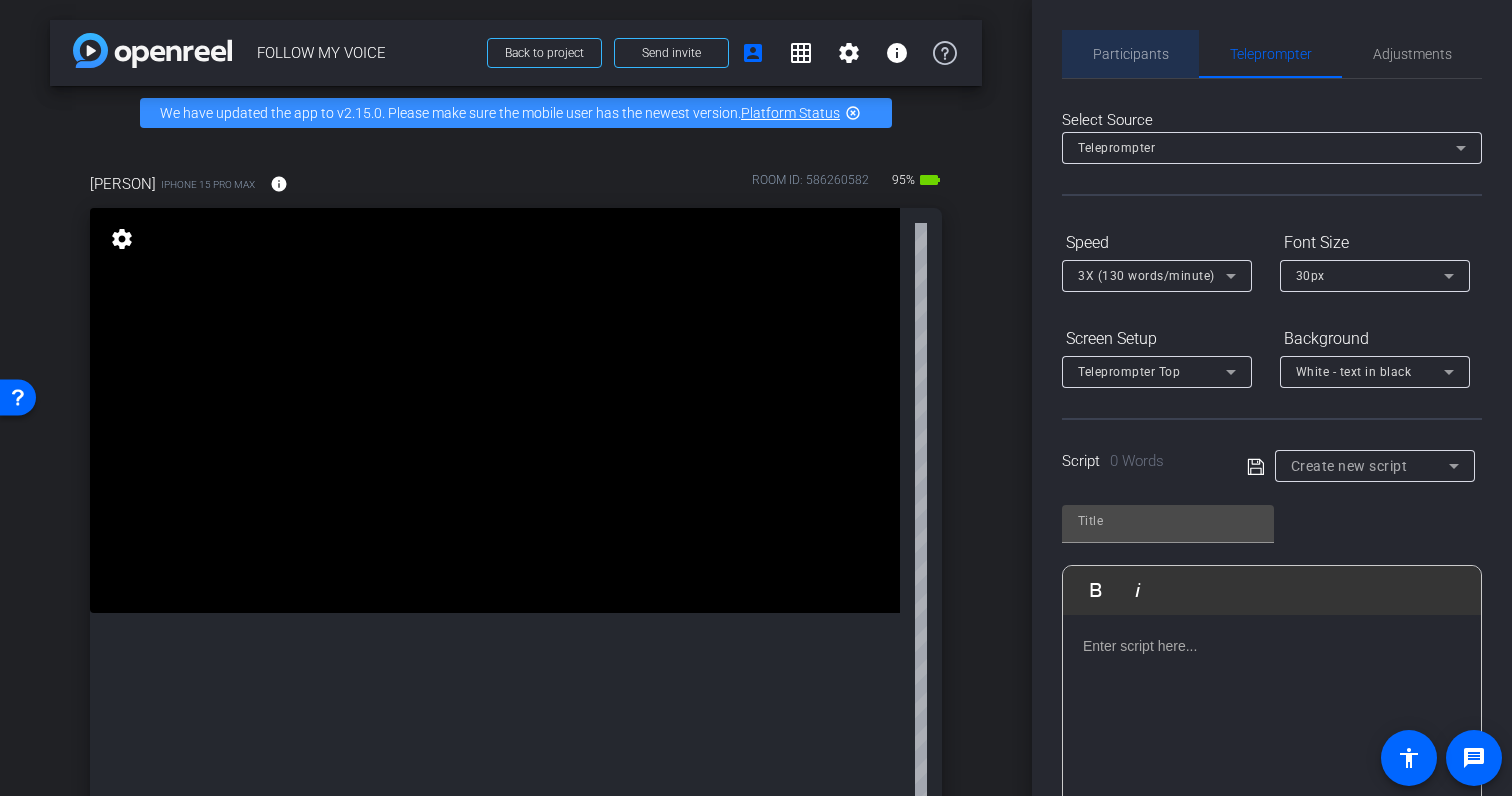 click on "Participants" at bounding box center [1131, 54] 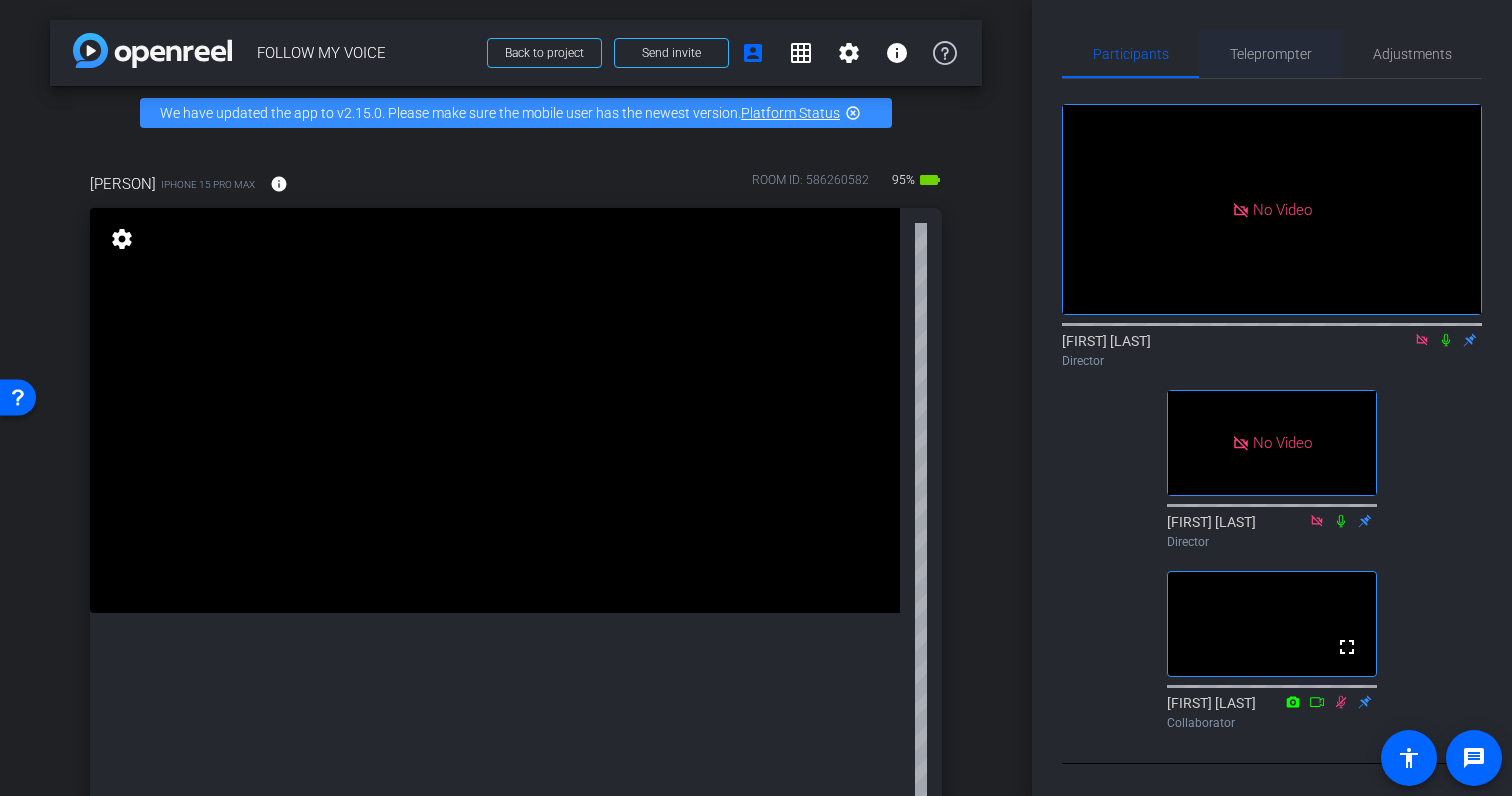 click on "Teleprompter" at bounding box center [1271, 54] 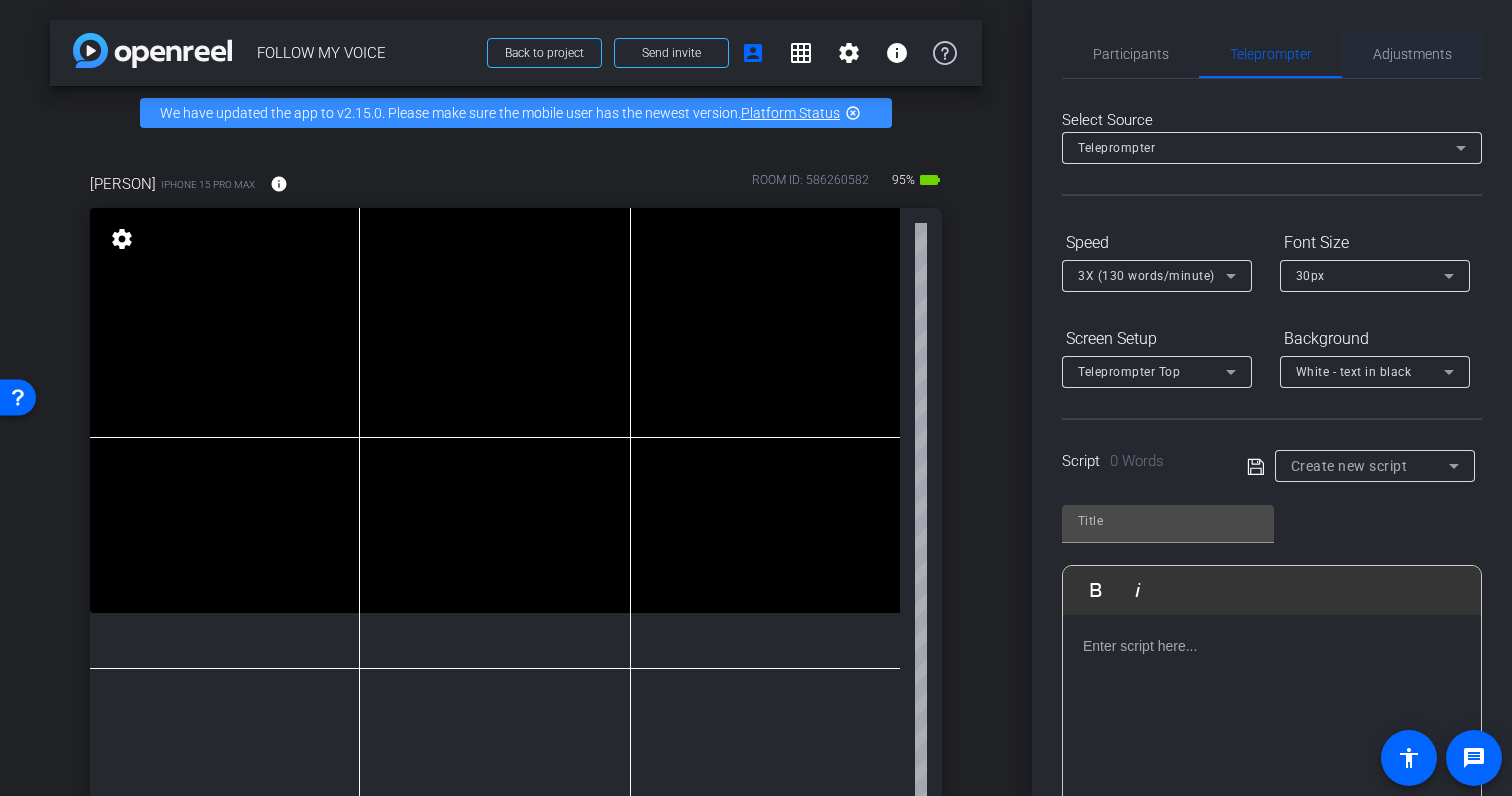 click on "Adjustments" at bounding box center [1412, 54] 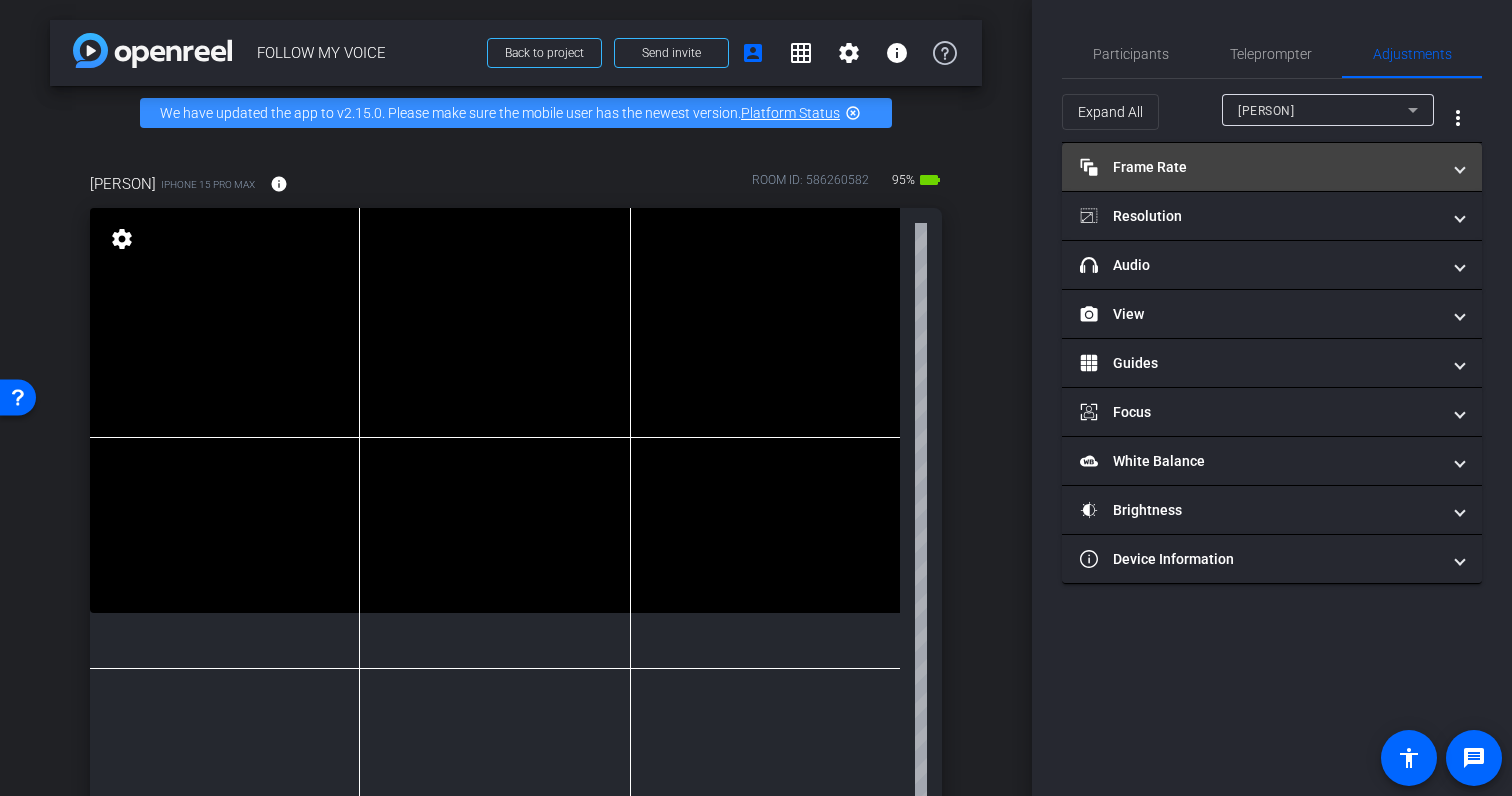 click on "Frame Rate
Frame Rate" at bounding box center [1260, 167] 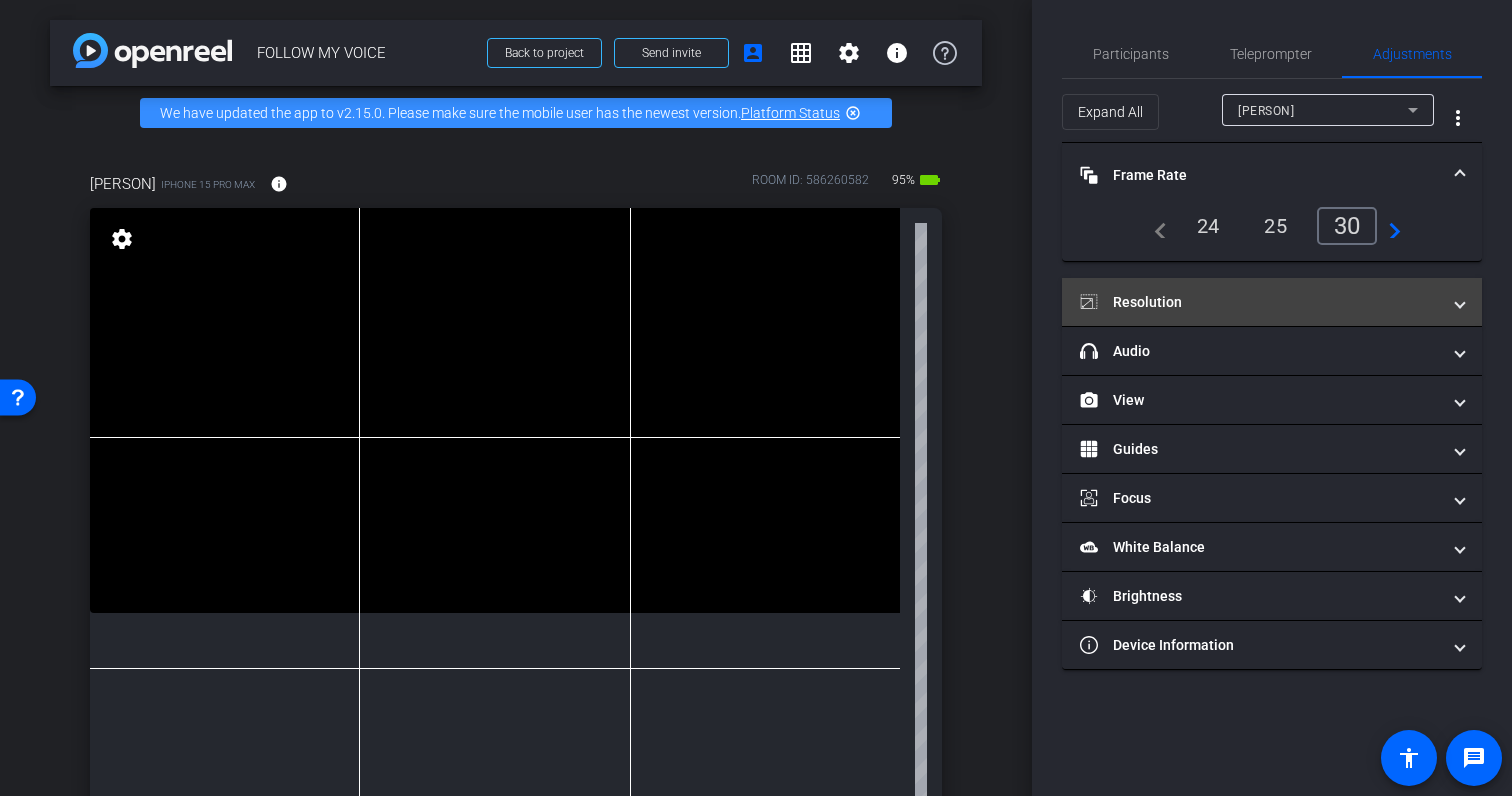 click on "Resolution" at bounding box center (1260, 302) 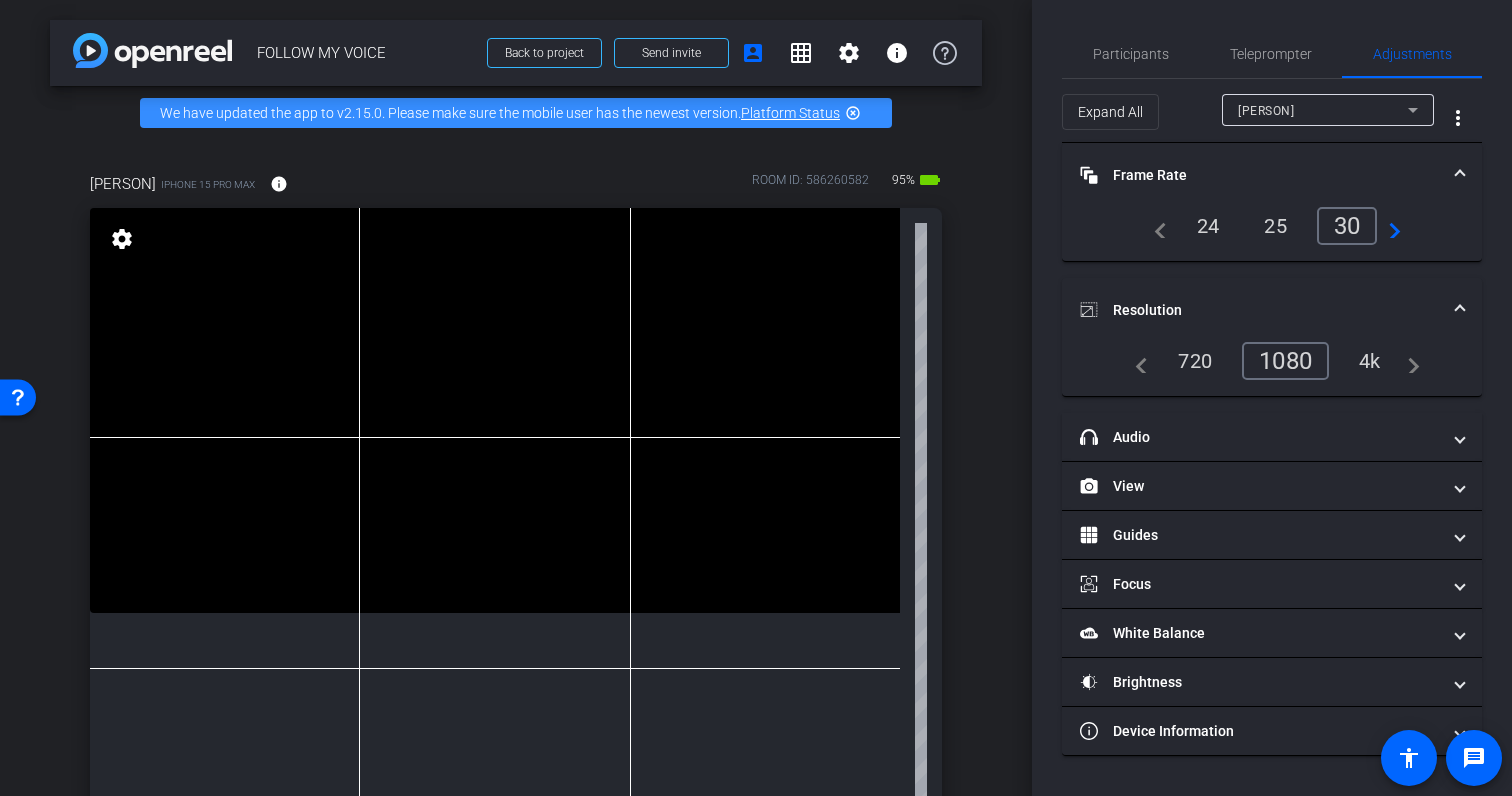 click on "4k" at bounding box center (1370, 361) 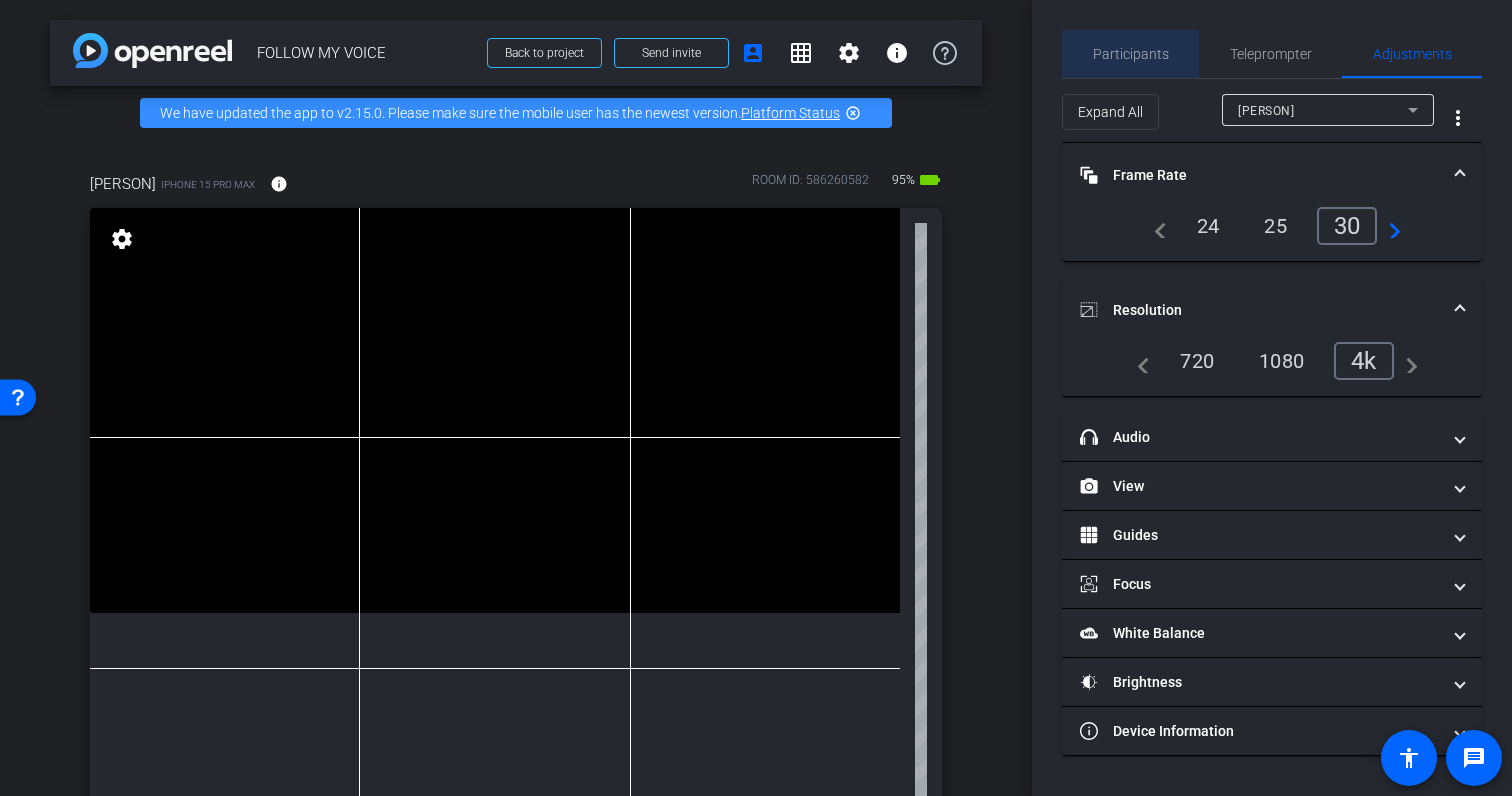click on "Participants" at bounding box center [1131, 54] 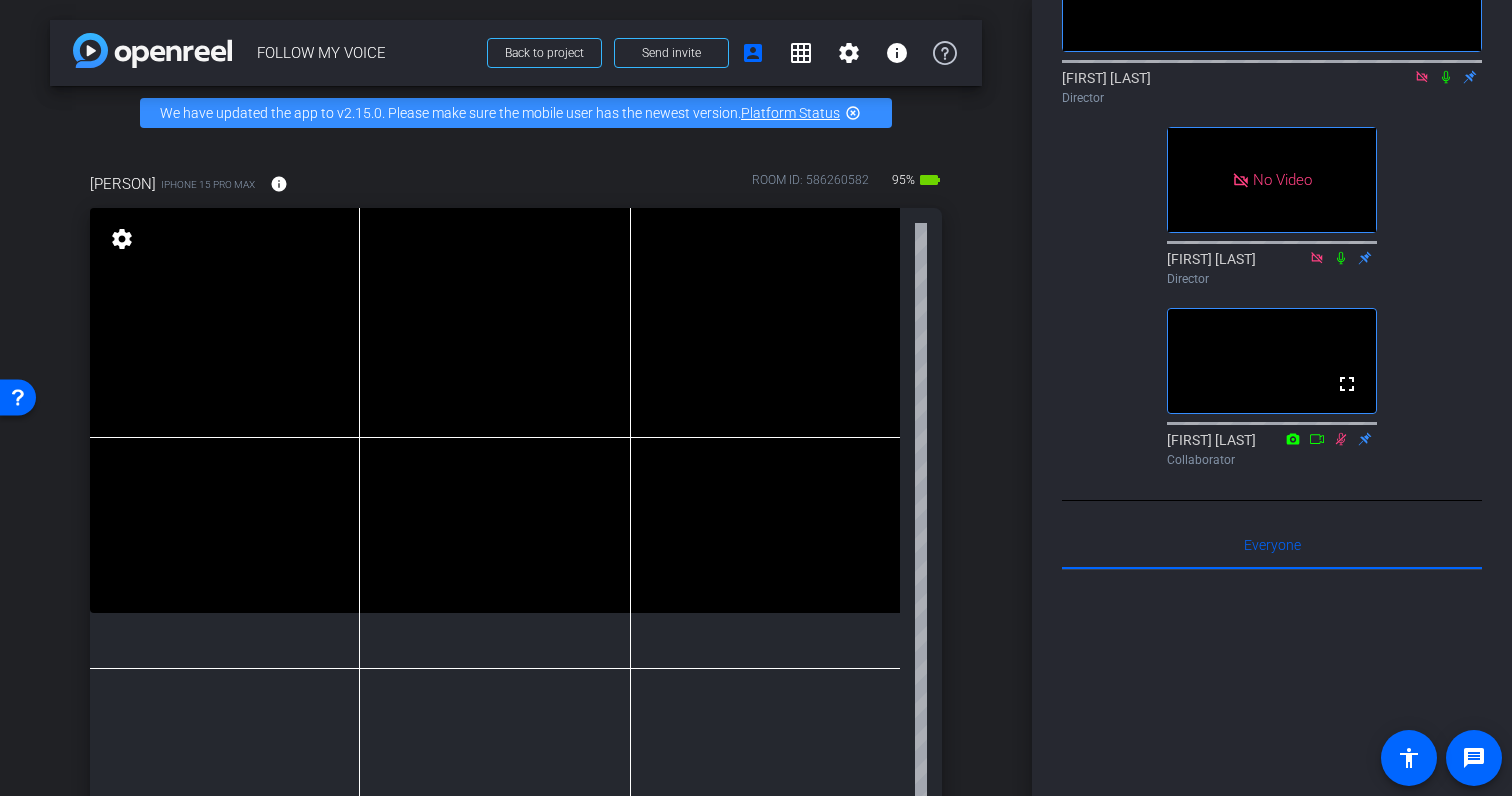 scroll, scrollTop: 272, scrollLeft: 0, axis: vertical 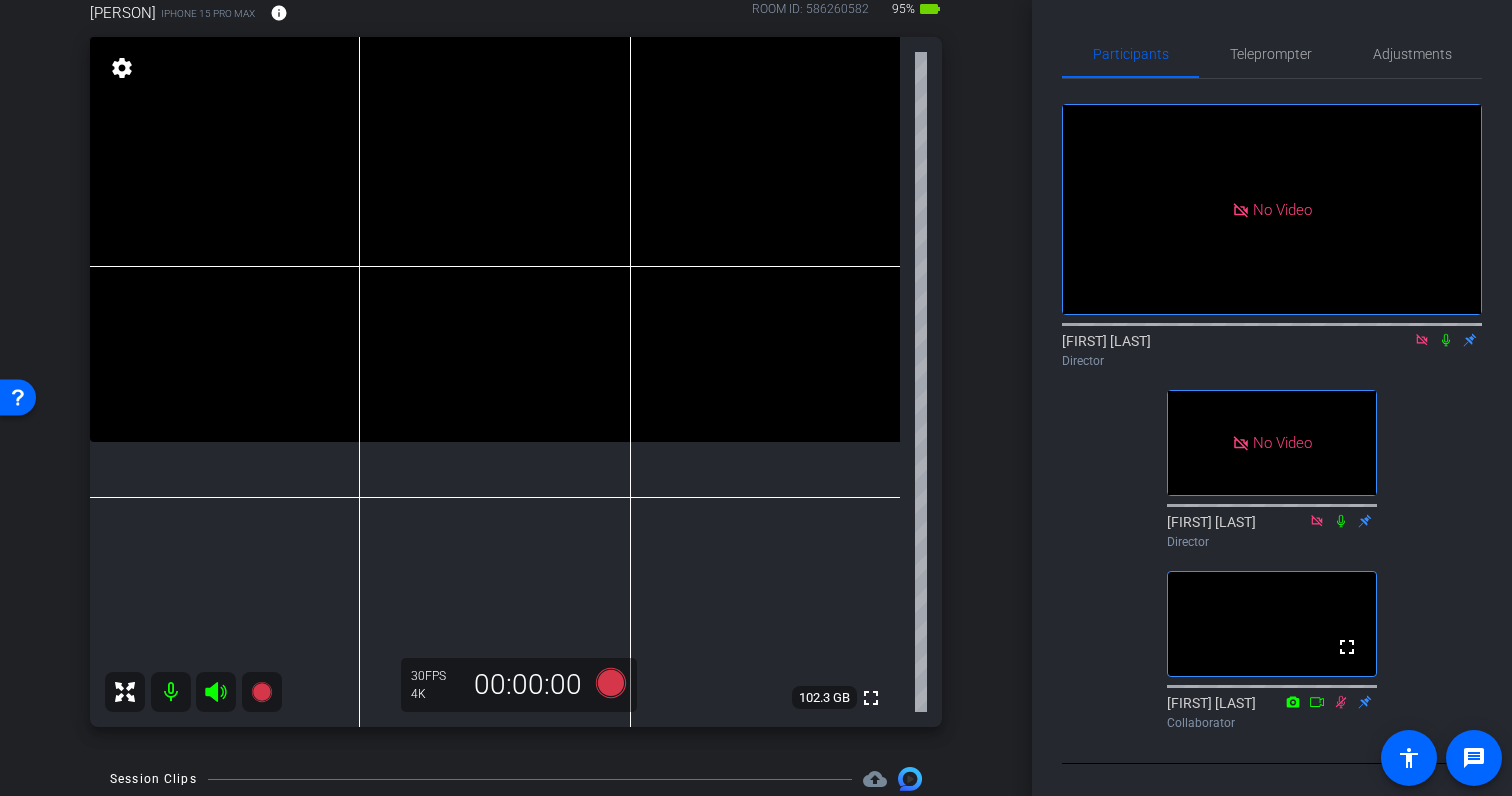 click 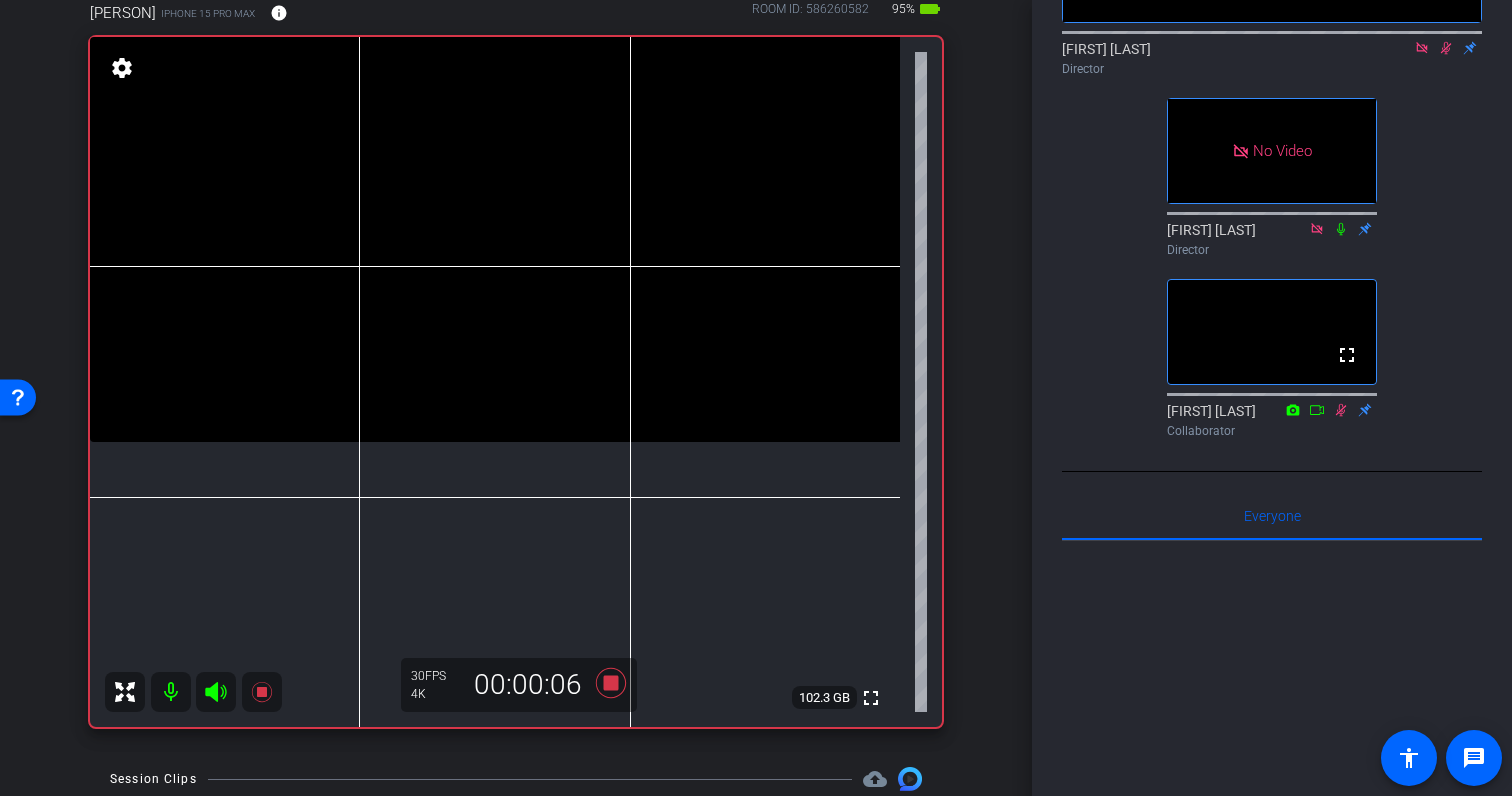 scroll, scrollTop: 304, scrollLeft: 0, axis: vertical 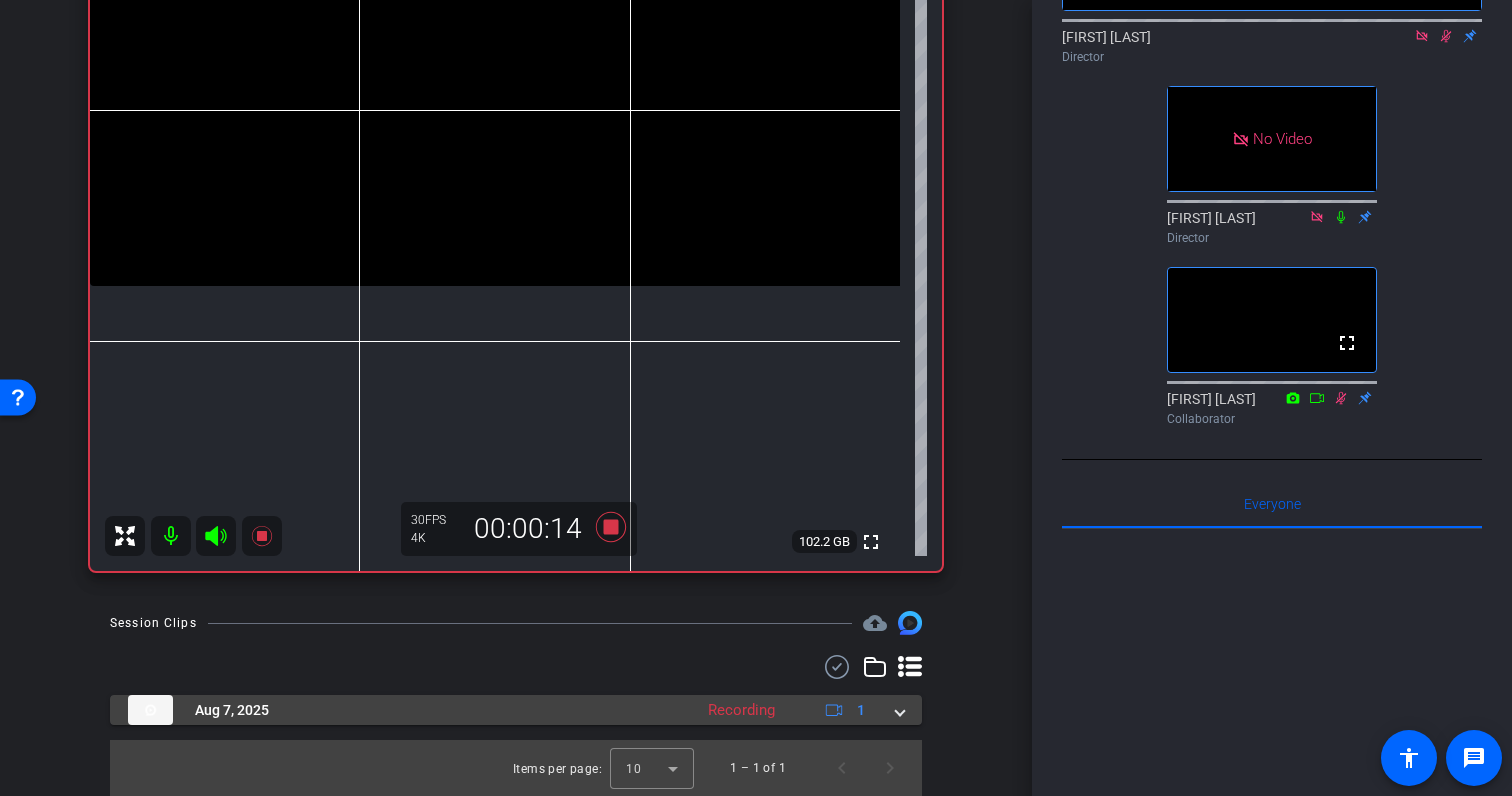 click on "[MONTH] [DAY], [YEAR]  Recording
1" at bounding box center [512, 710] 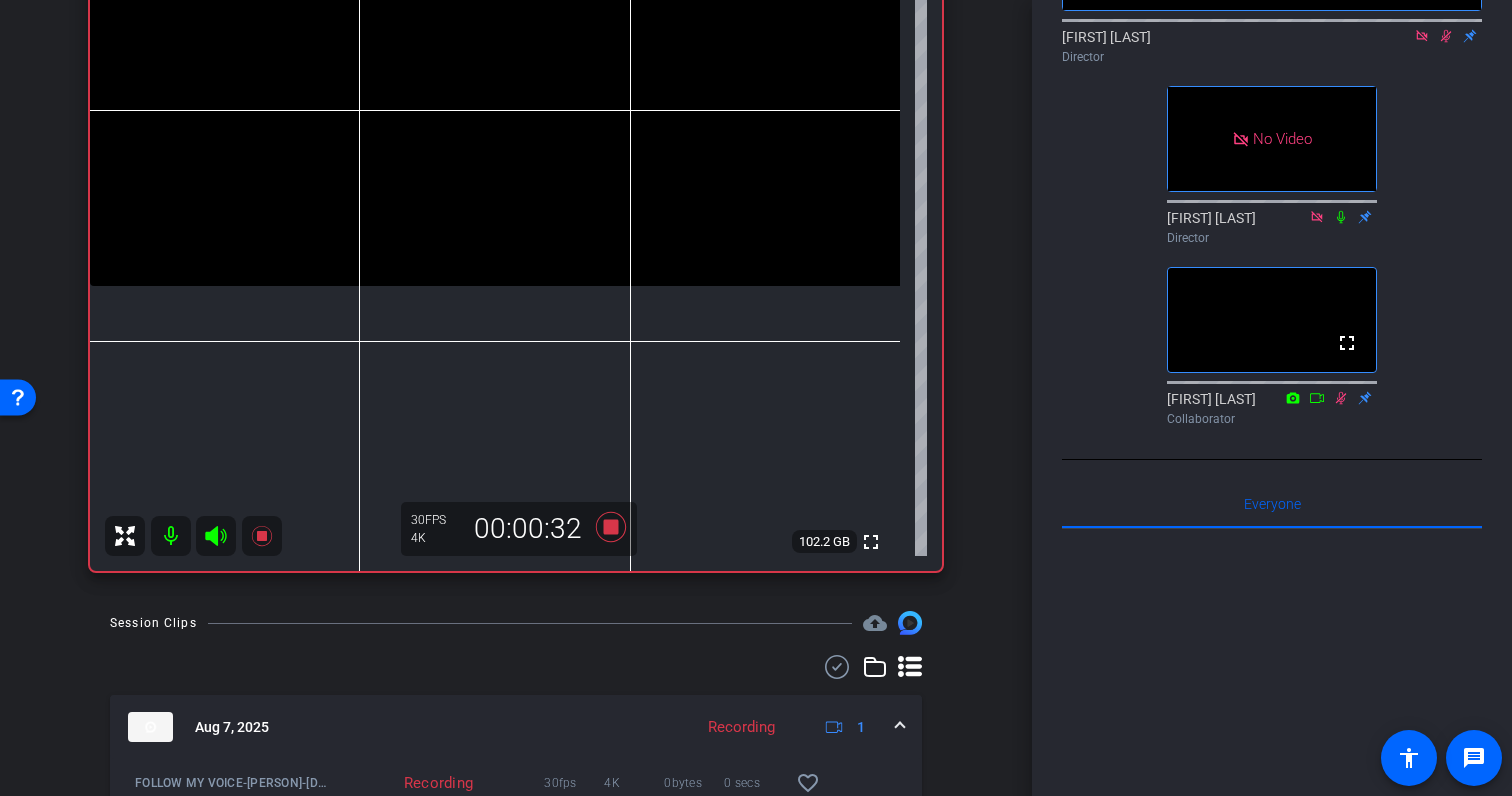 click 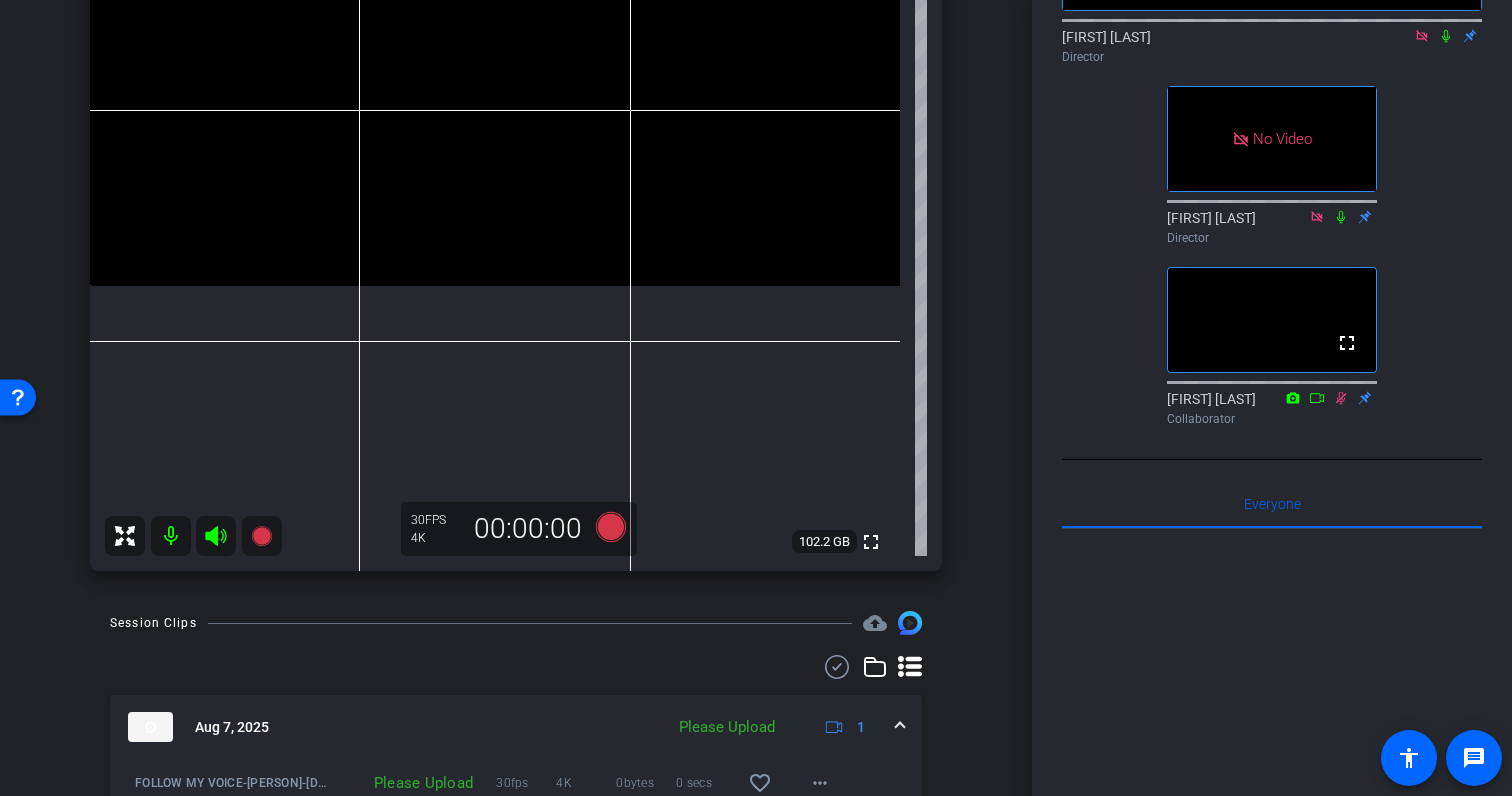 scroll, scrollTop: 430, scrollLeft: 0, axis: vertical 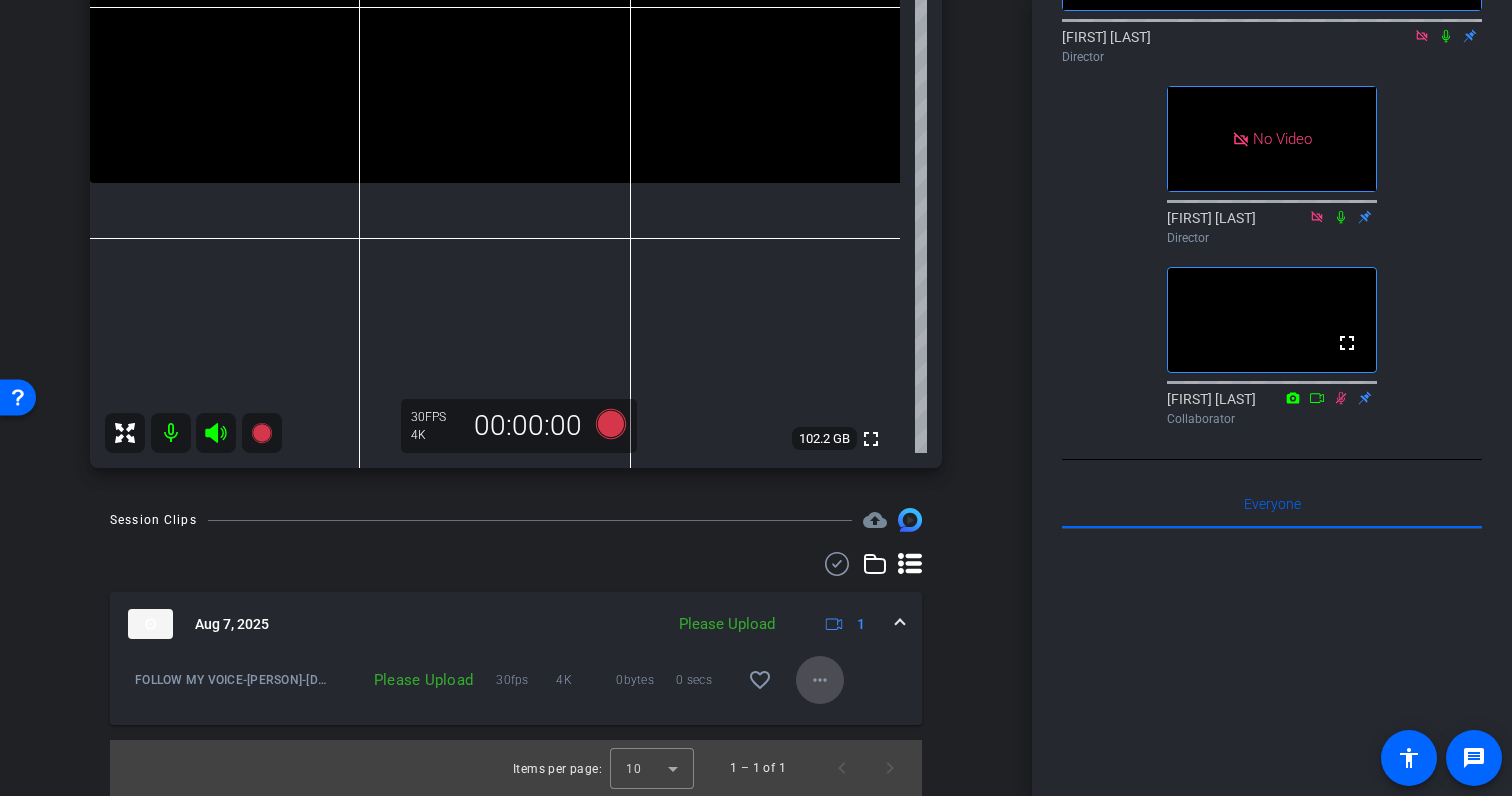 click at bounding box center (820, 680) 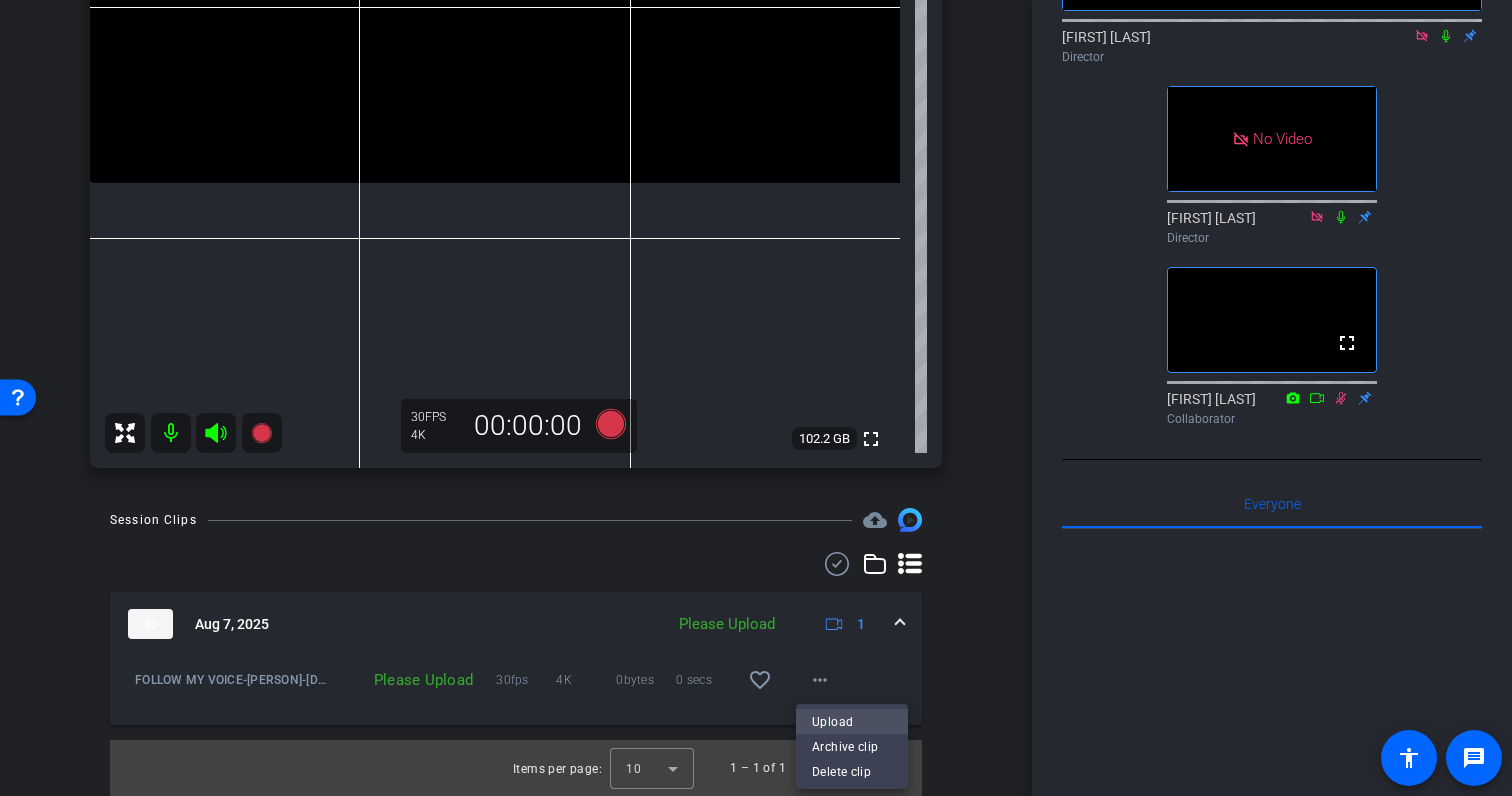 click on "Upload" at bounding box center [852, 722] 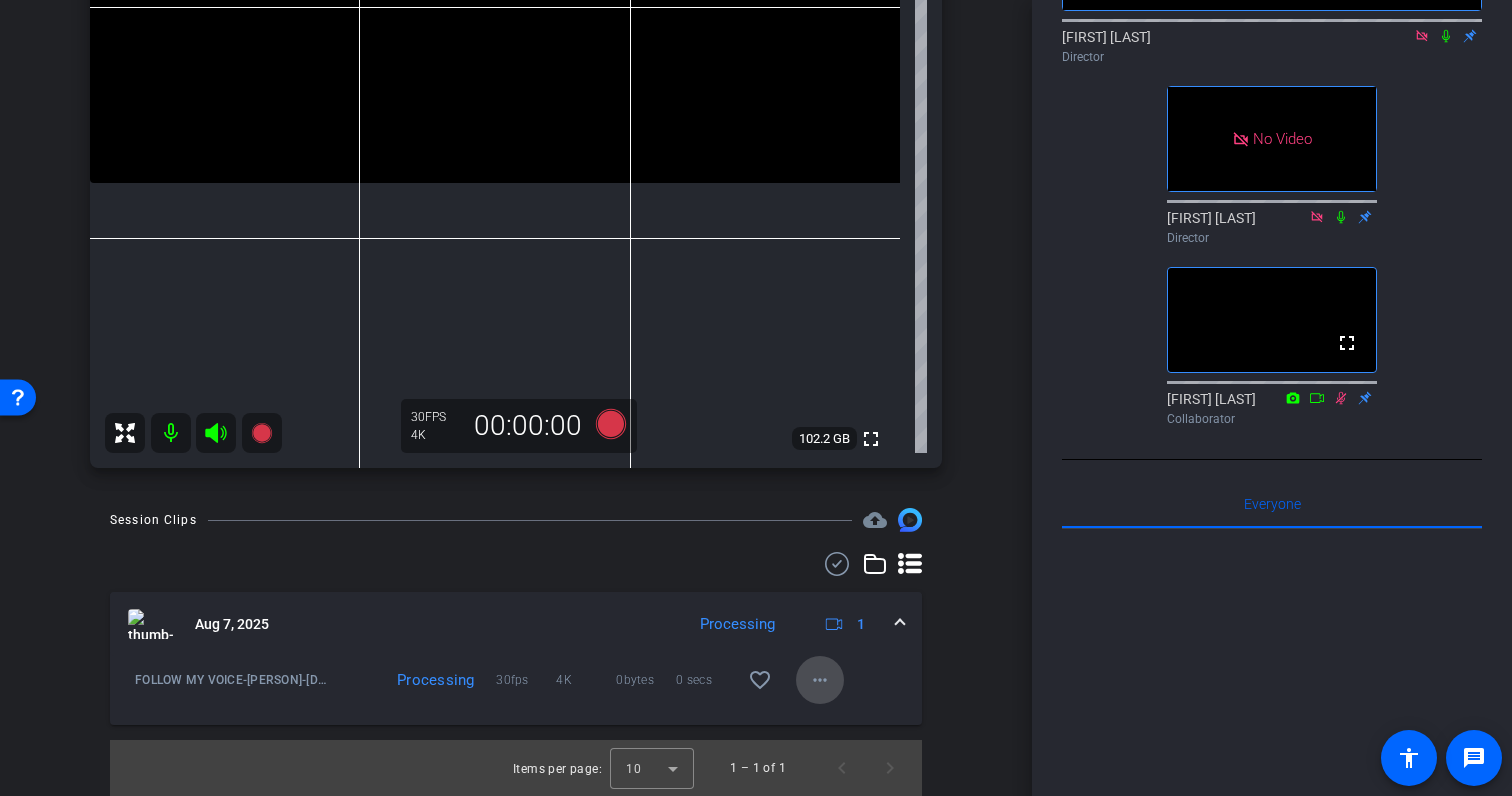 click on "more_horiz" at bounding box center [820, 680] 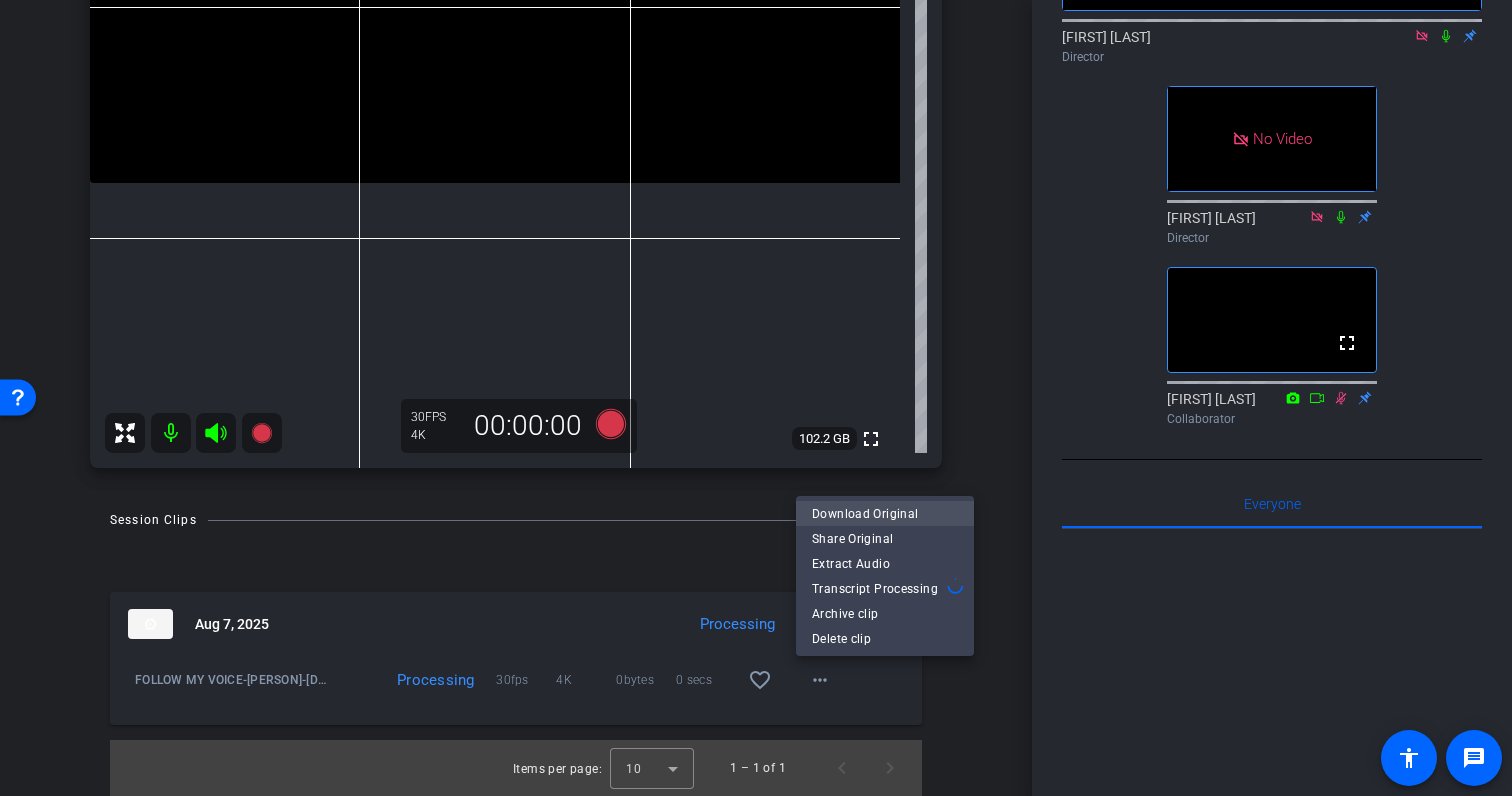 click on "Download Original" at bounding box center [885, 514] 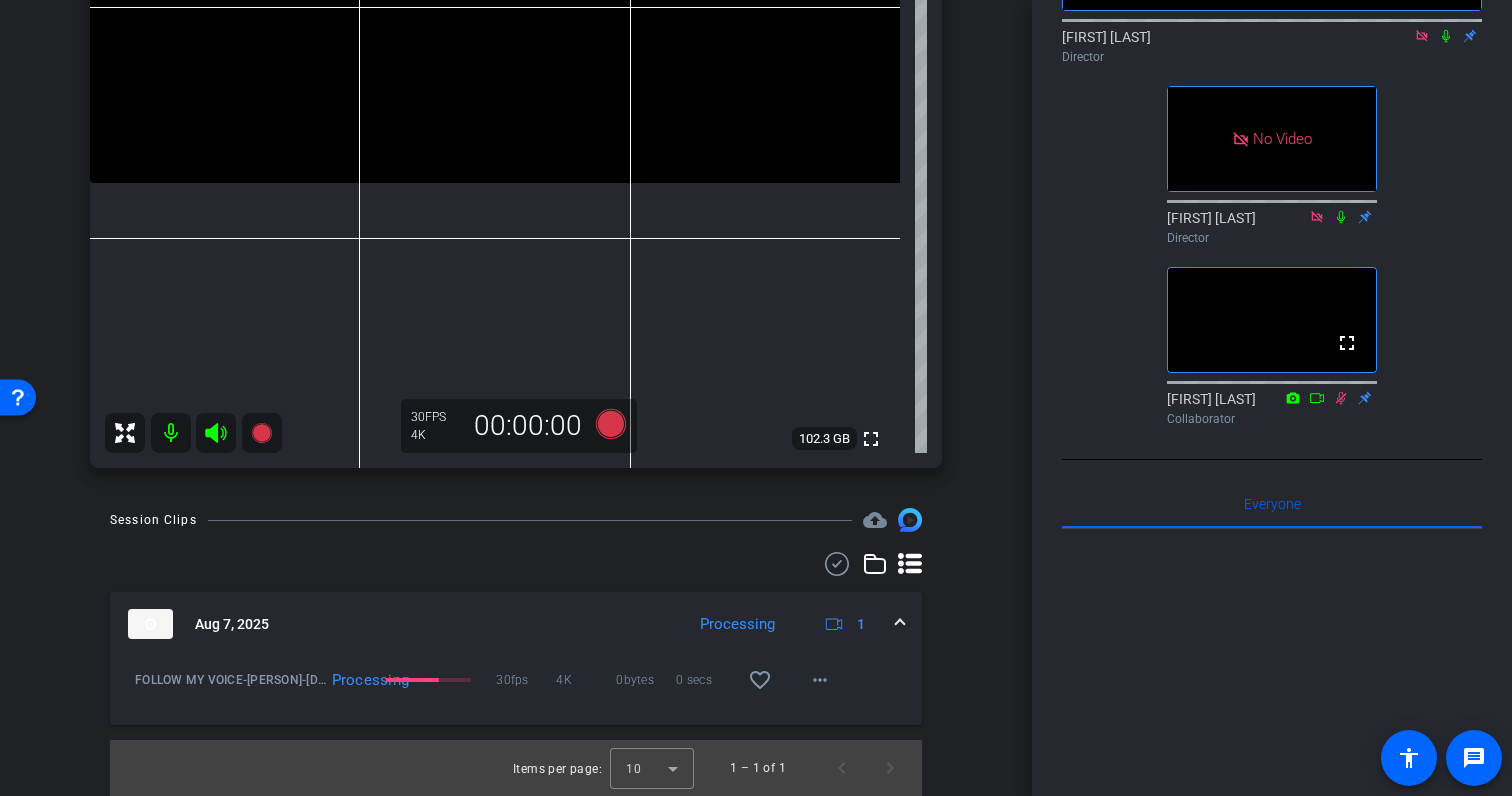 click 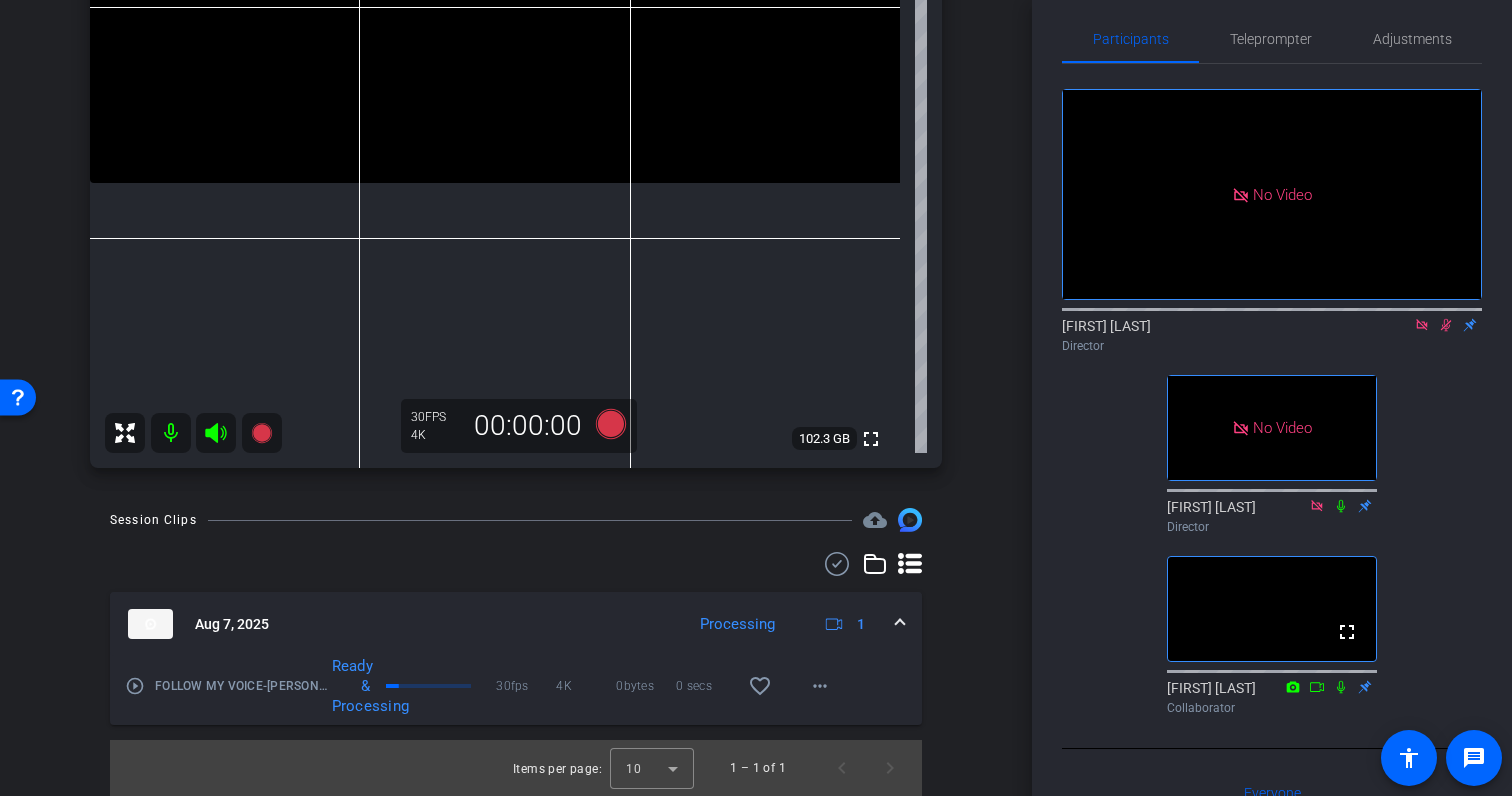 scroll, scrollTop: 0, scrollLeft: 0, axis: both 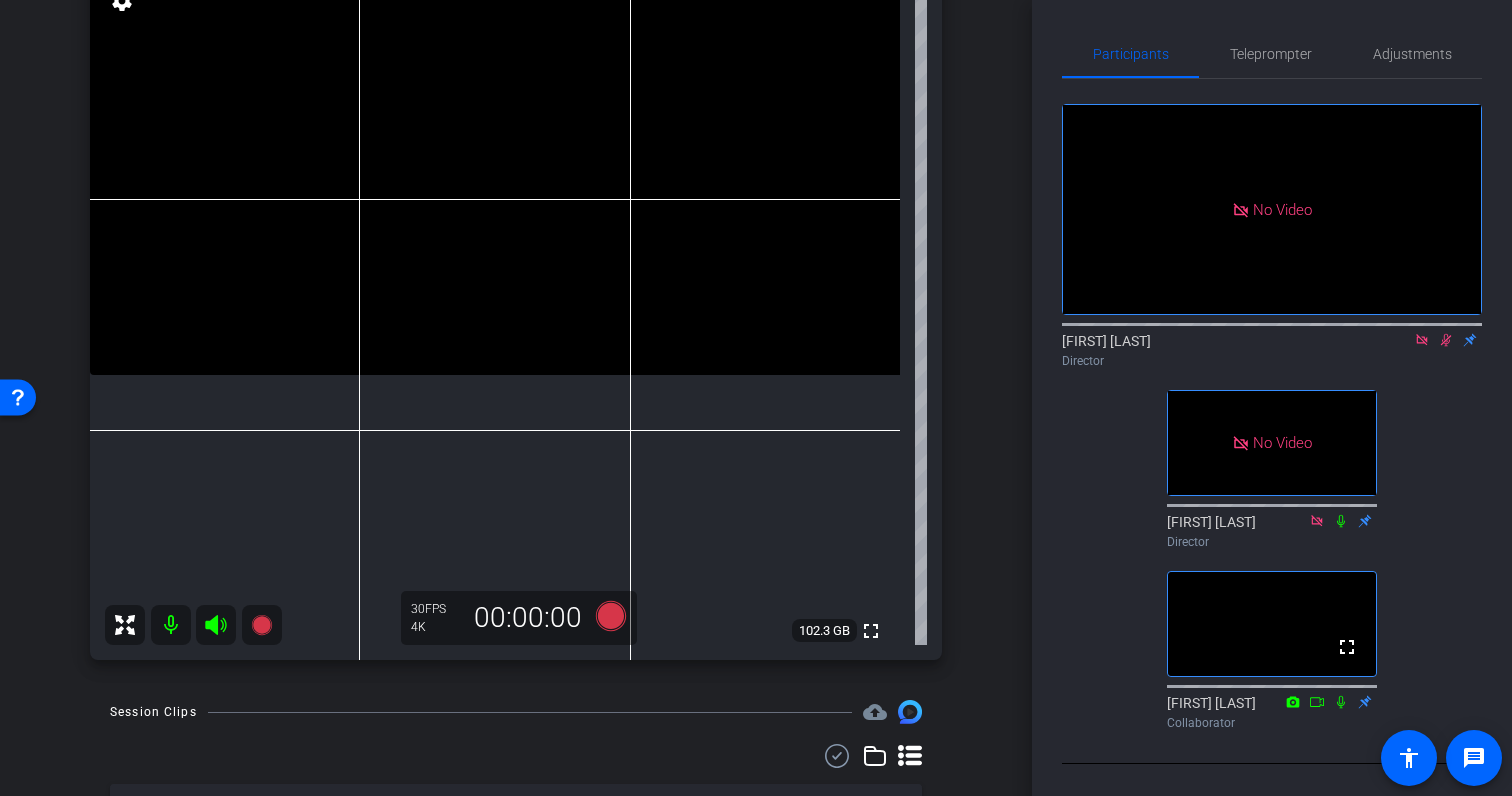 click 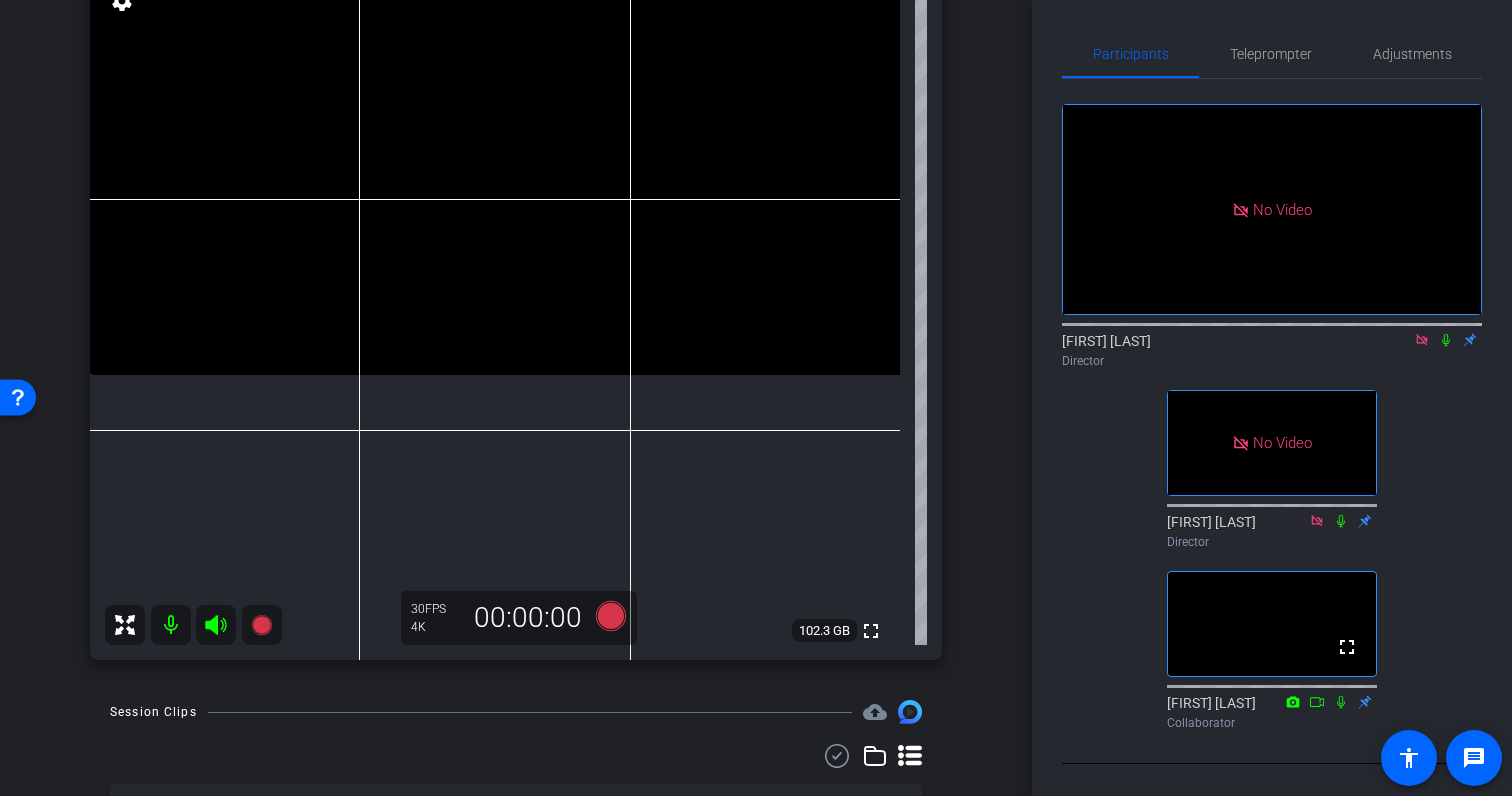 click 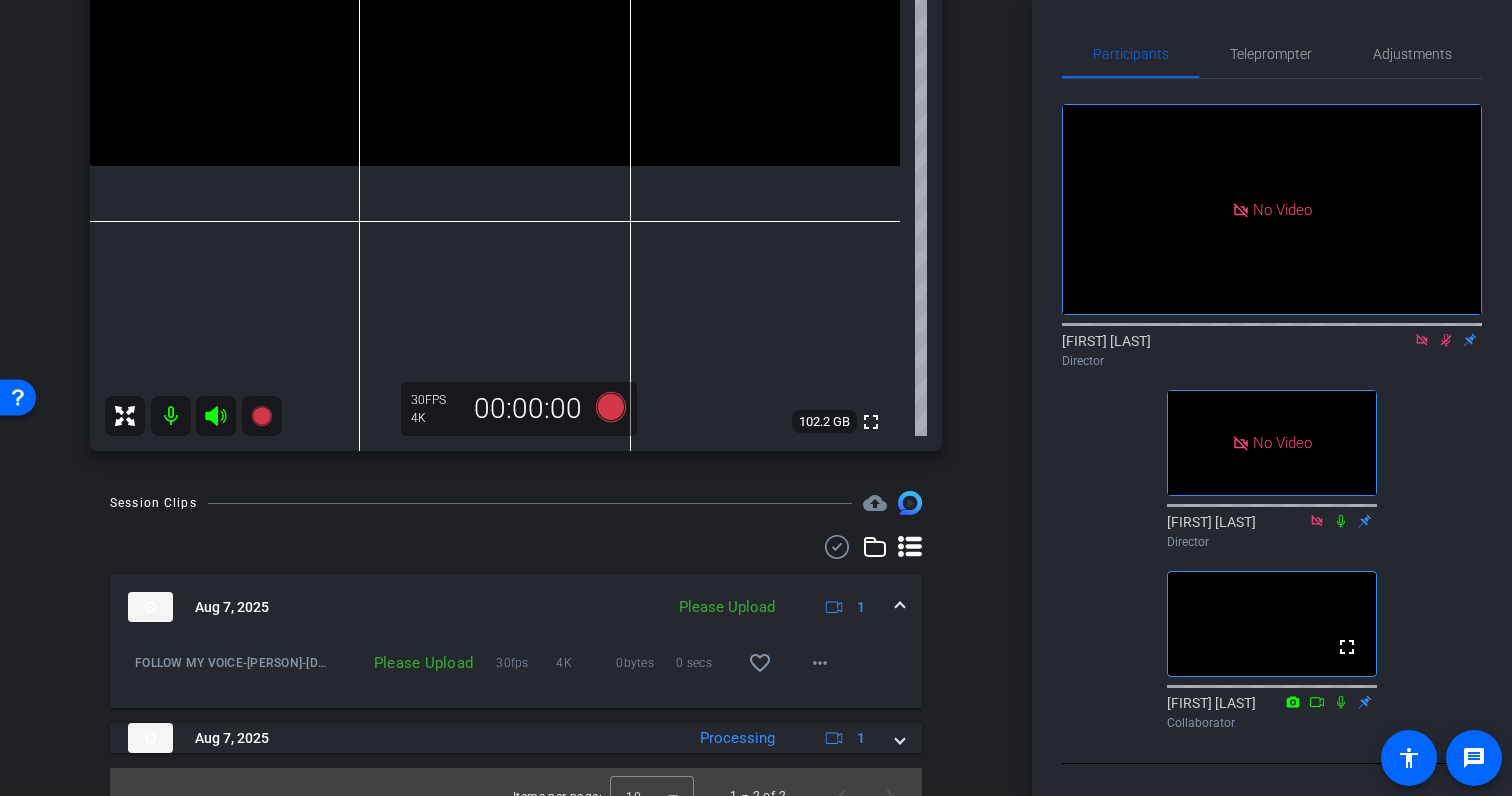 scroll, scrollTop: 475, scrollLeft: 0, axis: vertical 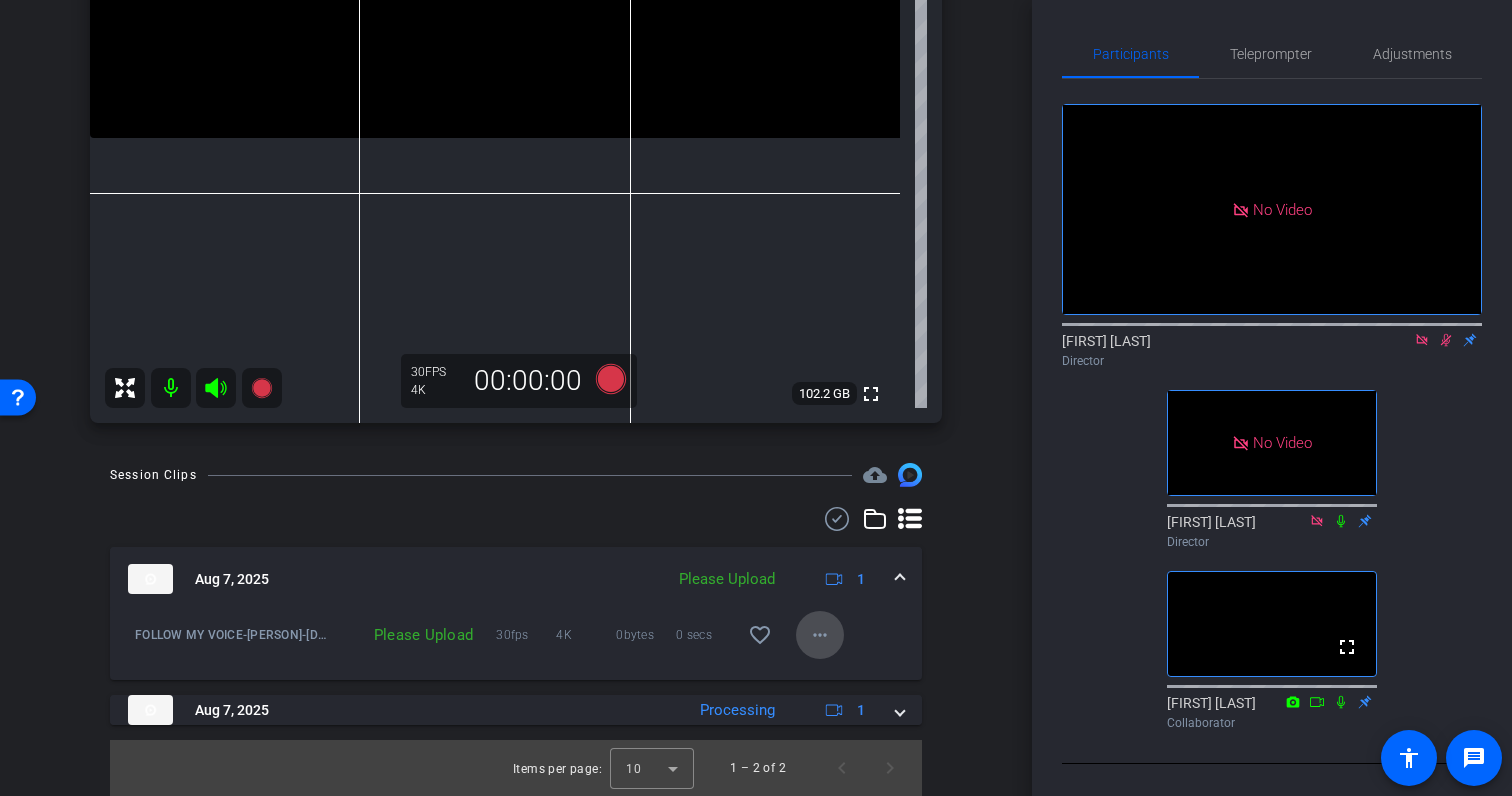 click on "more_horiz" at bounding box center [820, 635] 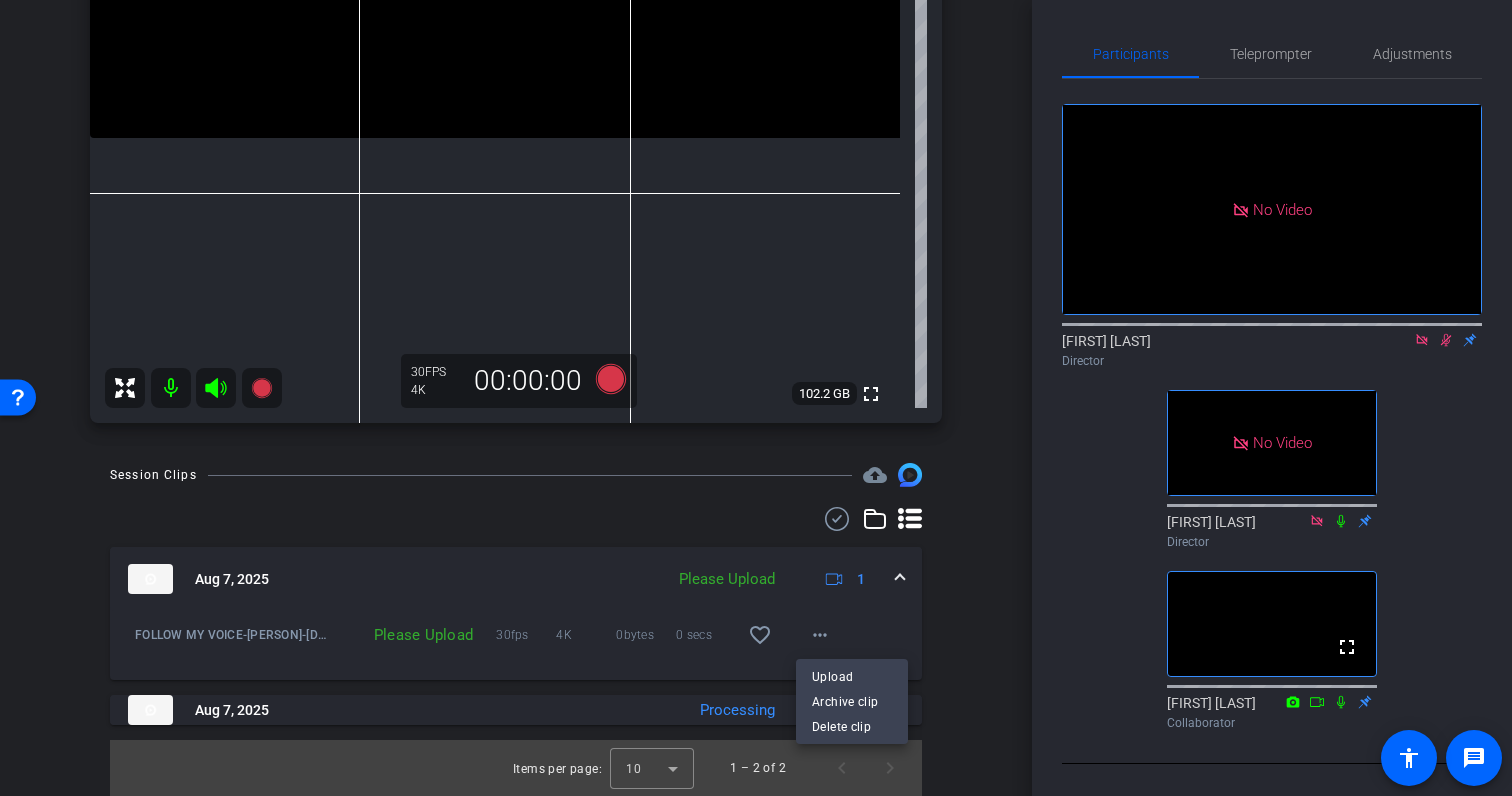 click on "Upload   Archive clip   Delete clip" at bounding box center [852, 701] 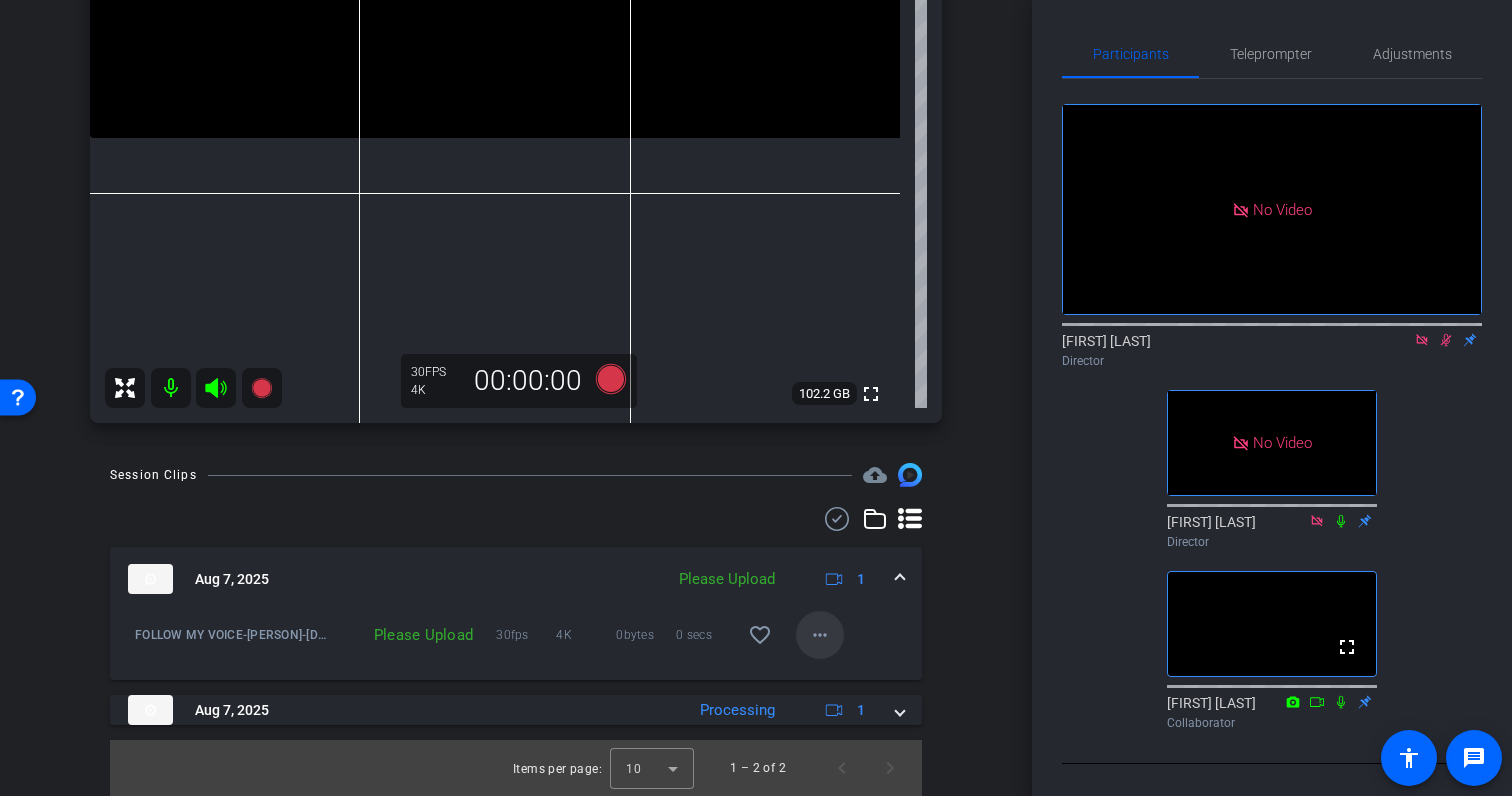 click on "more_horiz" at bounding box center [820, 635] 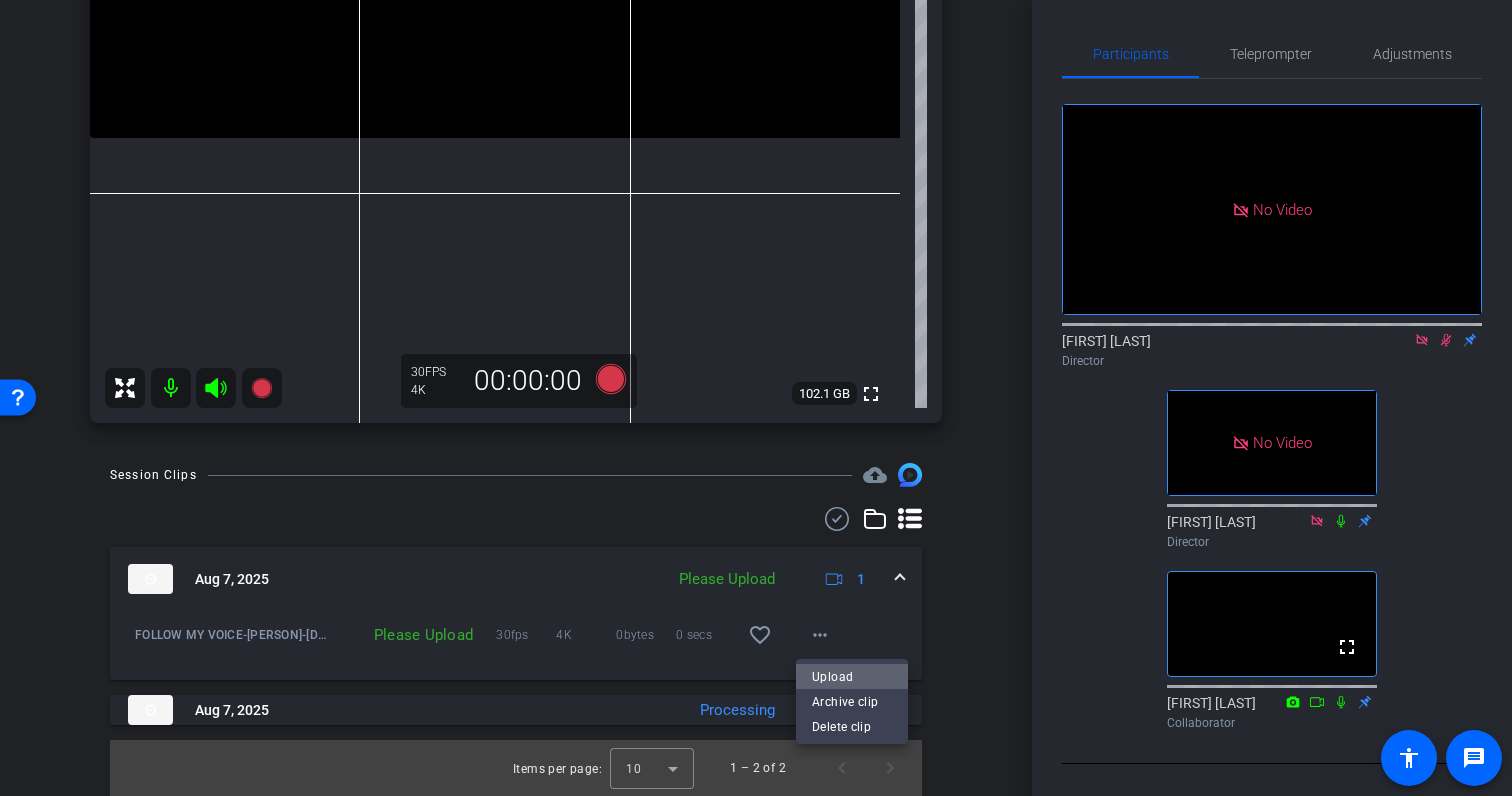 click on "Upload" at bounding box center (852, 677) 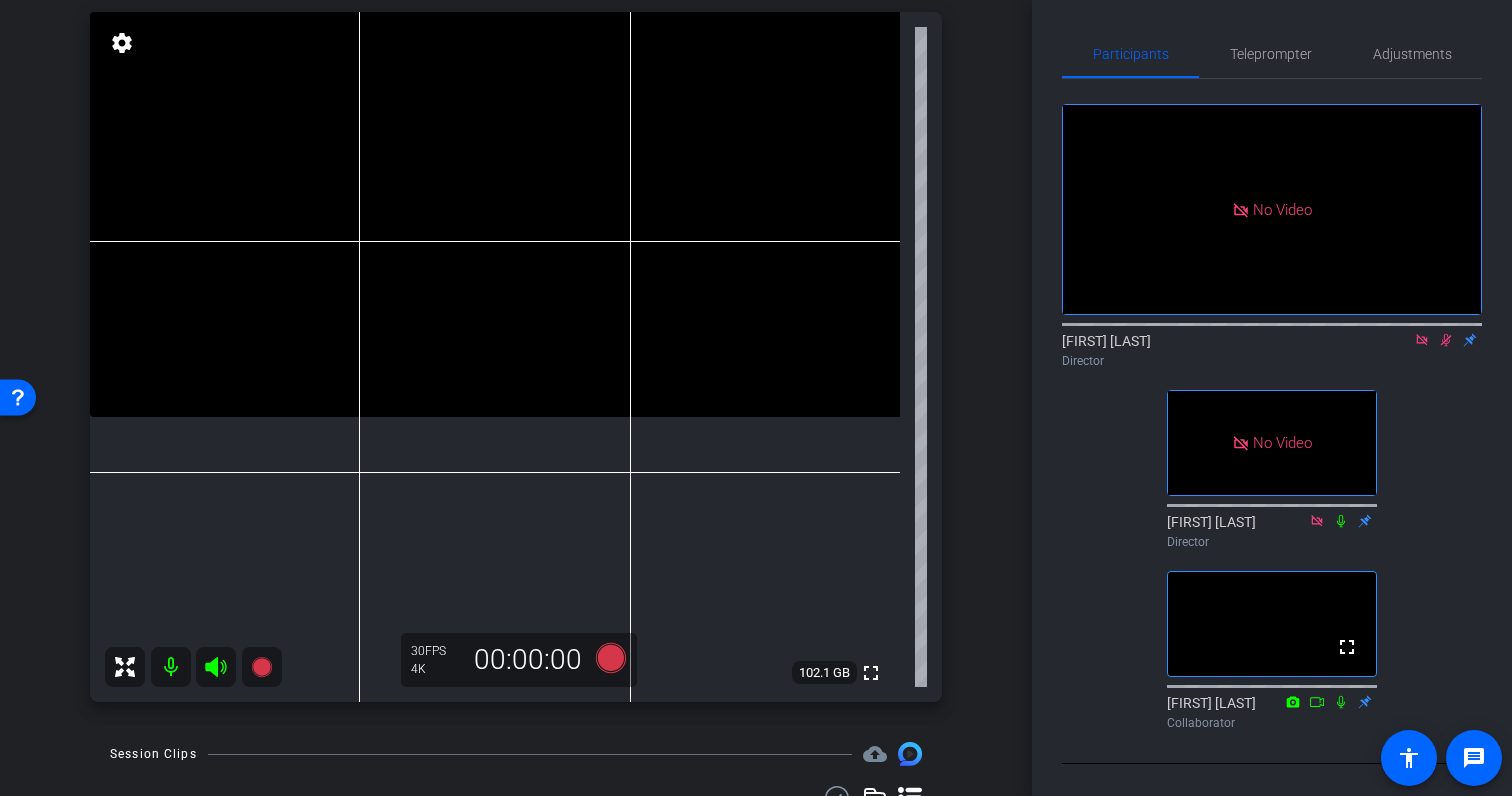 scroll, scrollTop: 195, scrollLeft: 0, axis: vertical 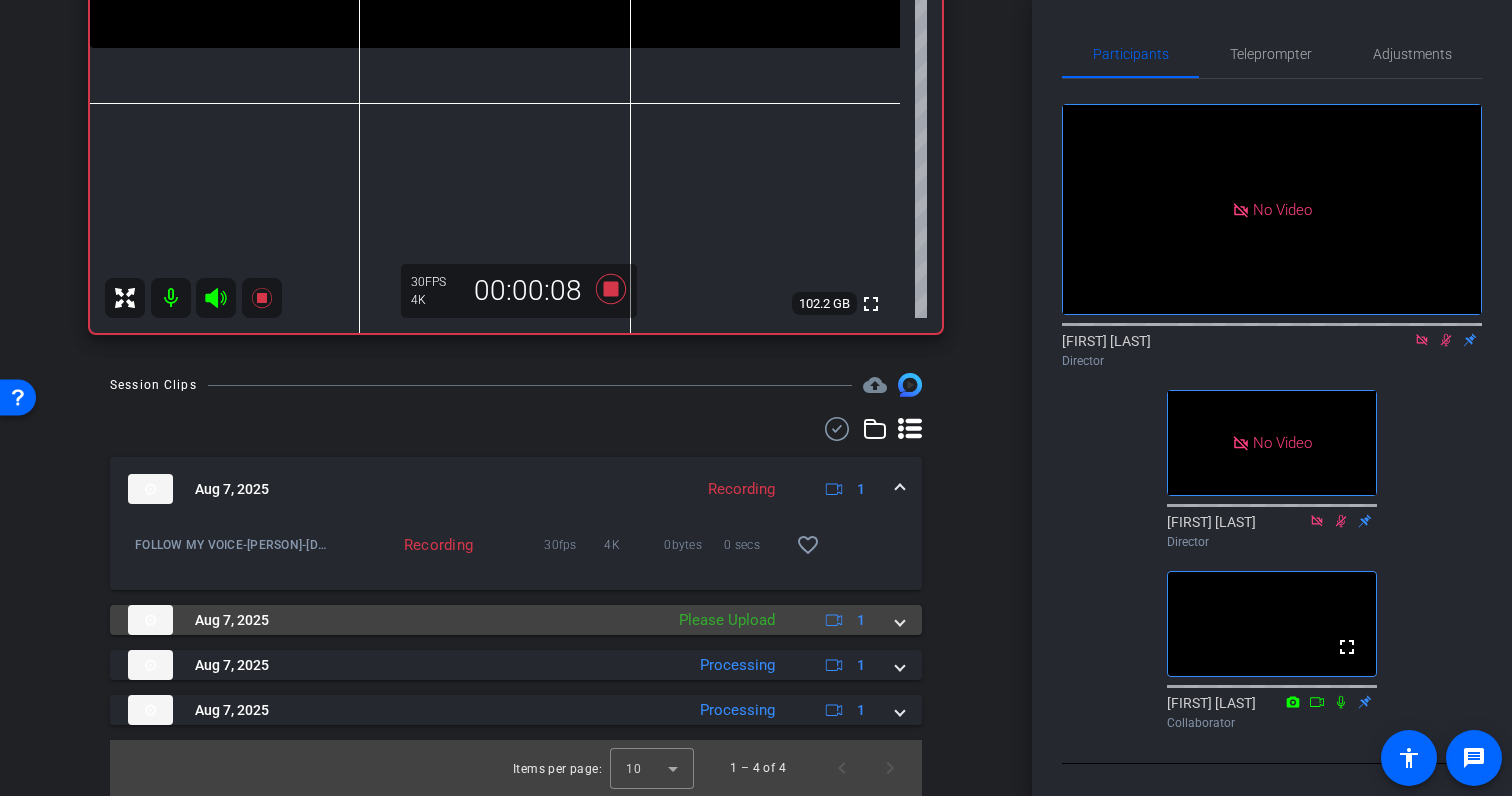 click on "Please Upload" 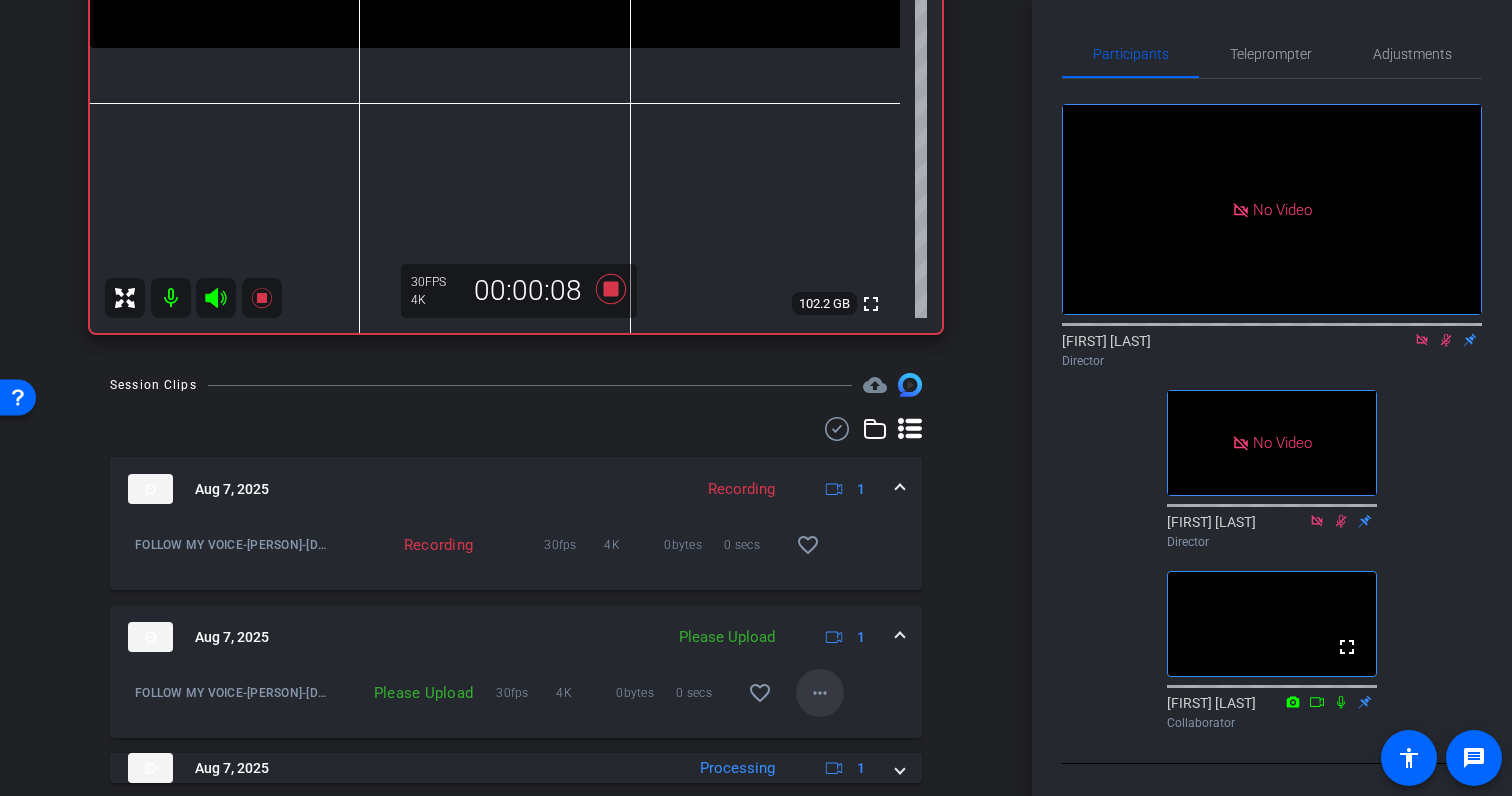 click at bounding box center (820, 693) 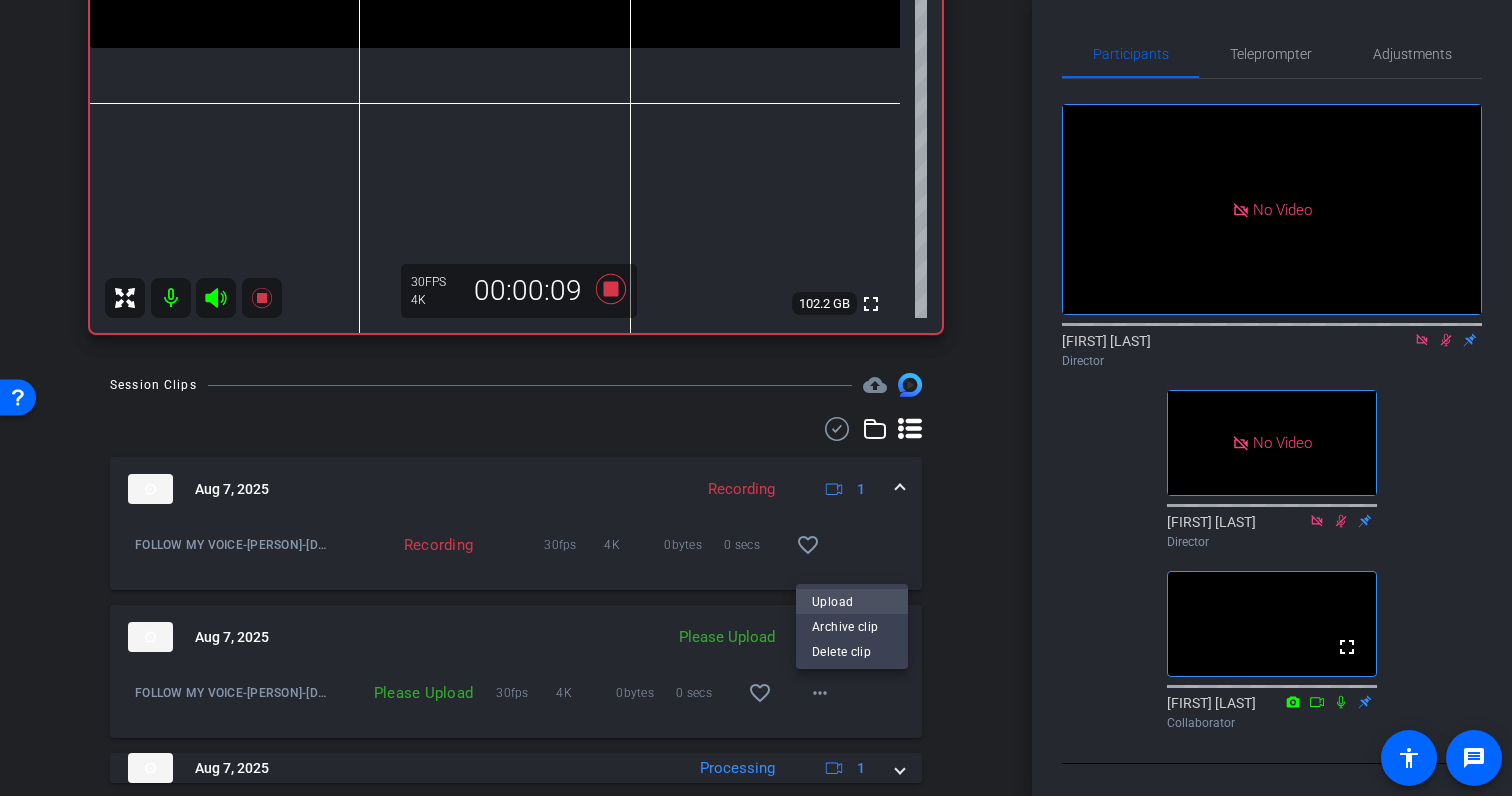 click on "Upload" at bounding box center [852, 602] 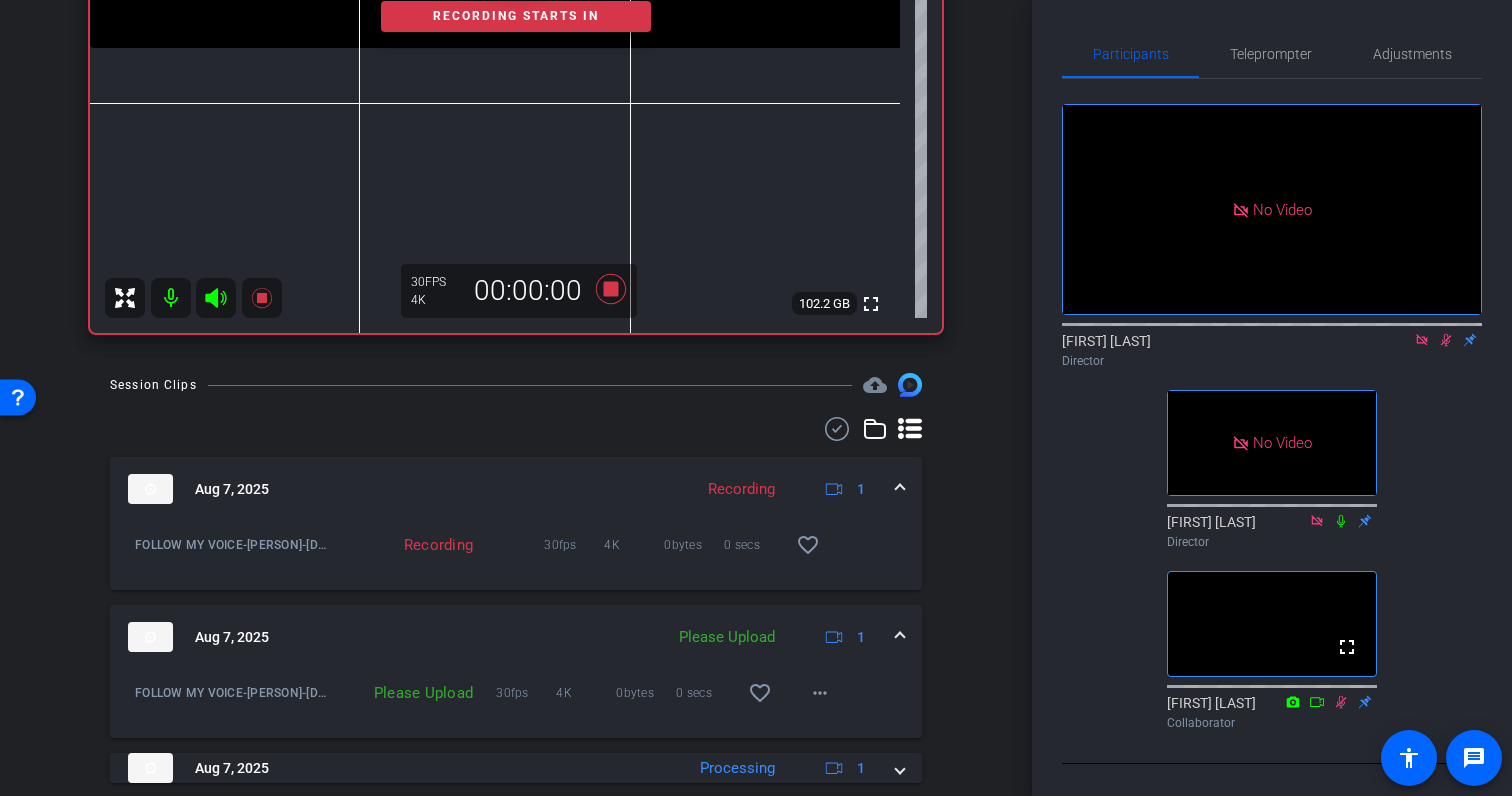 scroll, scrollTop: 713, scrollLeft: 0, axis: vertical 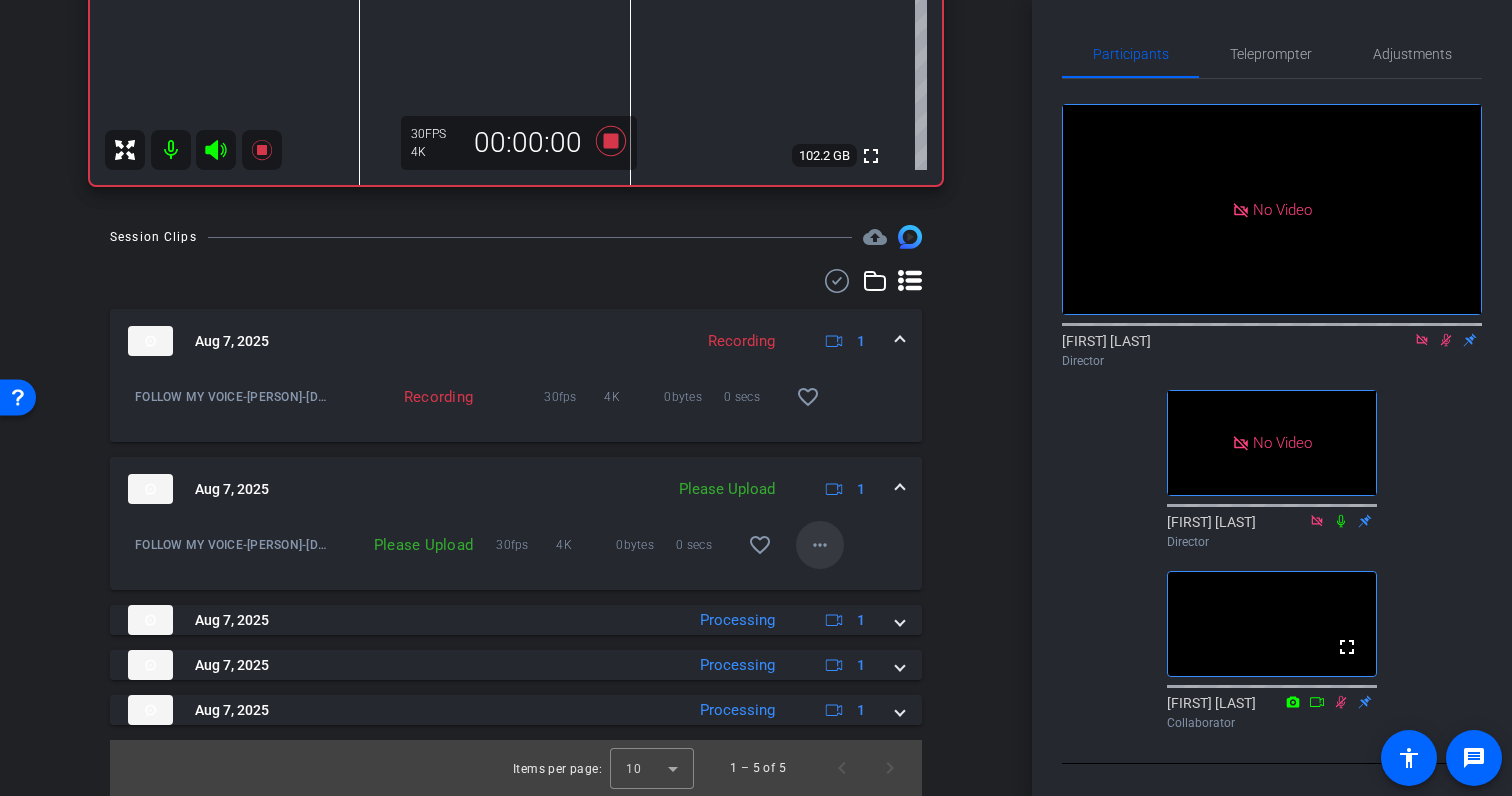 click on "more_horiz" at bounding box center (820, 545) 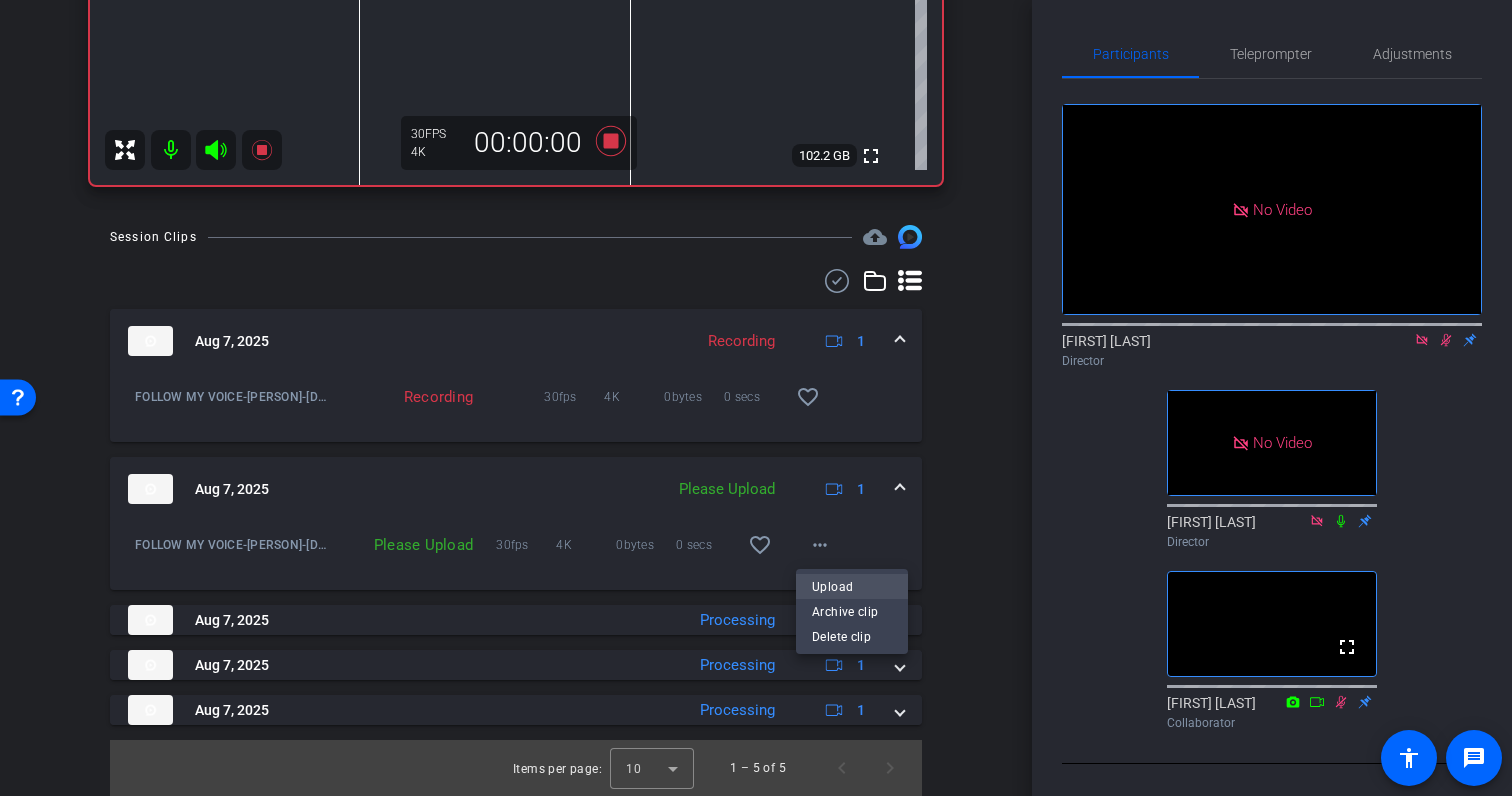 click on "Upload" at bounding box center [852, 587] 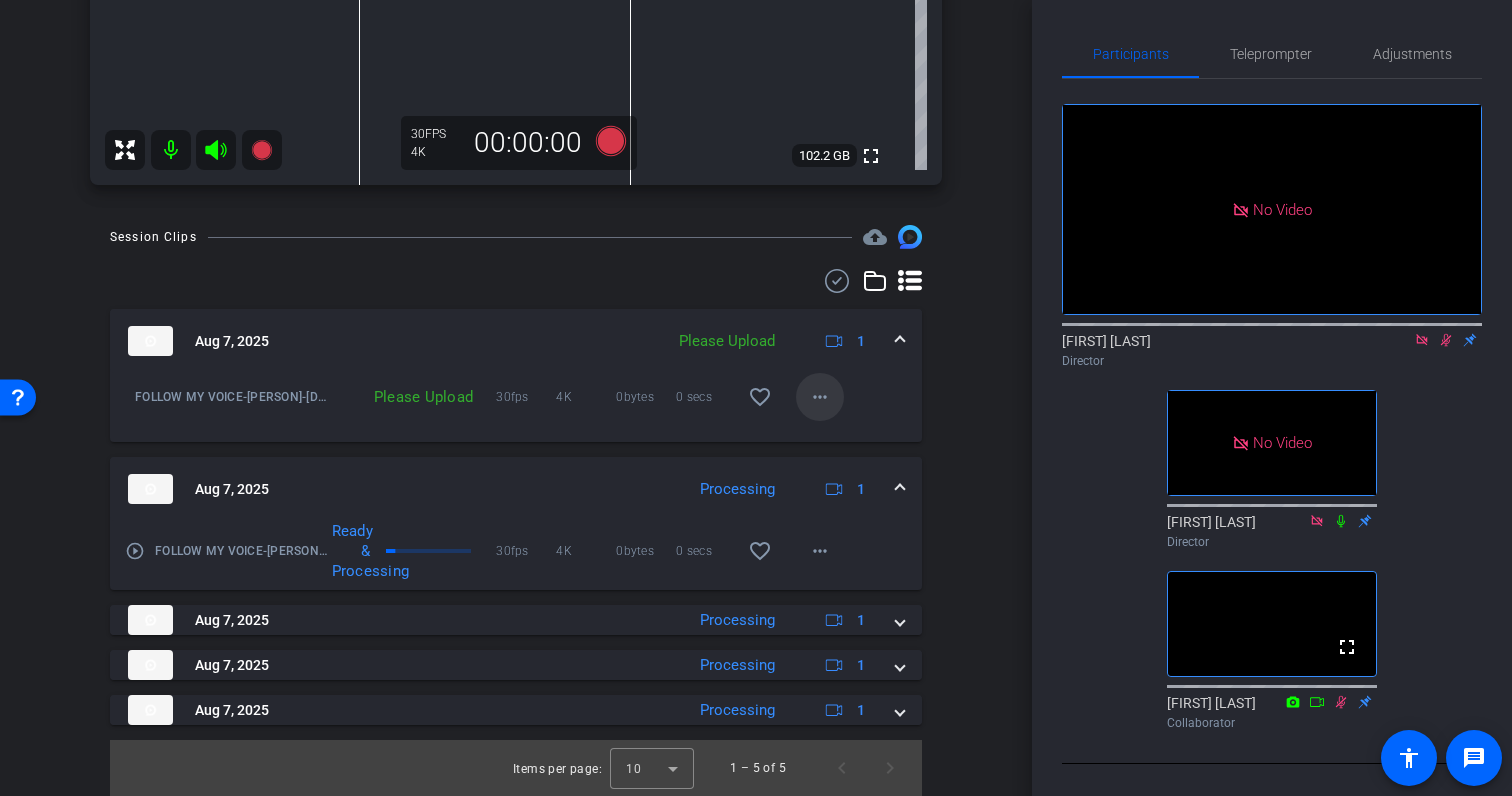 click on "more_horiz" at bounding box center (820, 397) 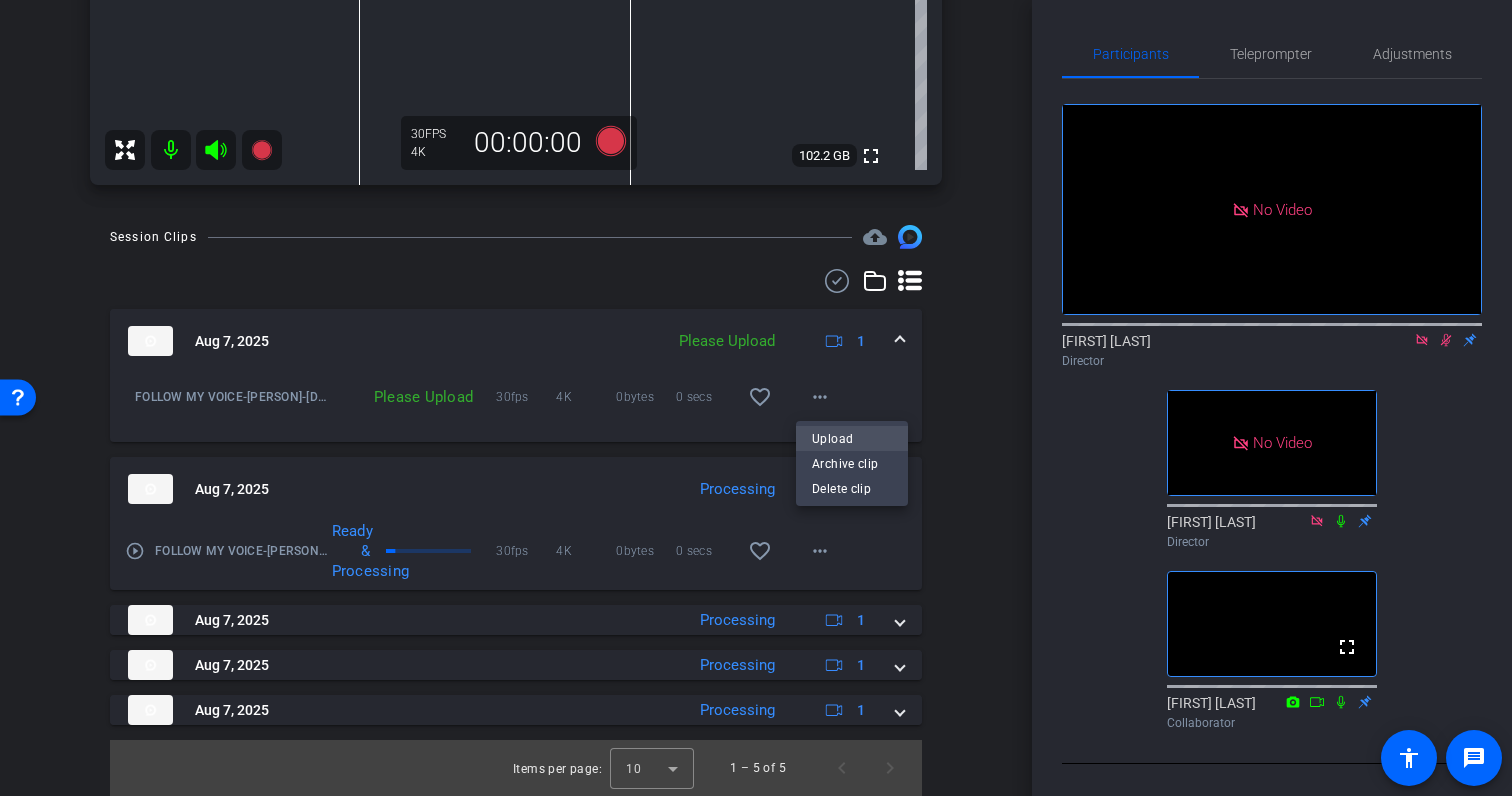 click on "Upload" at bounding box center (852, 439) 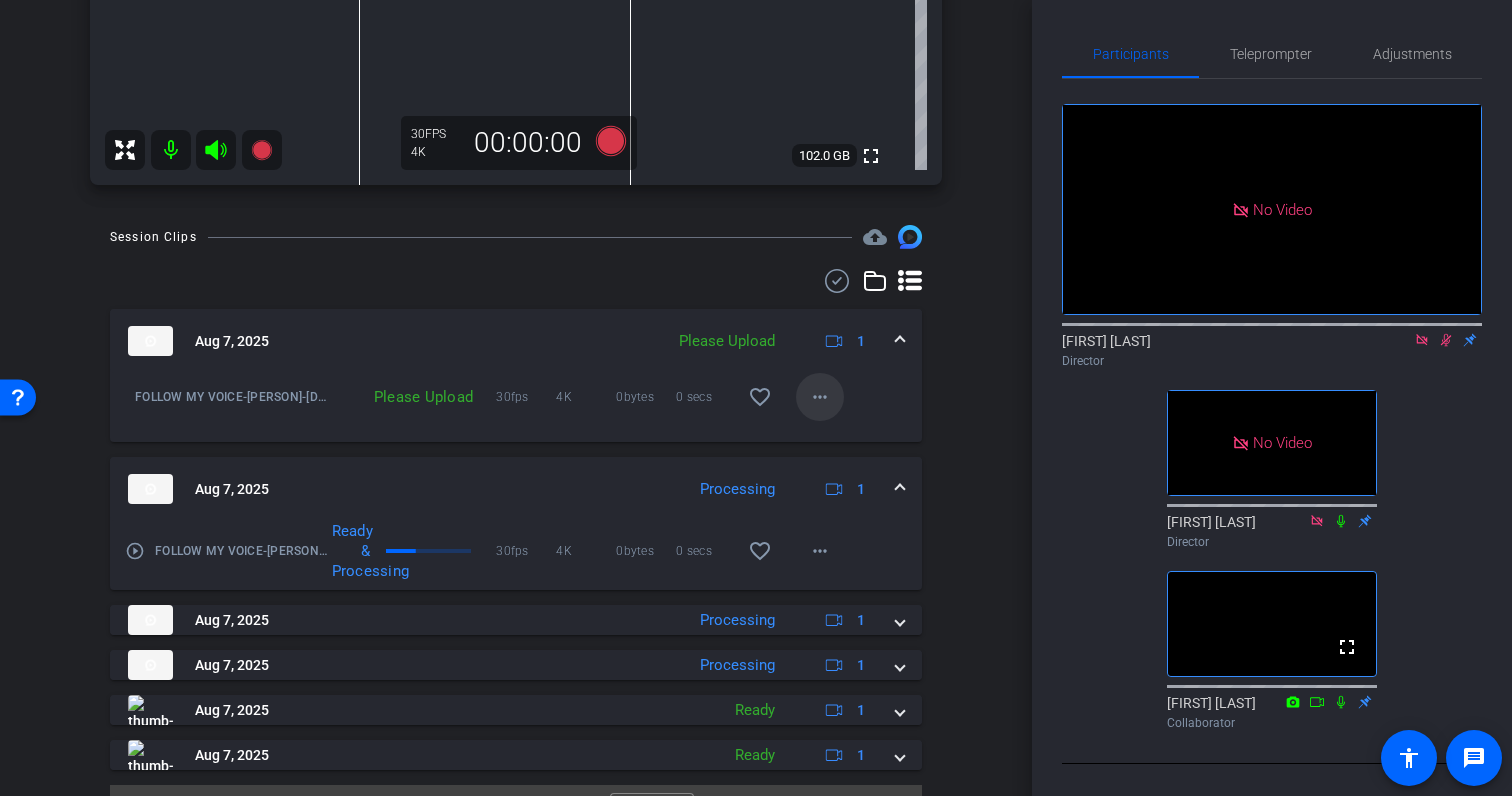 click on "more_horiz" at bounding box center [820, 397] 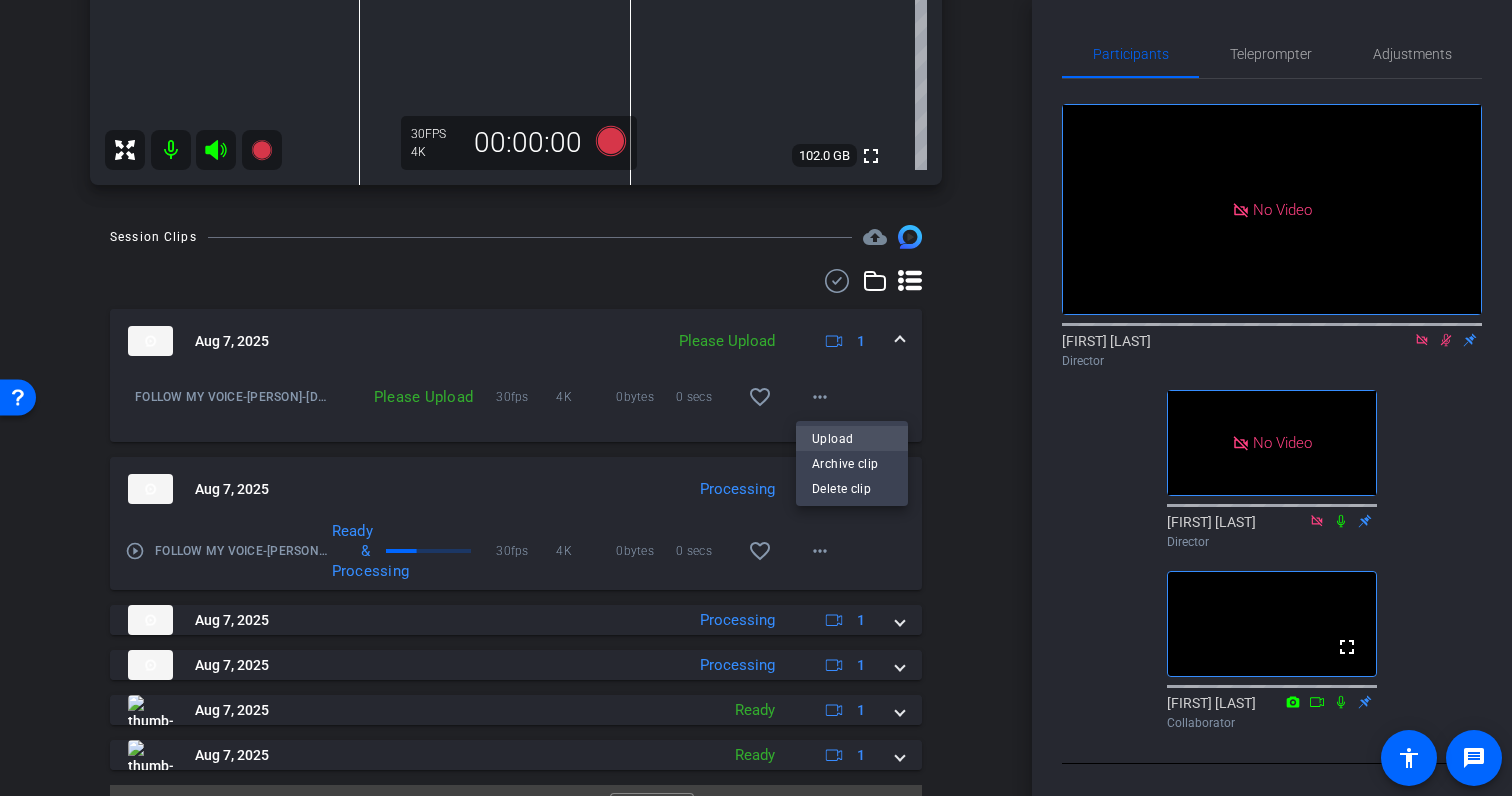 click on "Upload" at bounding box center (852, 439) 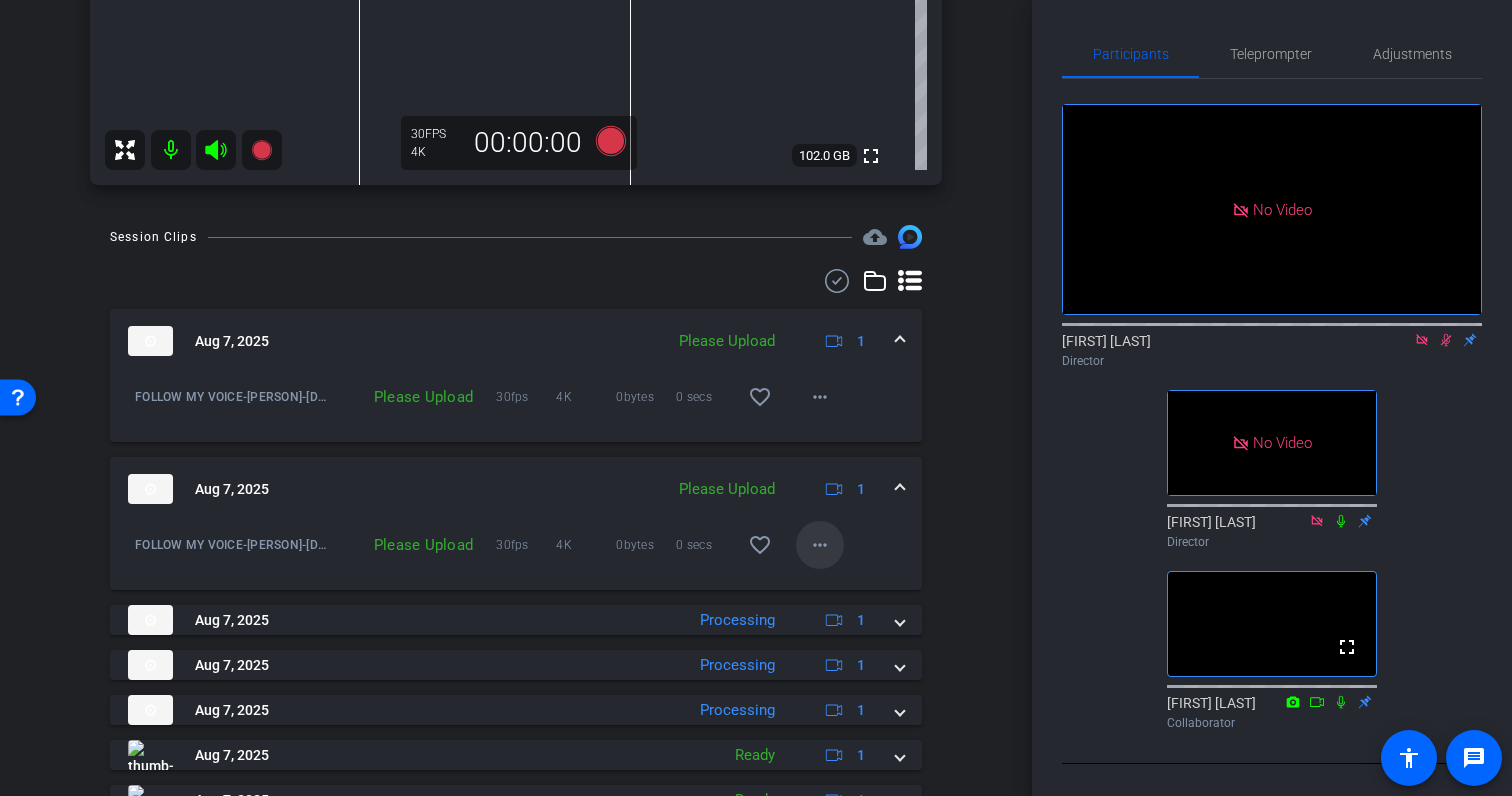click on "more_horiz" at bounding box center [820, 545] 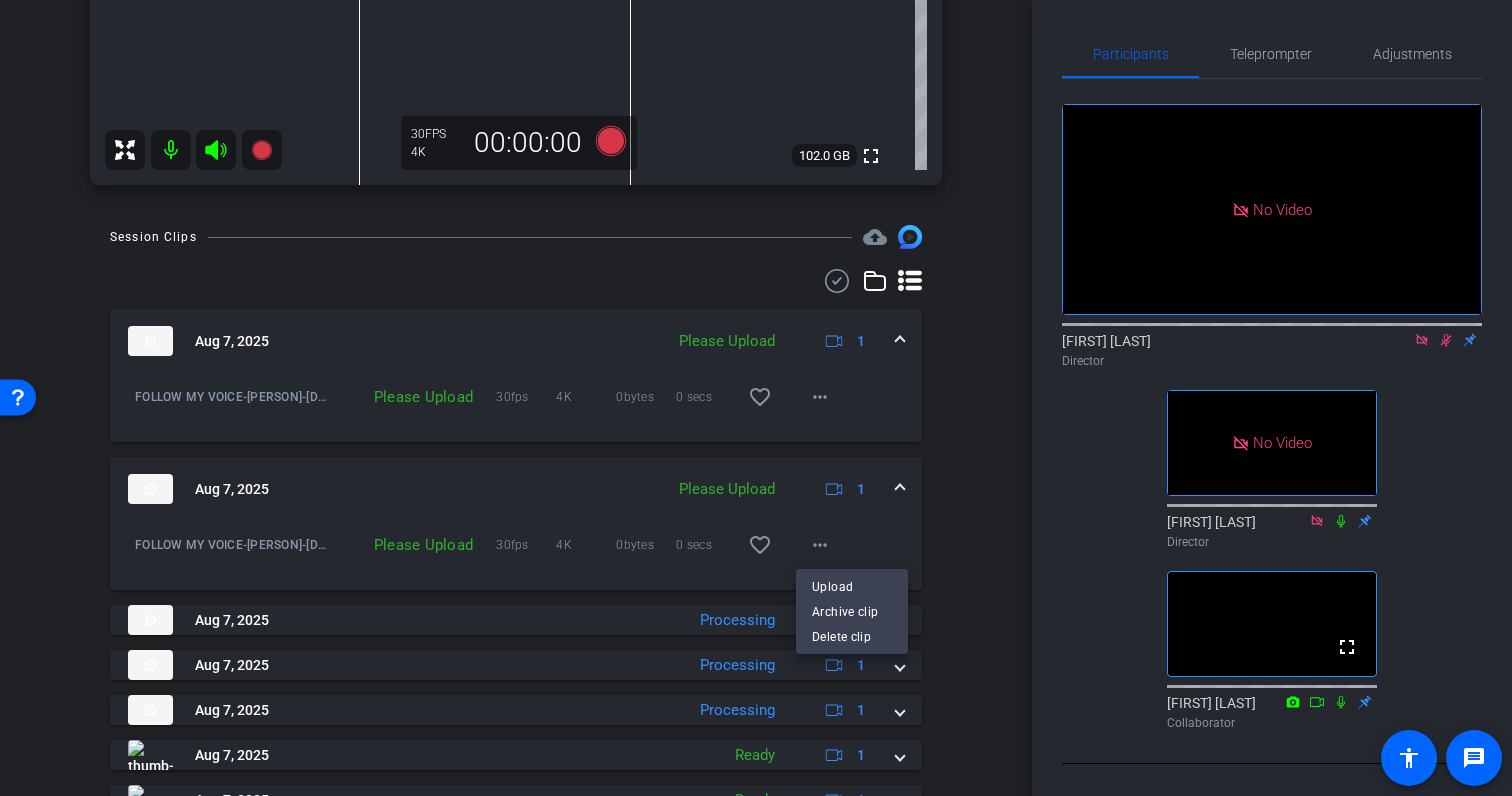 click on "Upload   Archive clip   Delete clip" at bounding box center (852, 611) 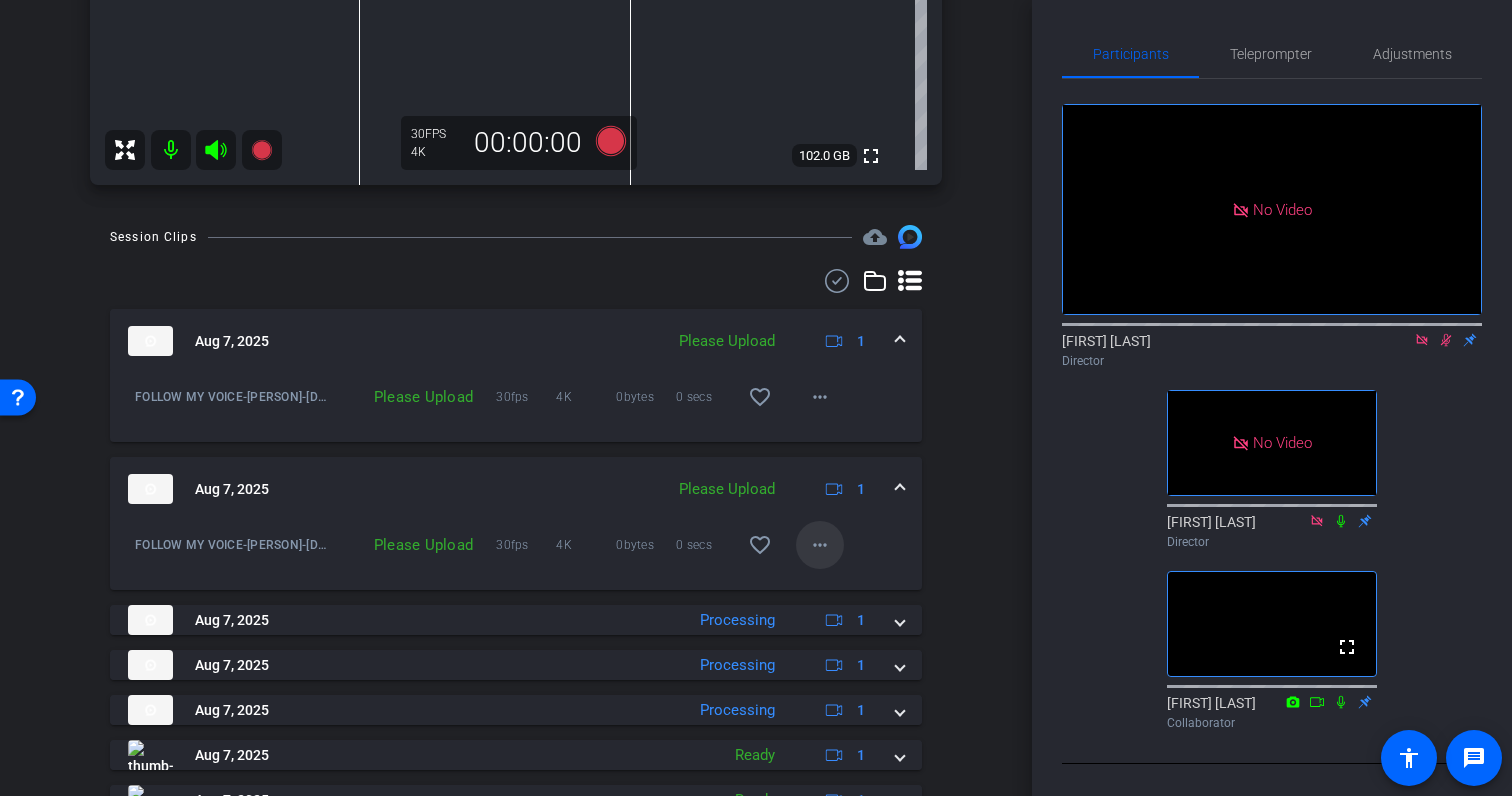click on "more_horiz" at bounding box center [820, 545] 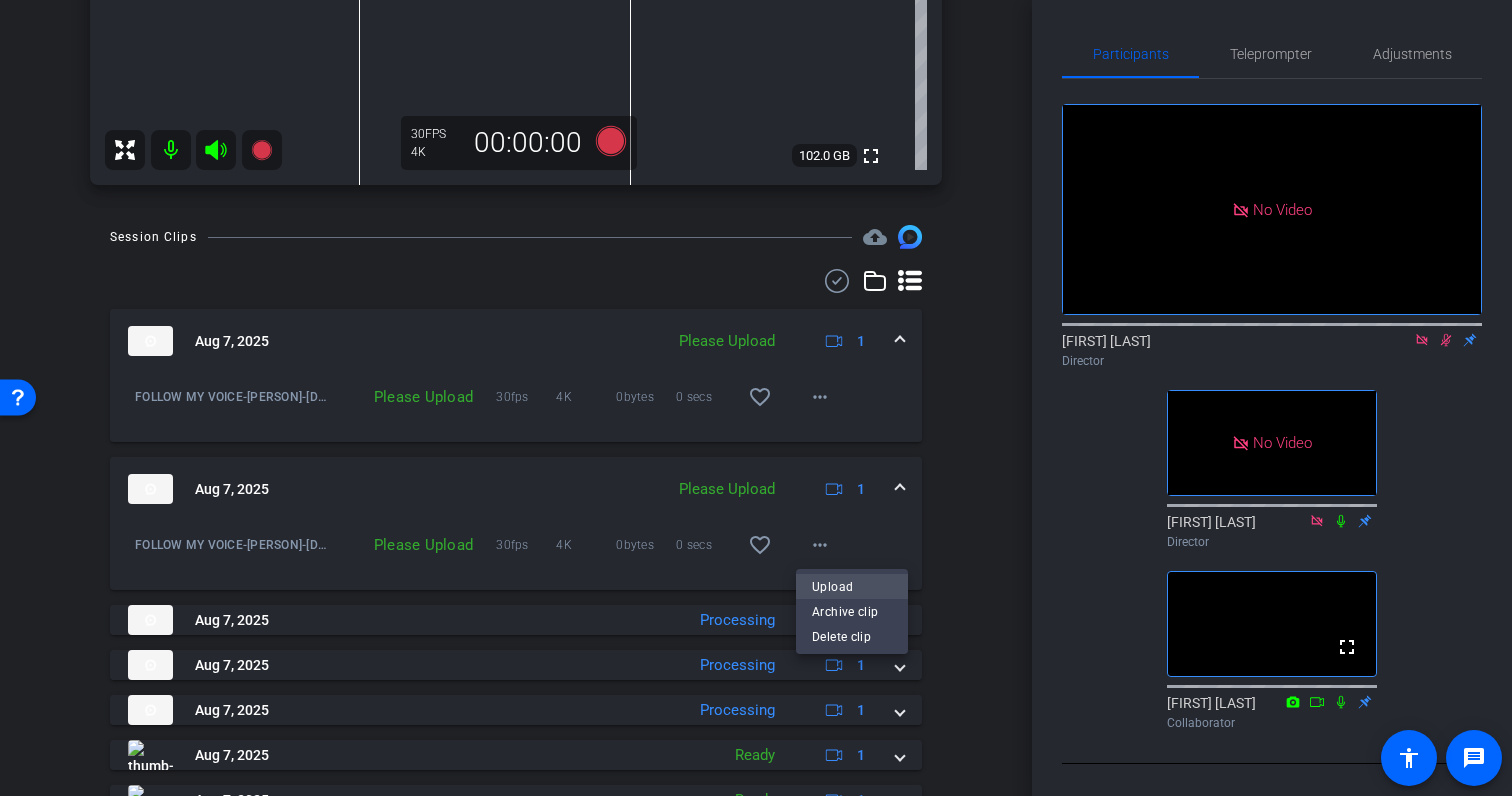 click on "Upload" at bounding box center (852, 587) 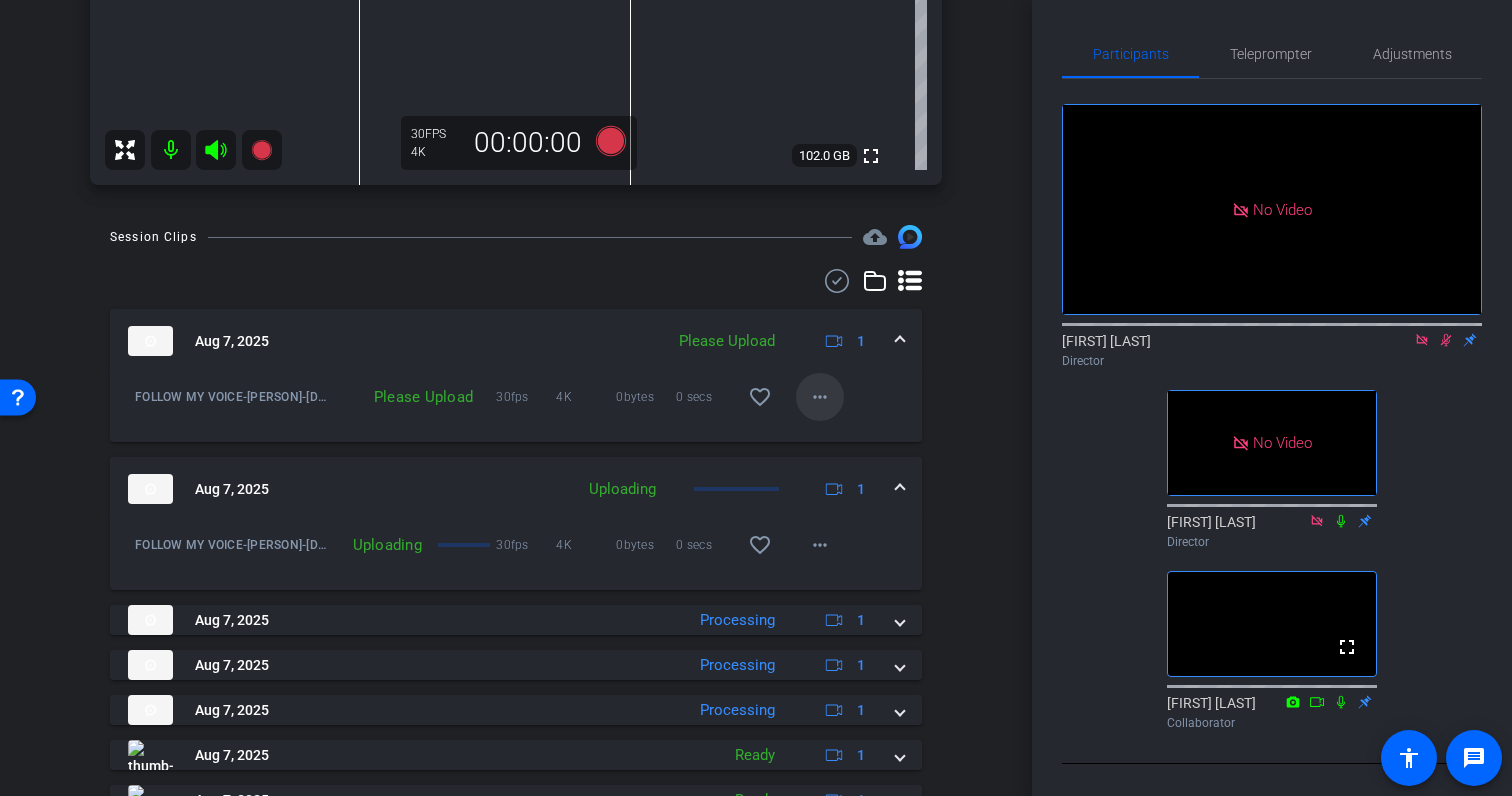 click on "more_horiz" at bounding box center (820, 397) 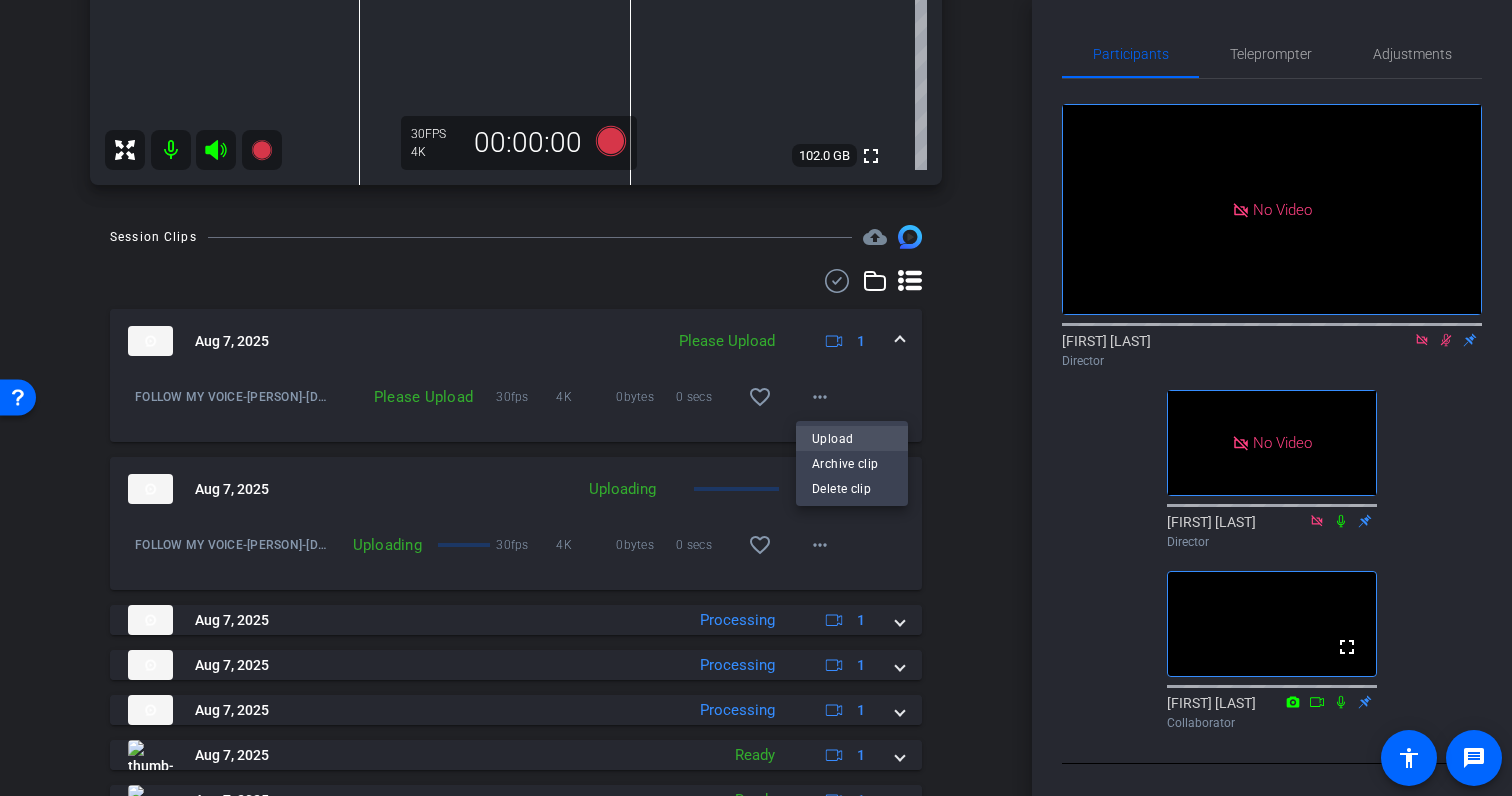 click on "Upload" at bounding box center [852, 439] 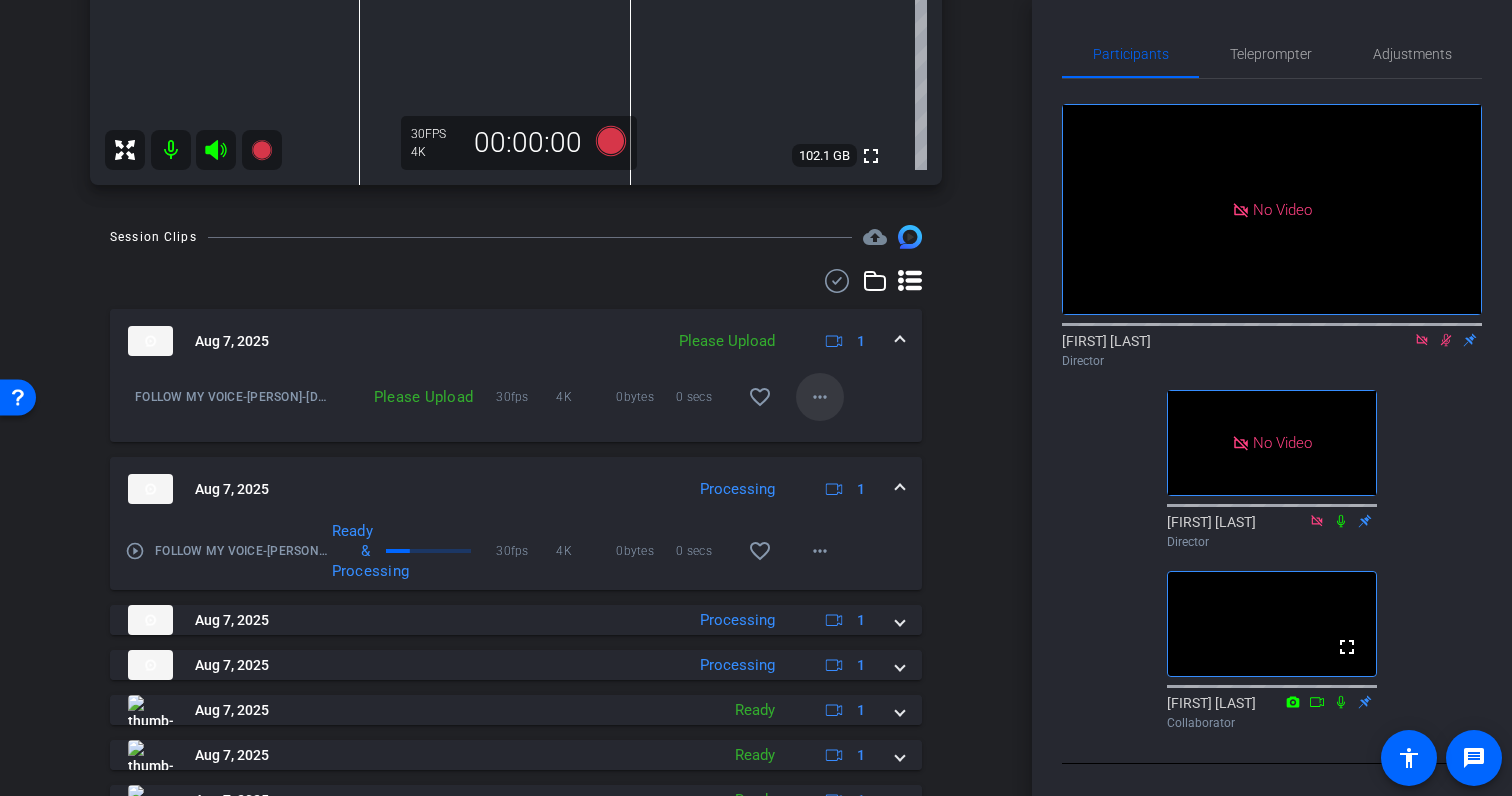 click on "more_horiz" at bounding box center (820, 397) 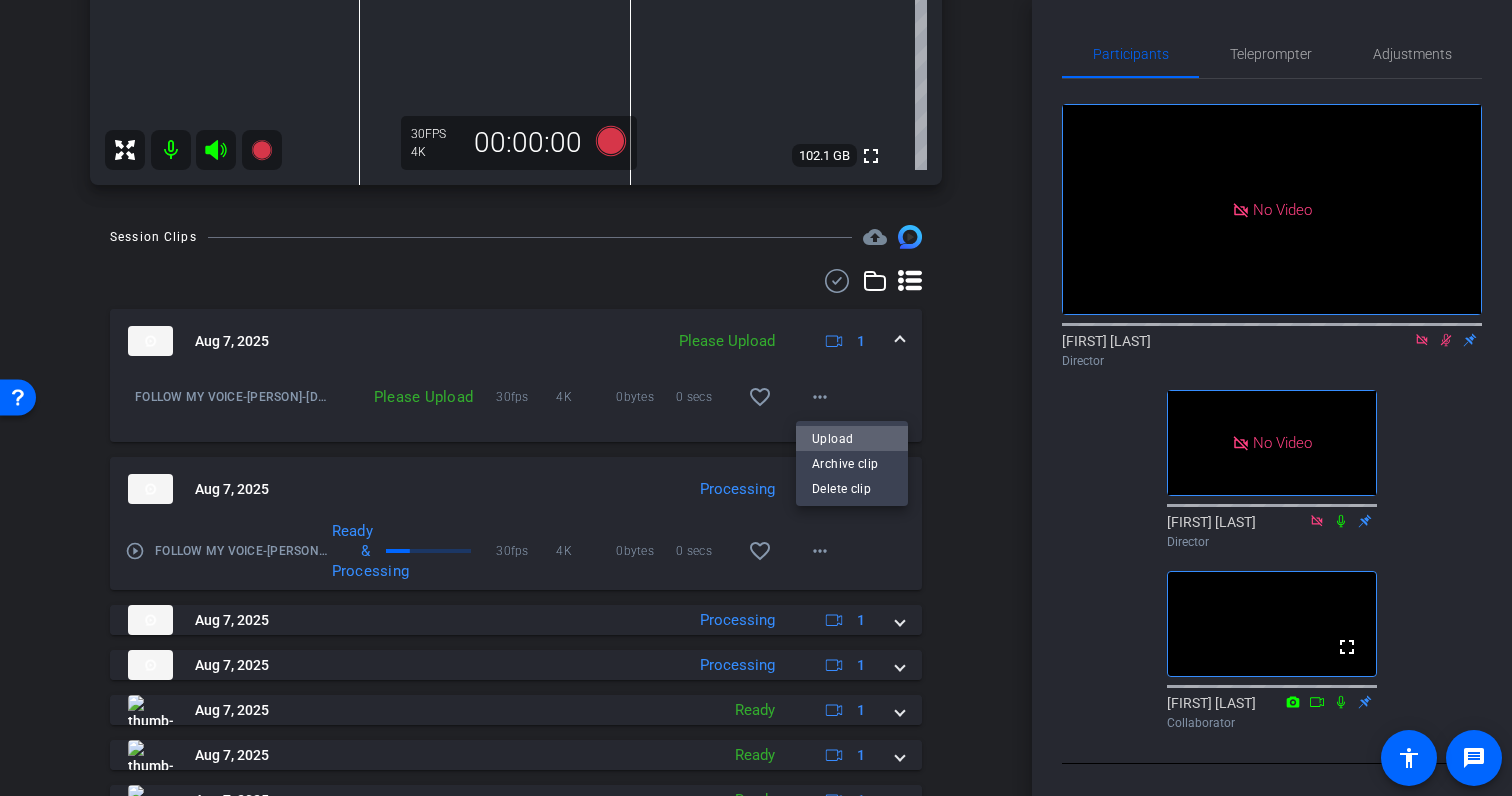 click on "Upload" at bounding box center (852, 439) 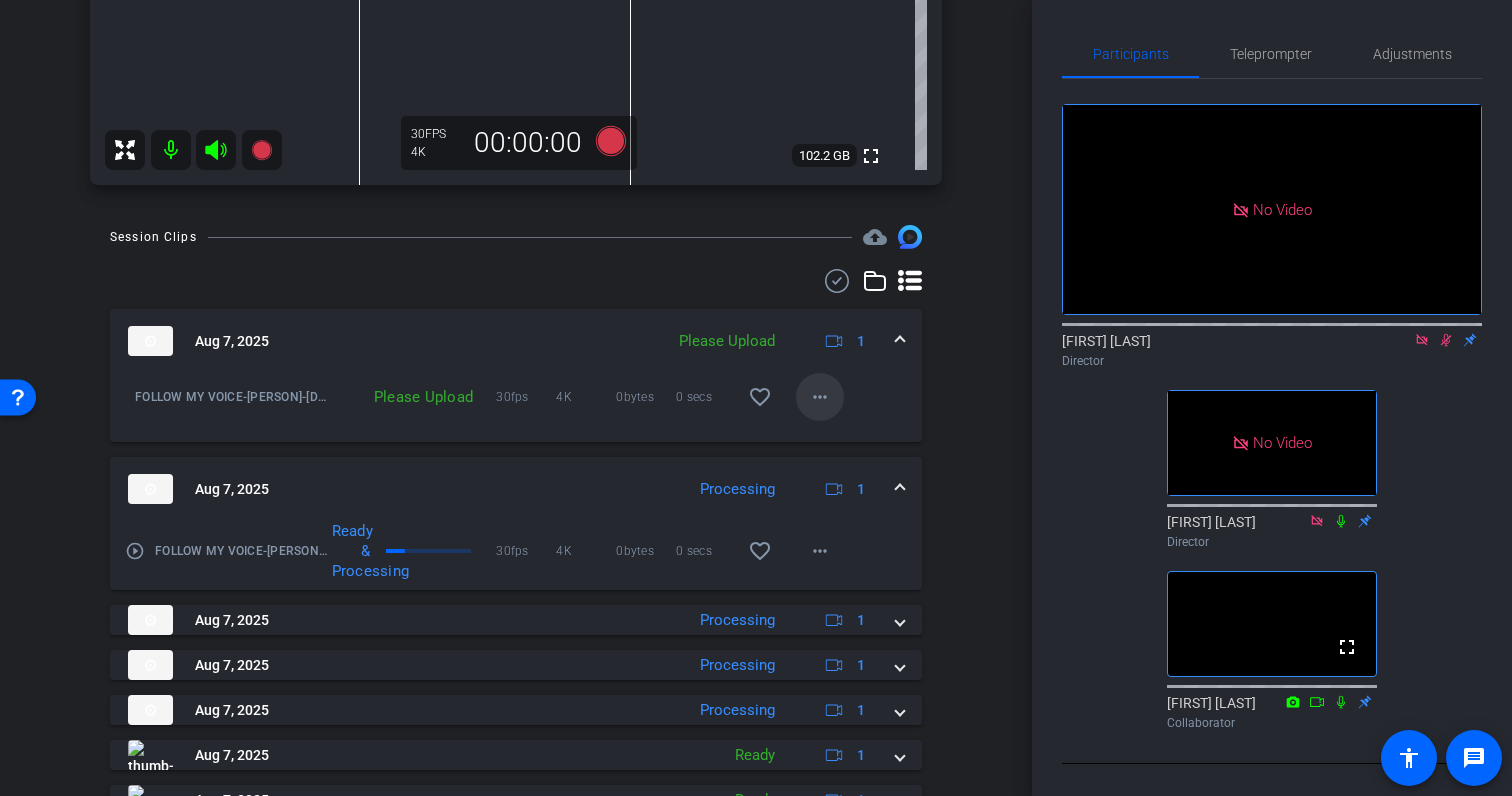 click on "more_horiz" at bounding box center (820, 397) 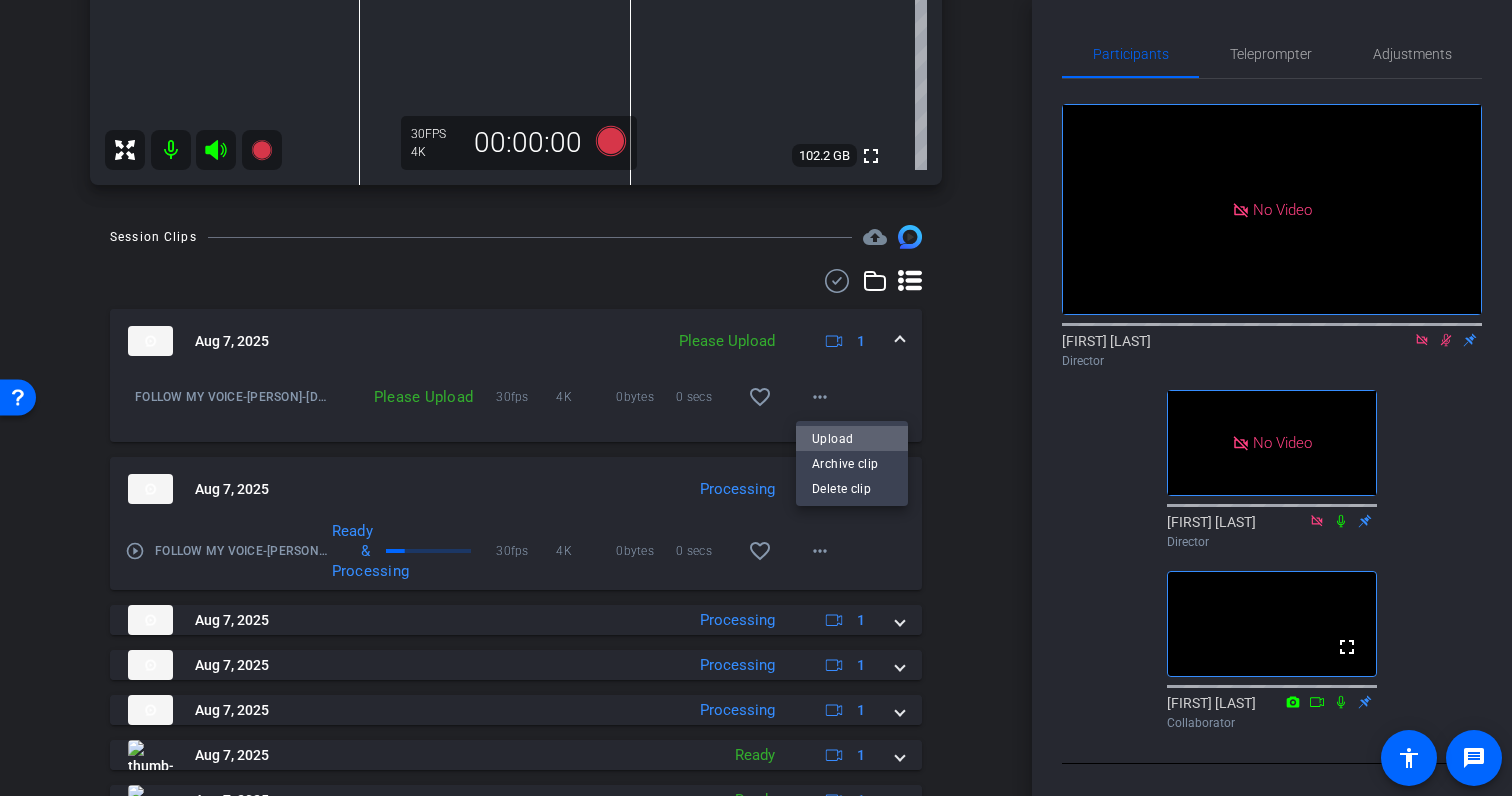 click on "Upload" at bounding box center (852, 438) 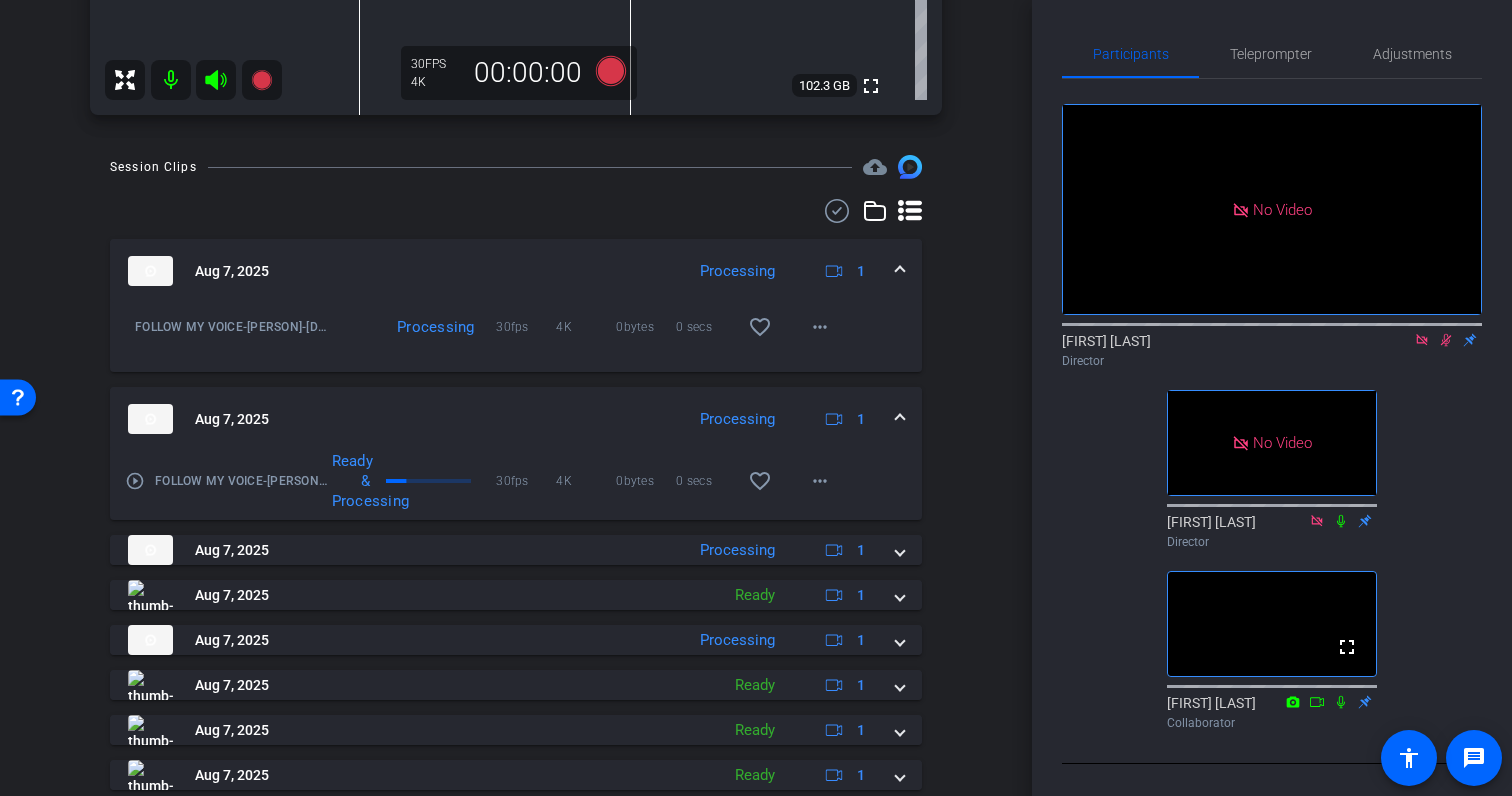 scroll, scrollTop: 715, scrollLeft: 0, axis: vertical 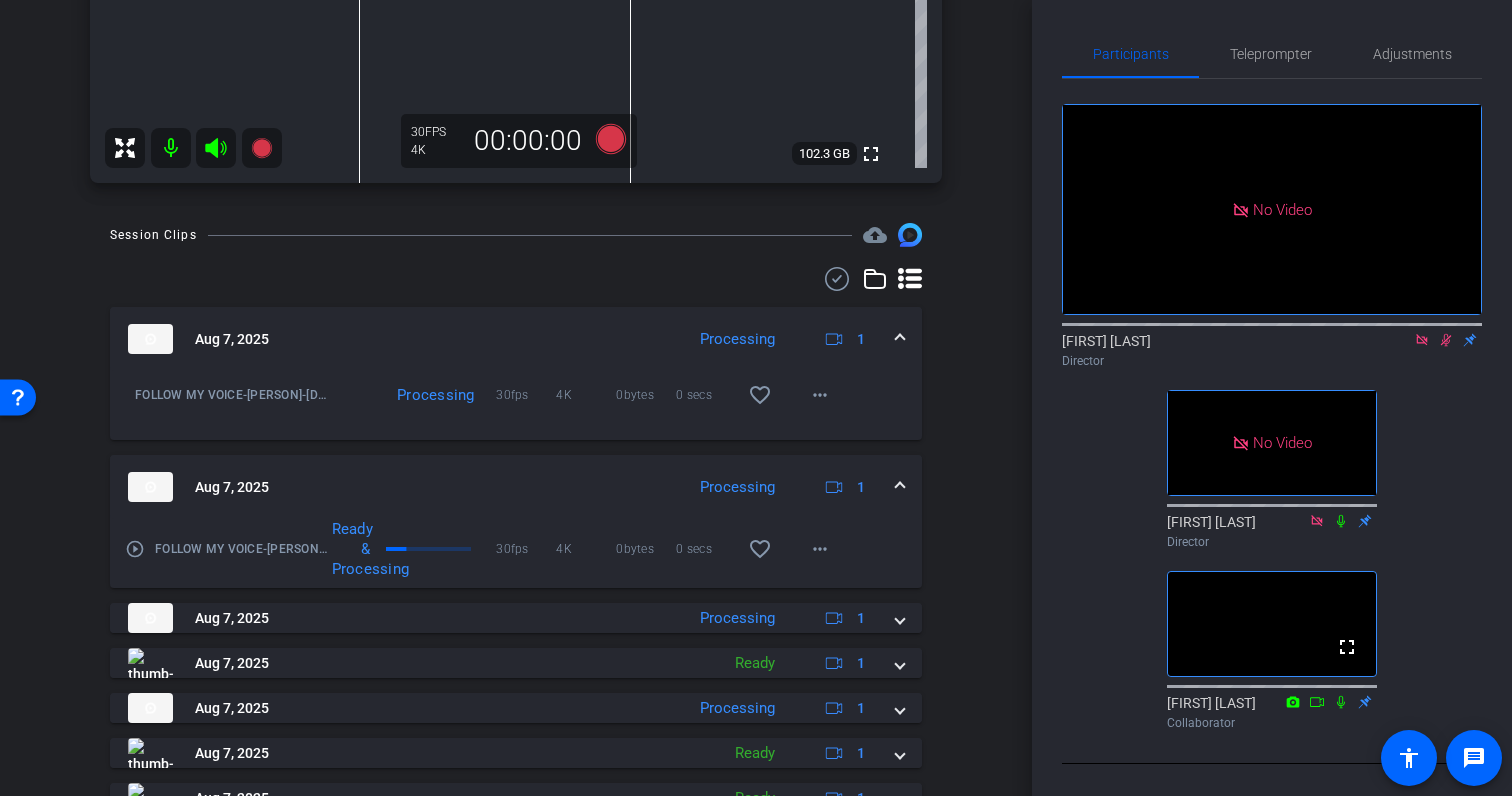 click 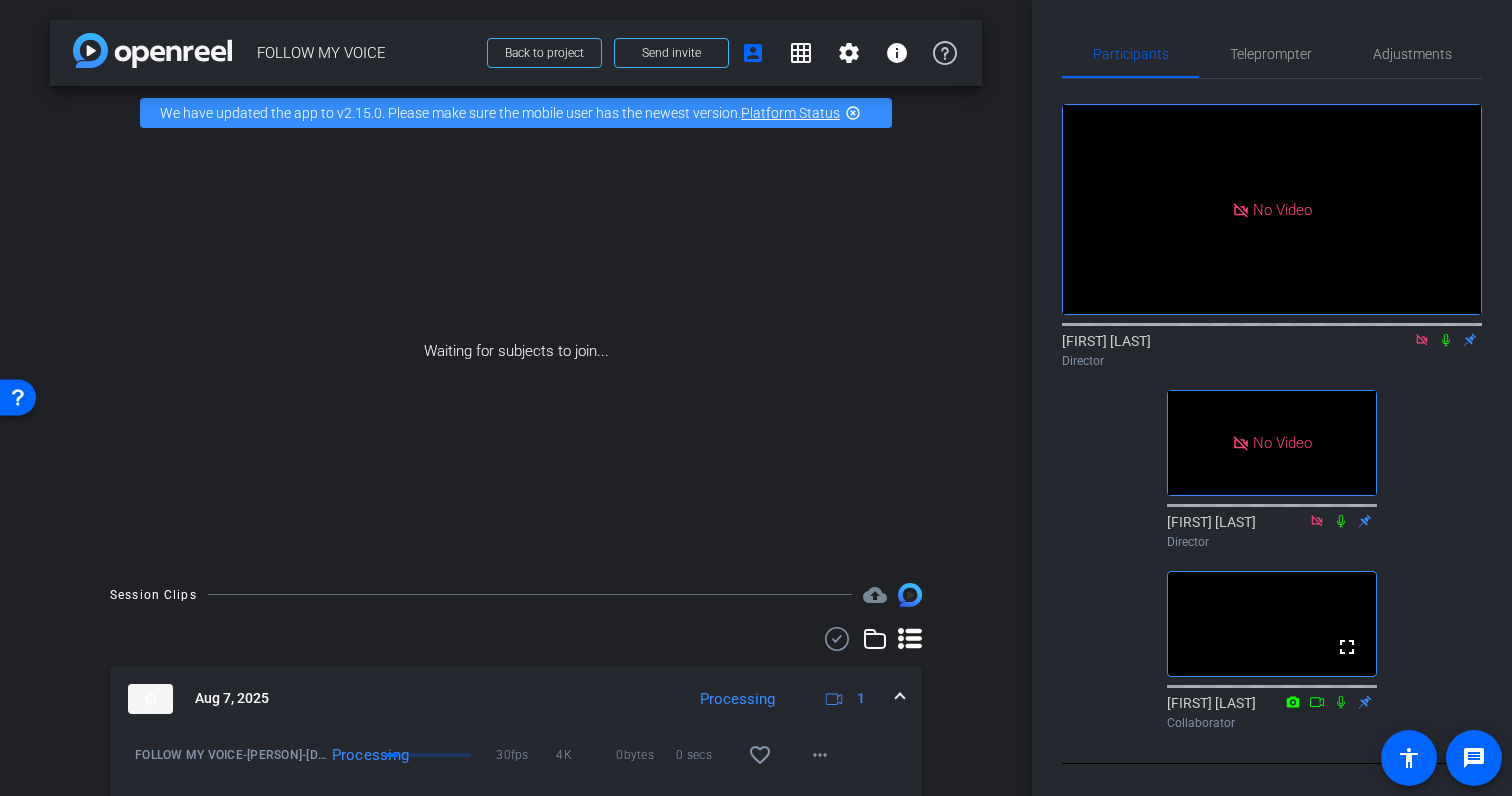 scroll, scrollTop: 583, scrollLeft: 0, axis: vertical 